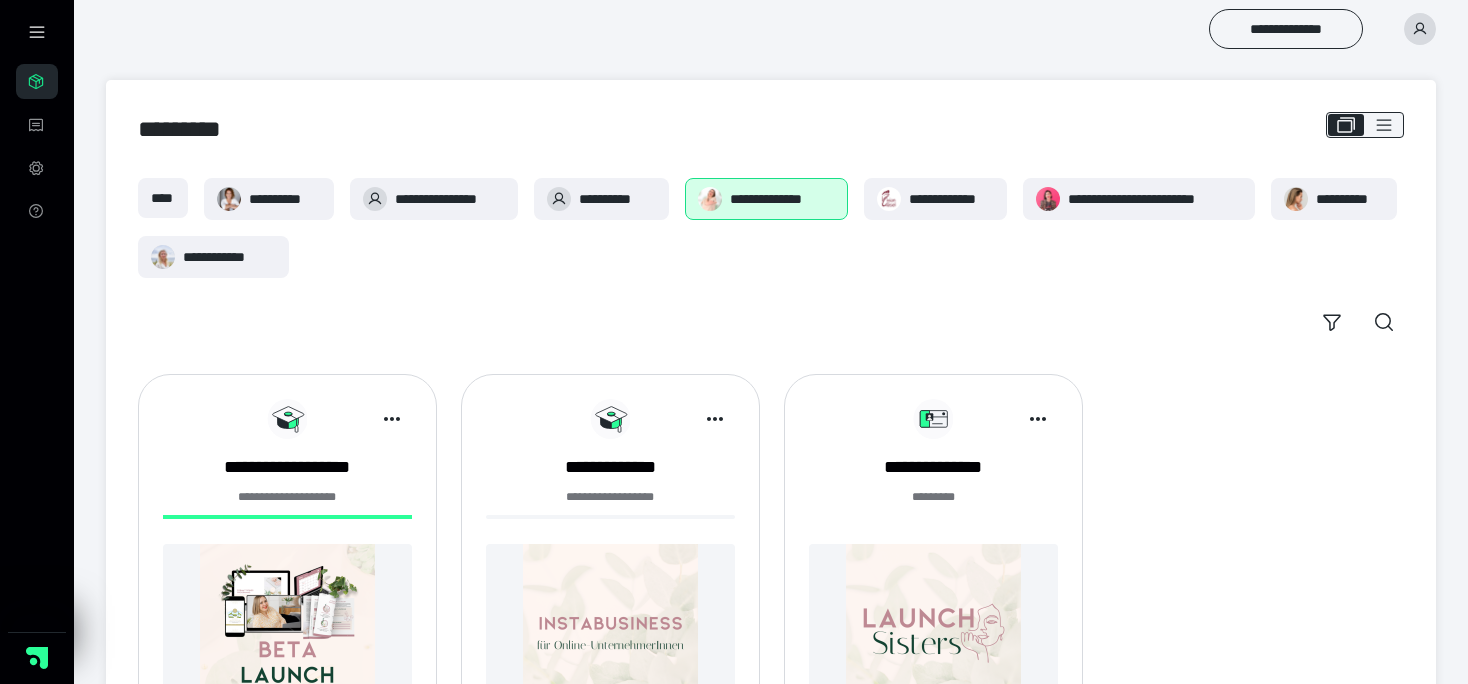 scroll, scrollTop: 154, scrollLeft: 0, axis: vertical 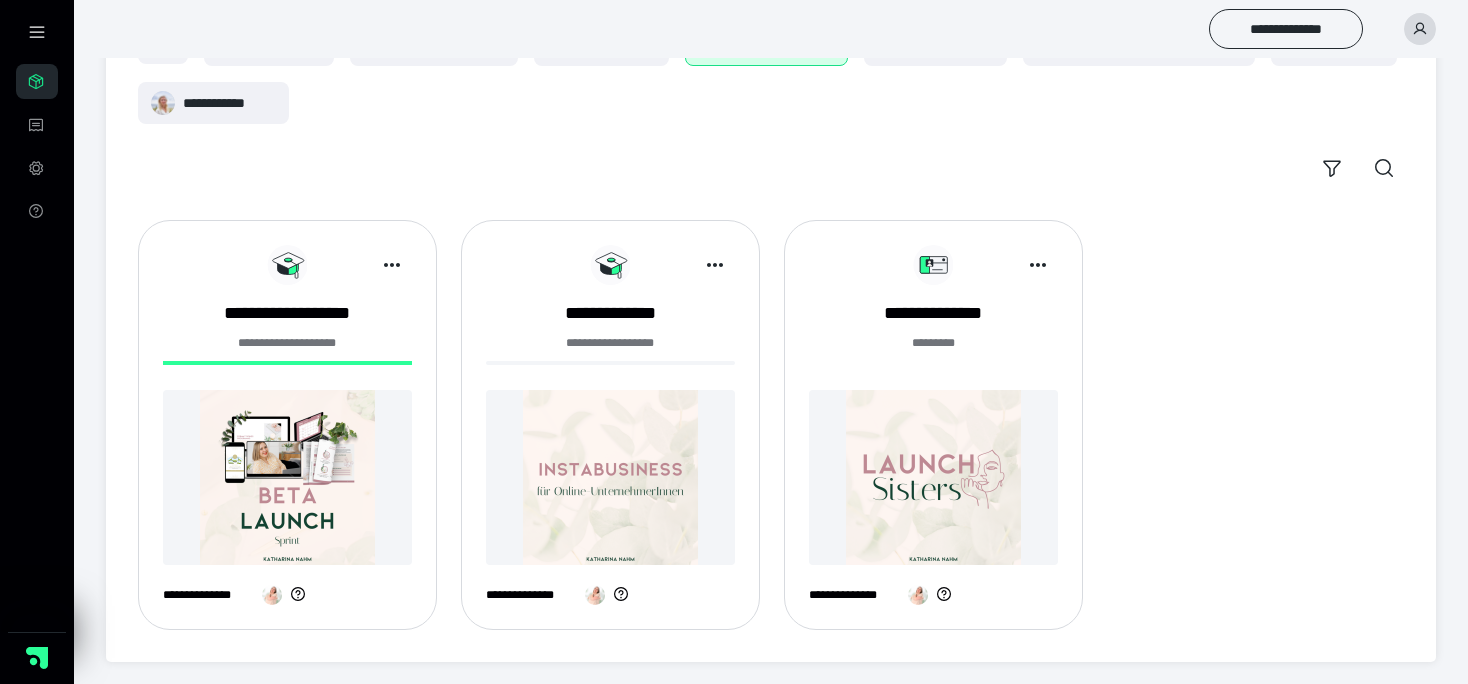 click at bounding box center (287, 477) 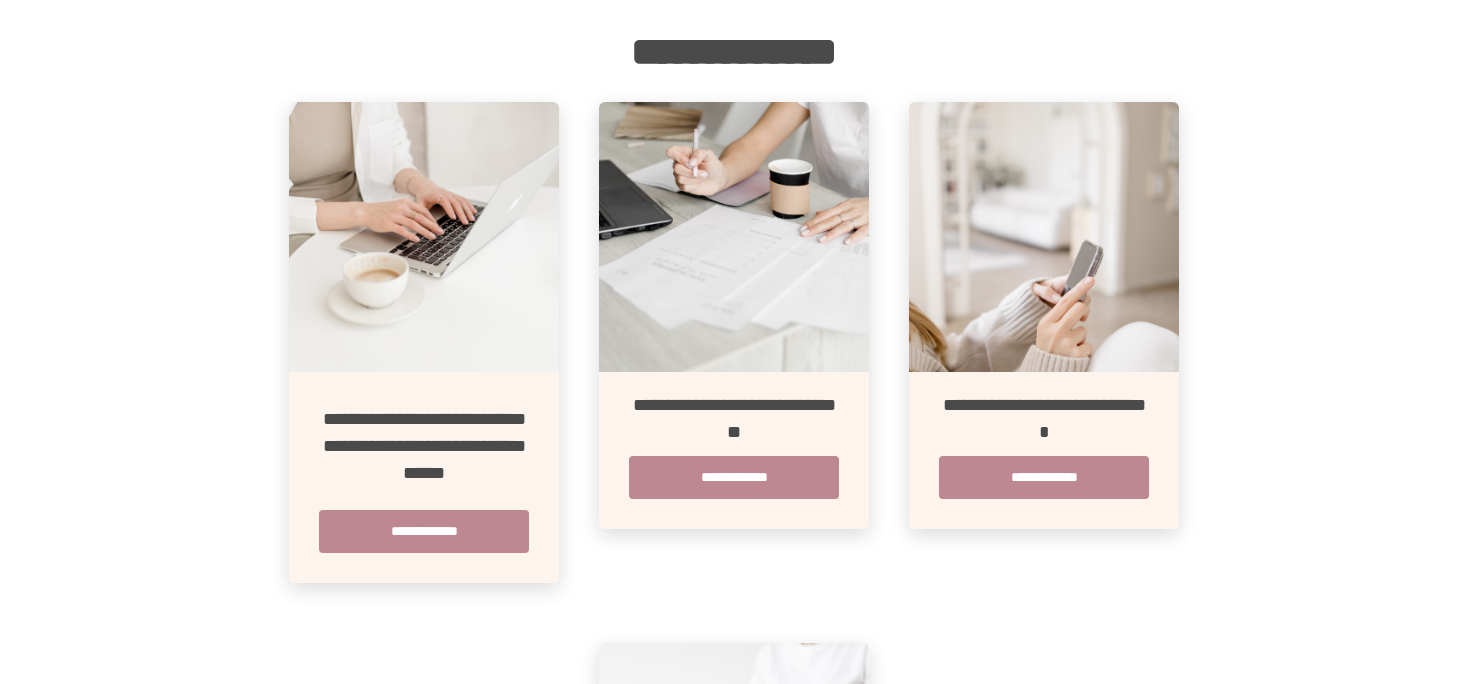 scroll, scrollTop: 393, scrollLeft: 0, axis: vertical 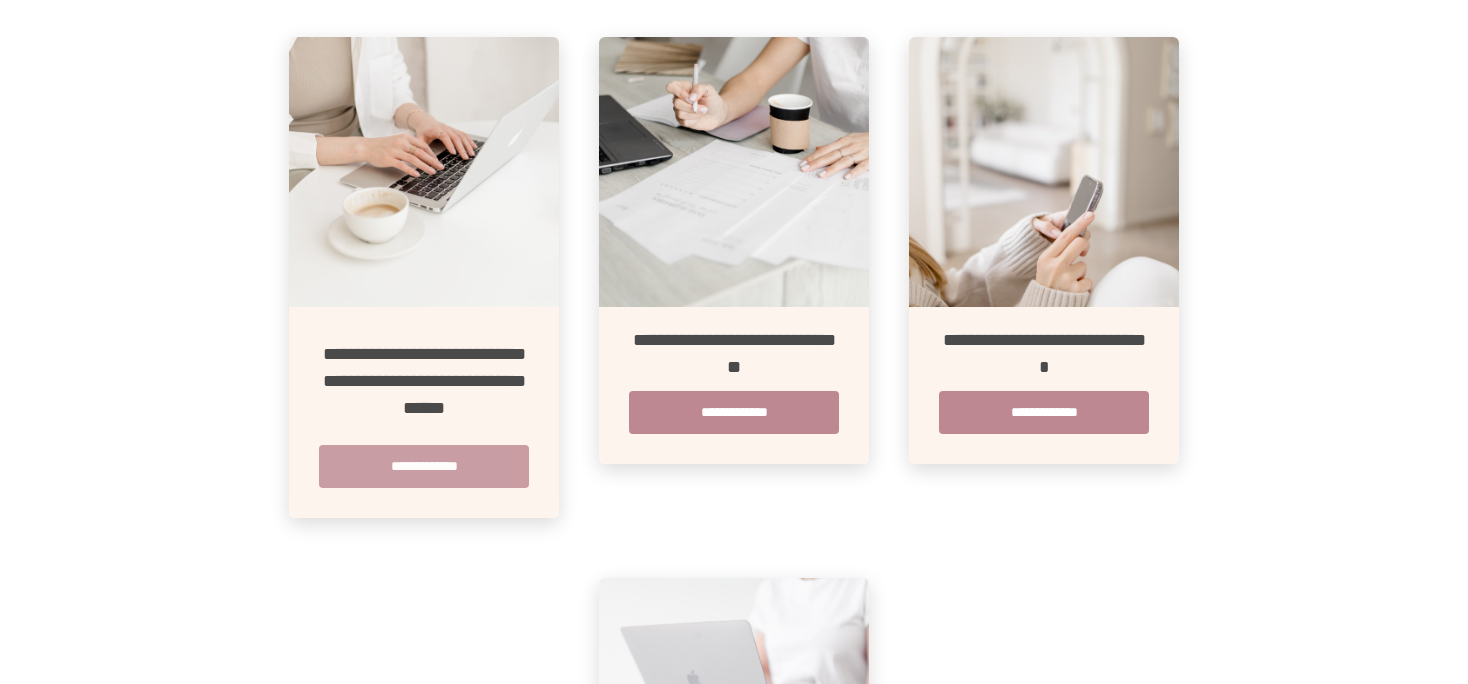 click on "**********" at bounding box center (424, 466) 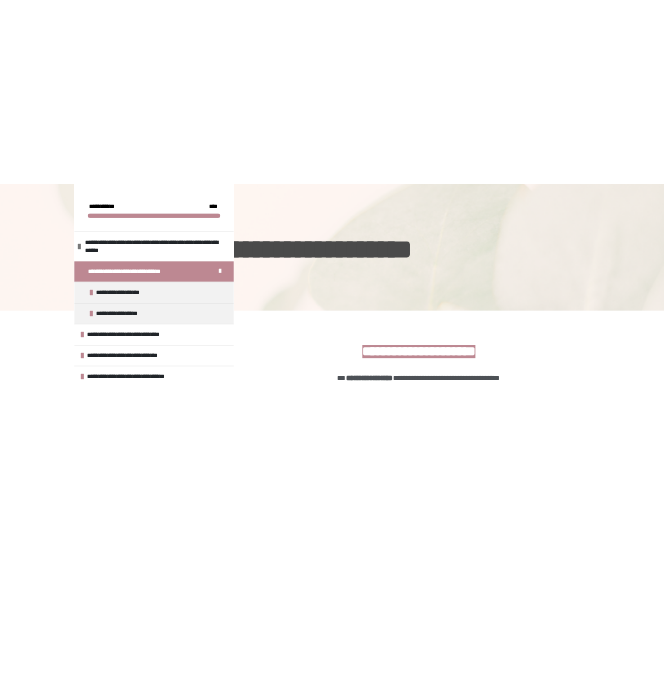 scroll, scrollTop: 278, scrollLeft: 0, axis: vertical 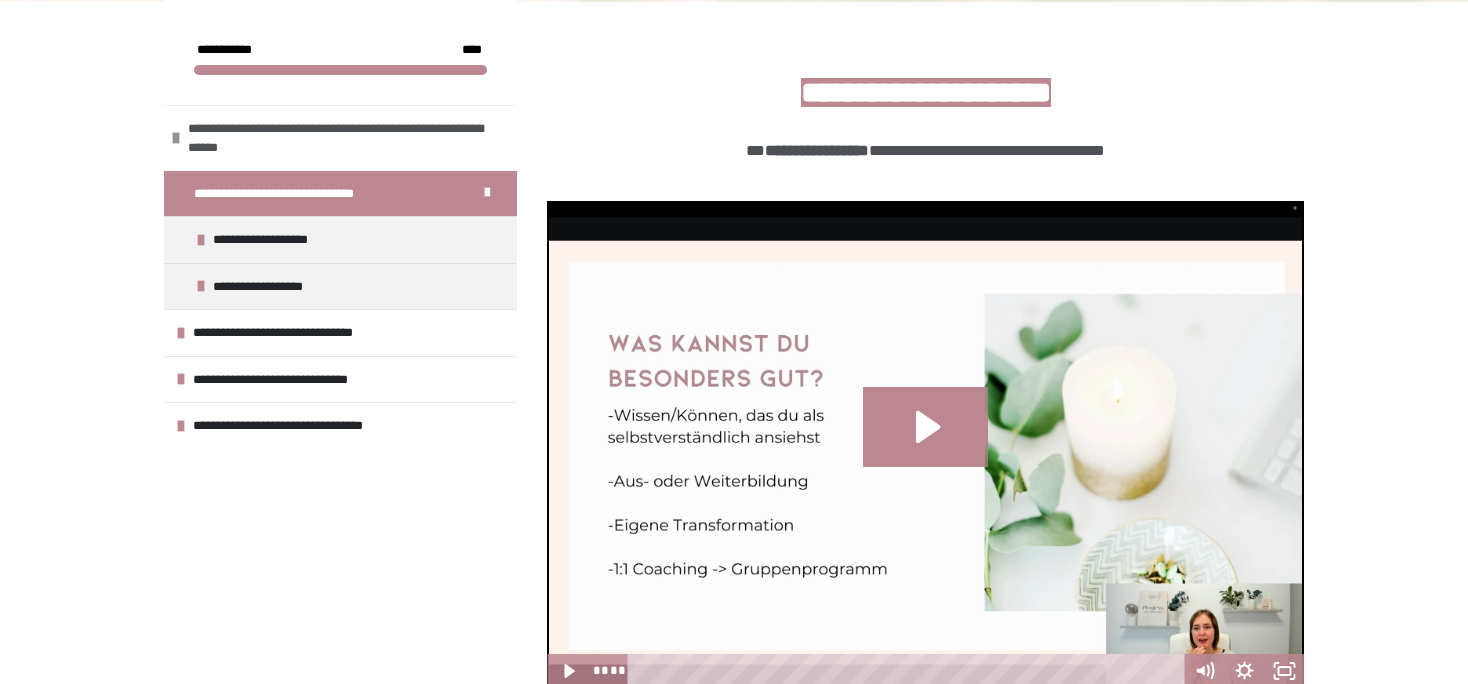 click on "**********" at bounding box center (345, 138) 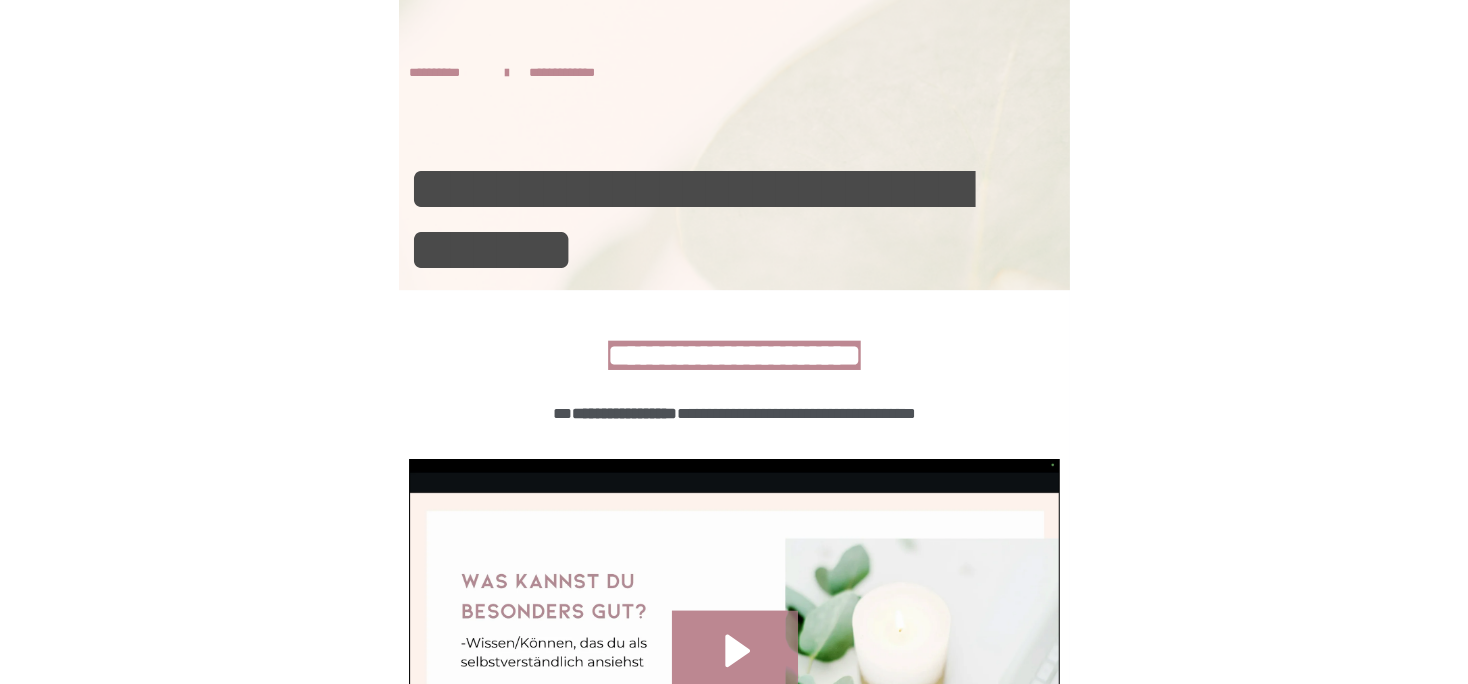 scroll, scrollTop: 0, scrollLeft: 0, axis: both 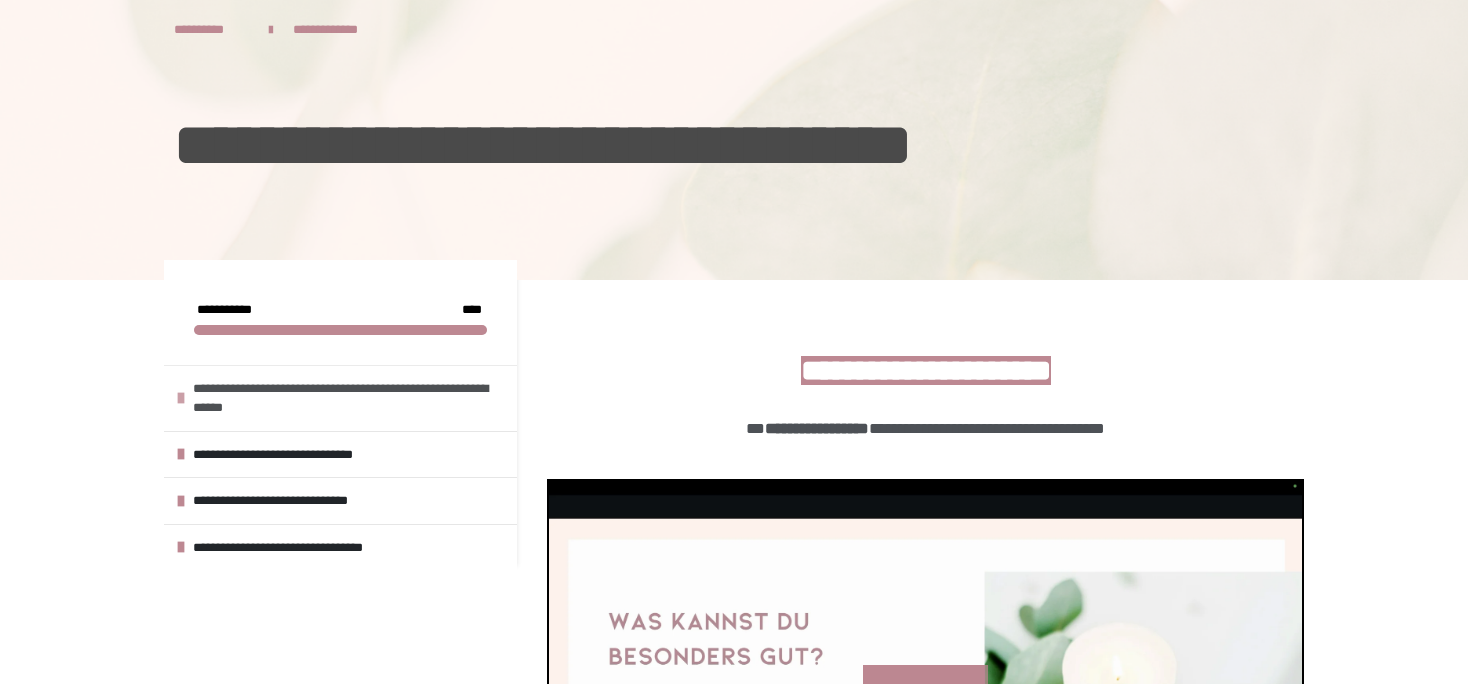 click on "**********" at bounding box center [350, 398] 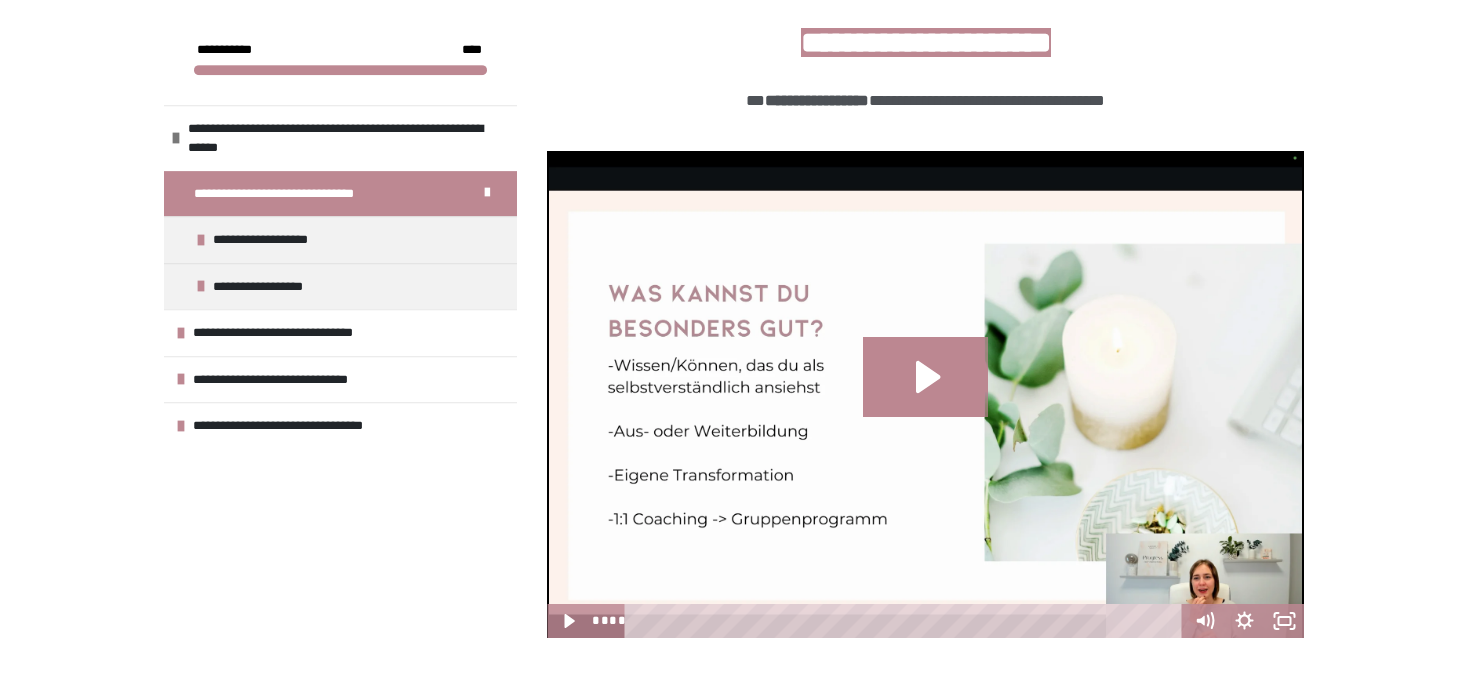 scroll, scrollTop: 340, scrollLeft: 0, axis: vertical 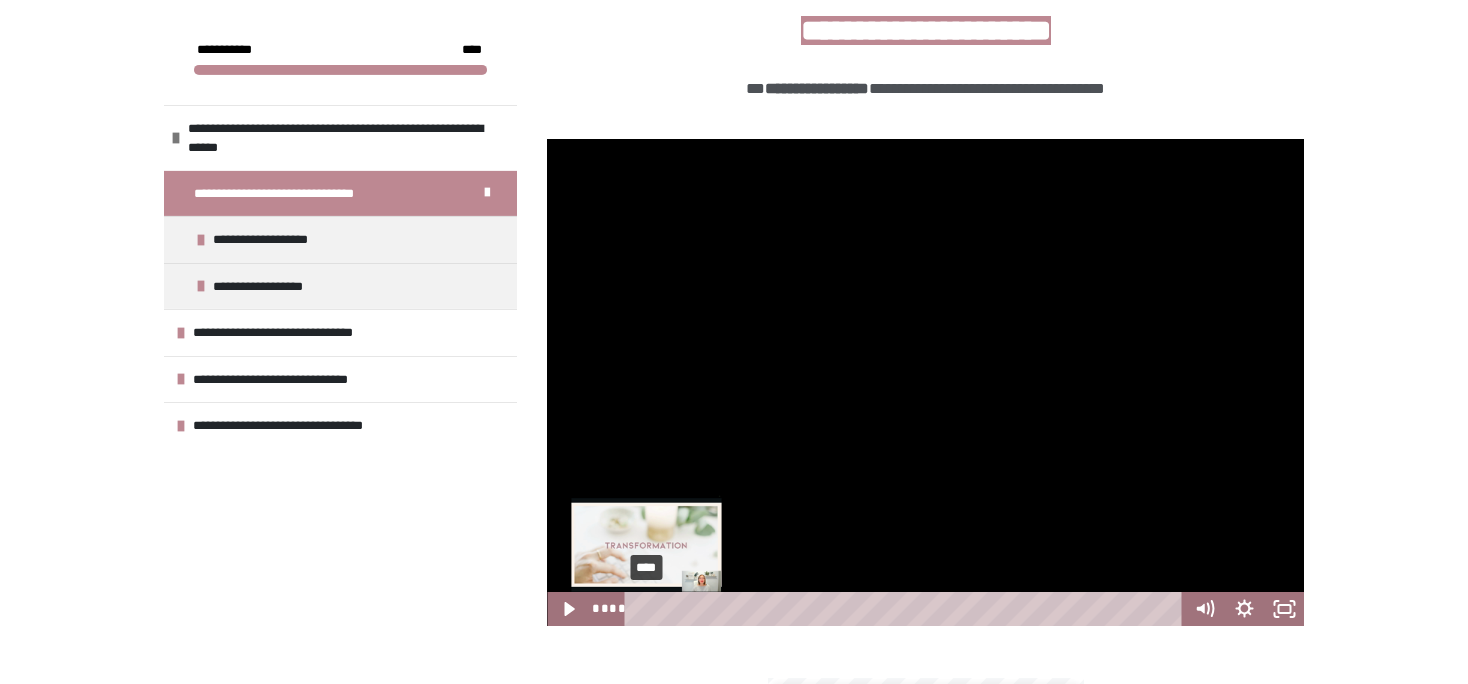 click on "****" at bounding box center [907, 609] 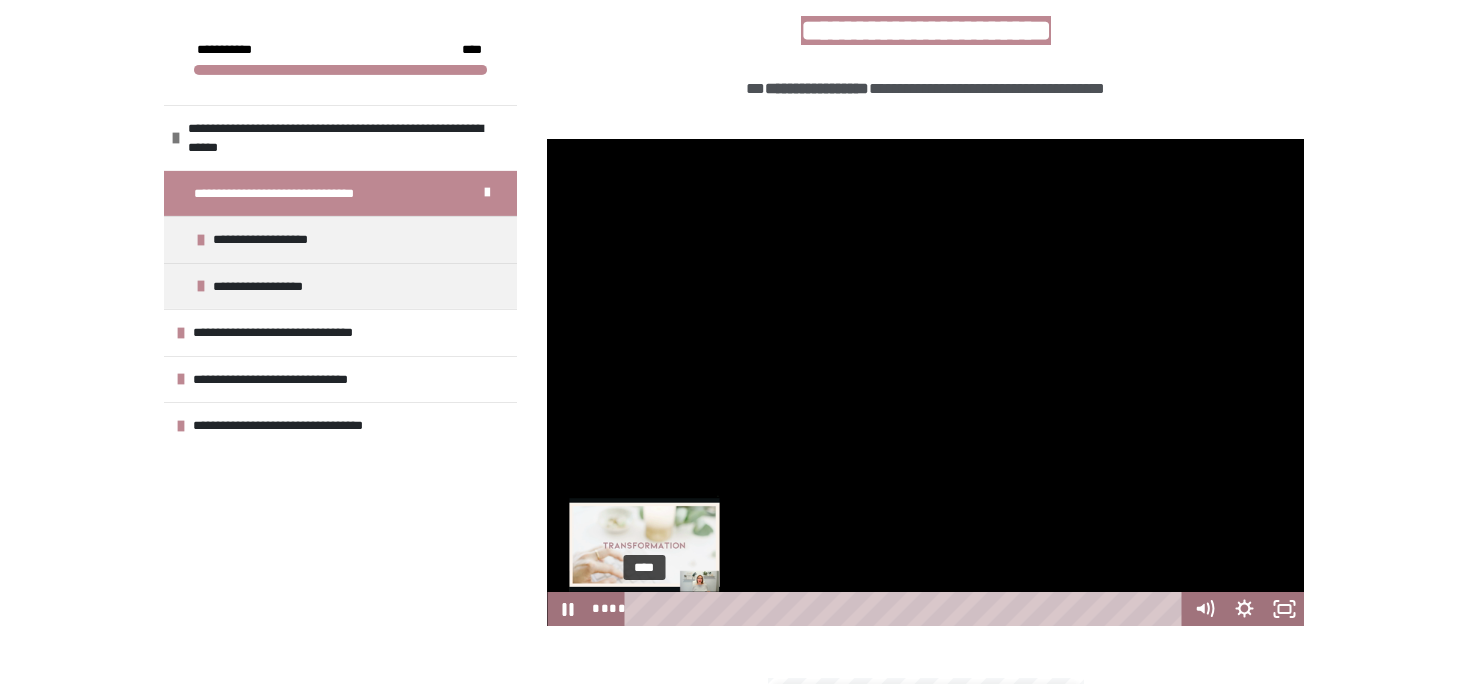 click at bounding box center [643, 608] 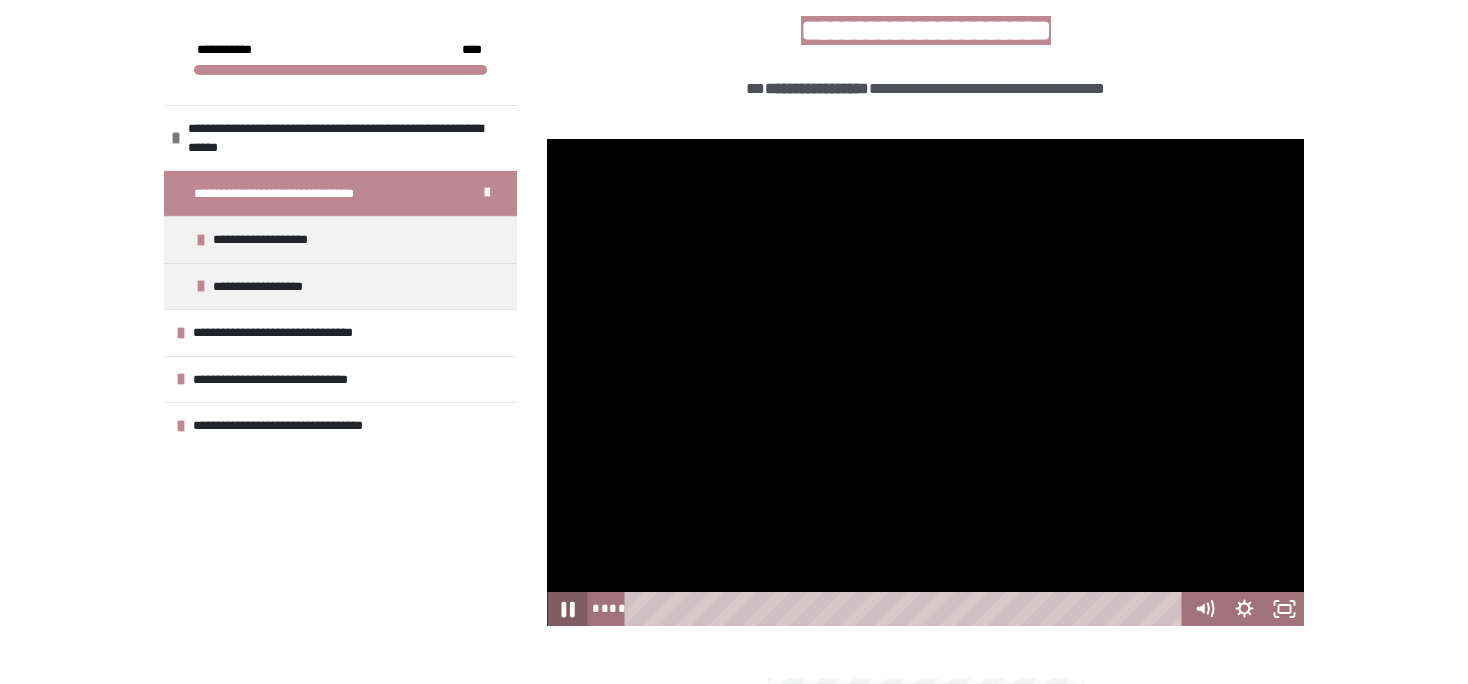 click 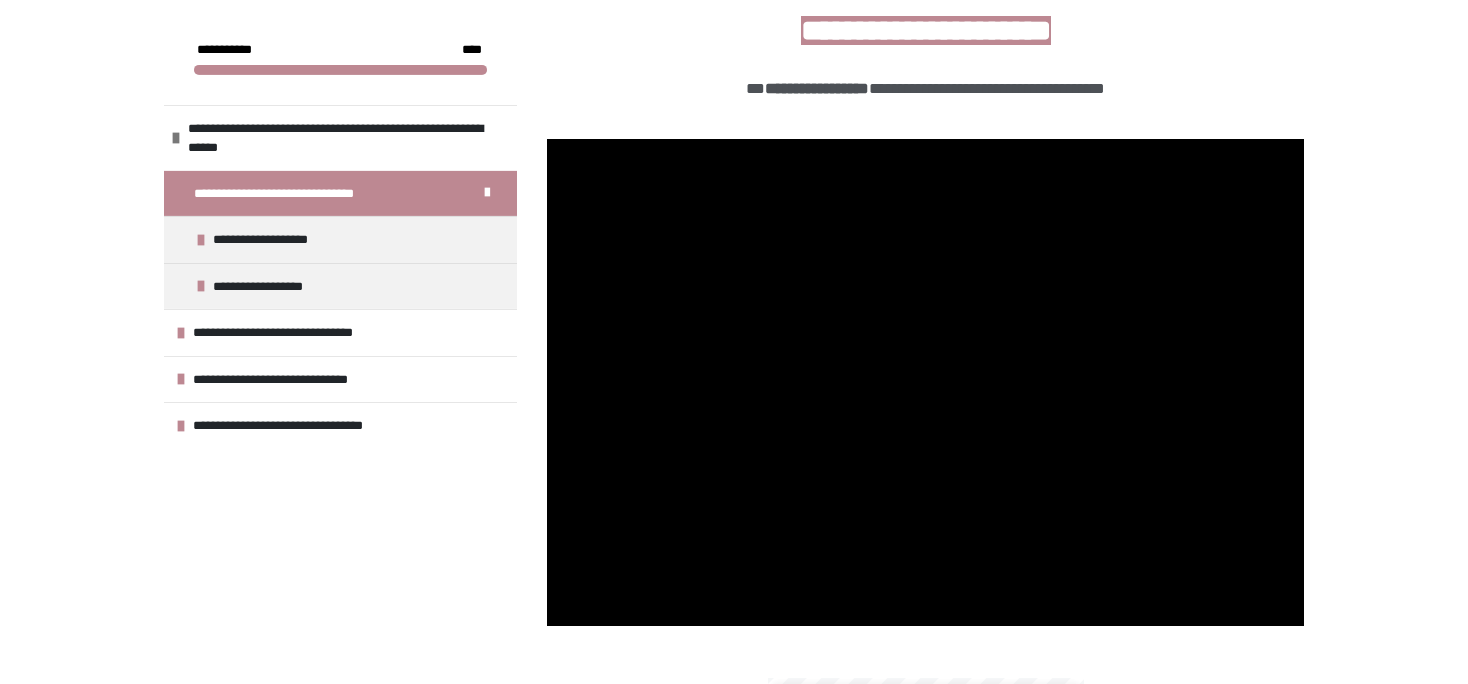 click on "**********" at bounding box center [340, 344] 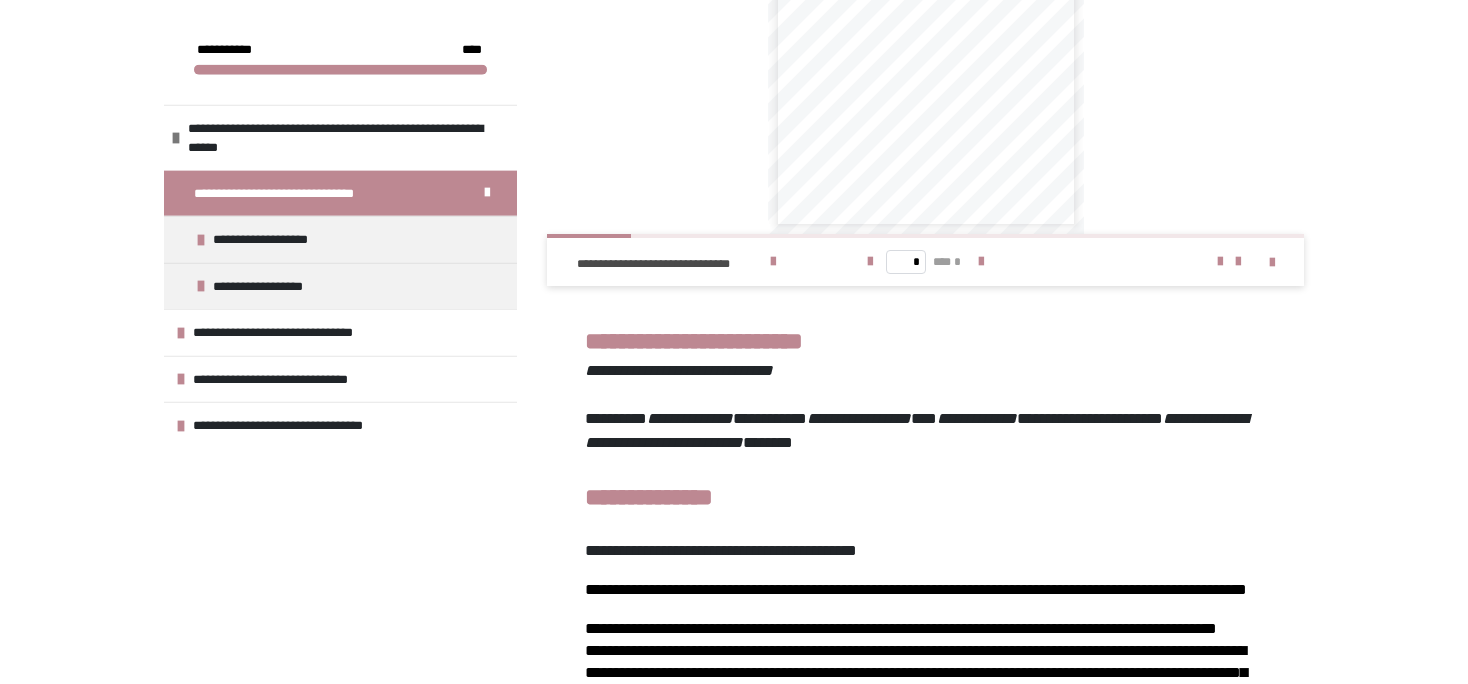 scroll, scrollTop: 1236, scrollLeft: 0, axis: vertical 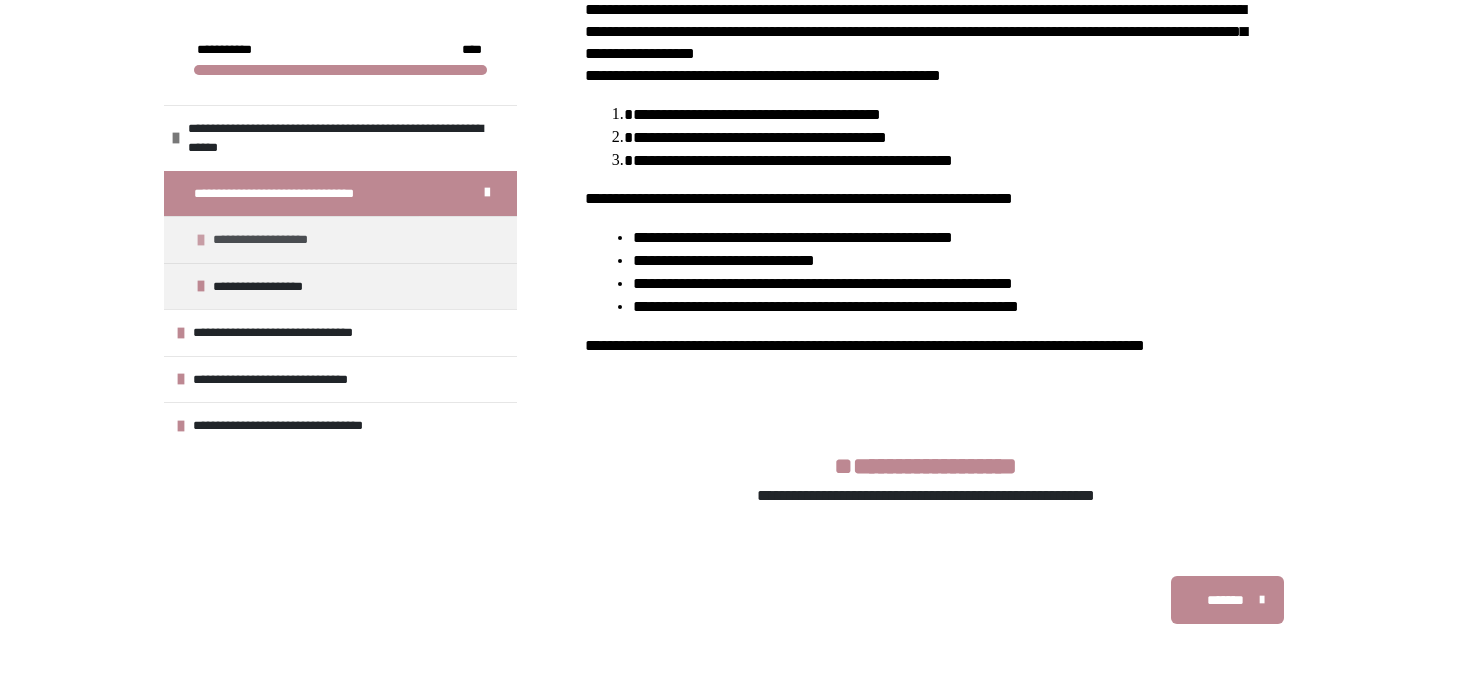 click on "**********" at bounding box center (340, 239) 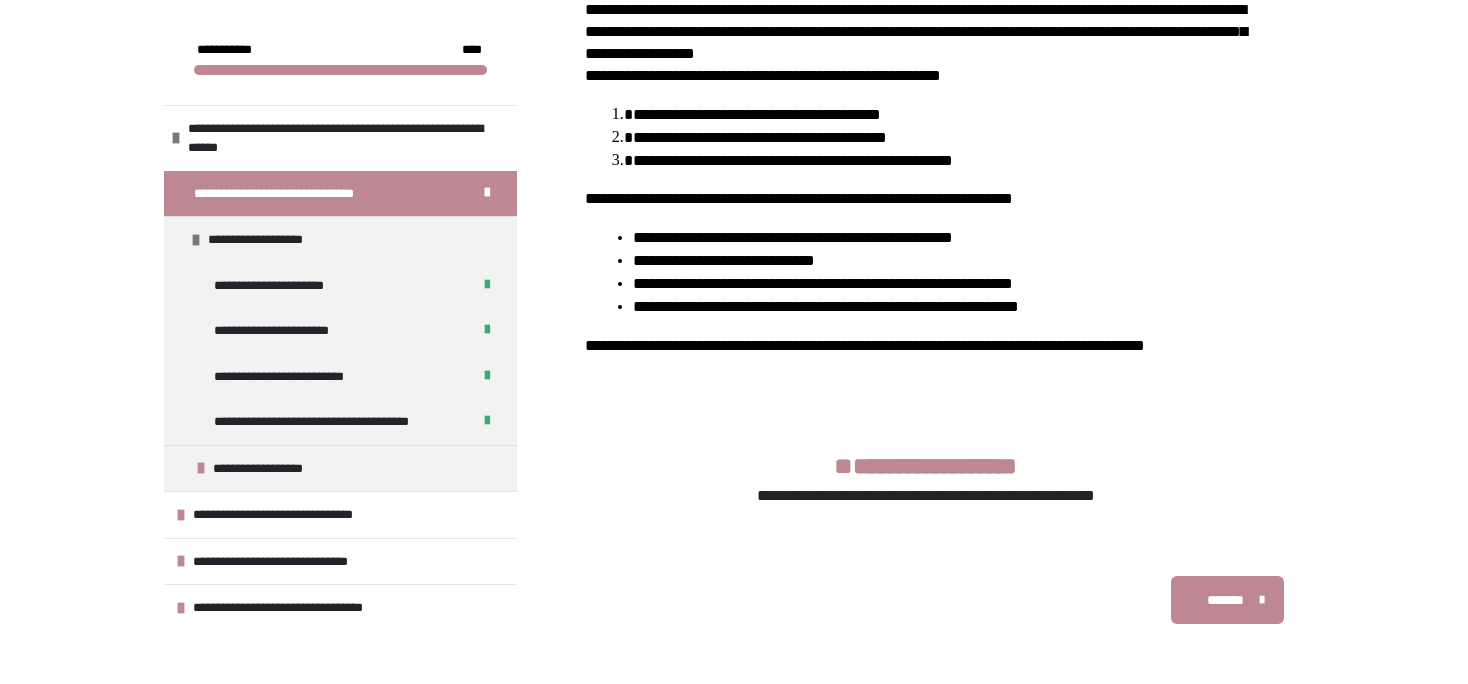 click on "**********" at bounding box center (925, 32) 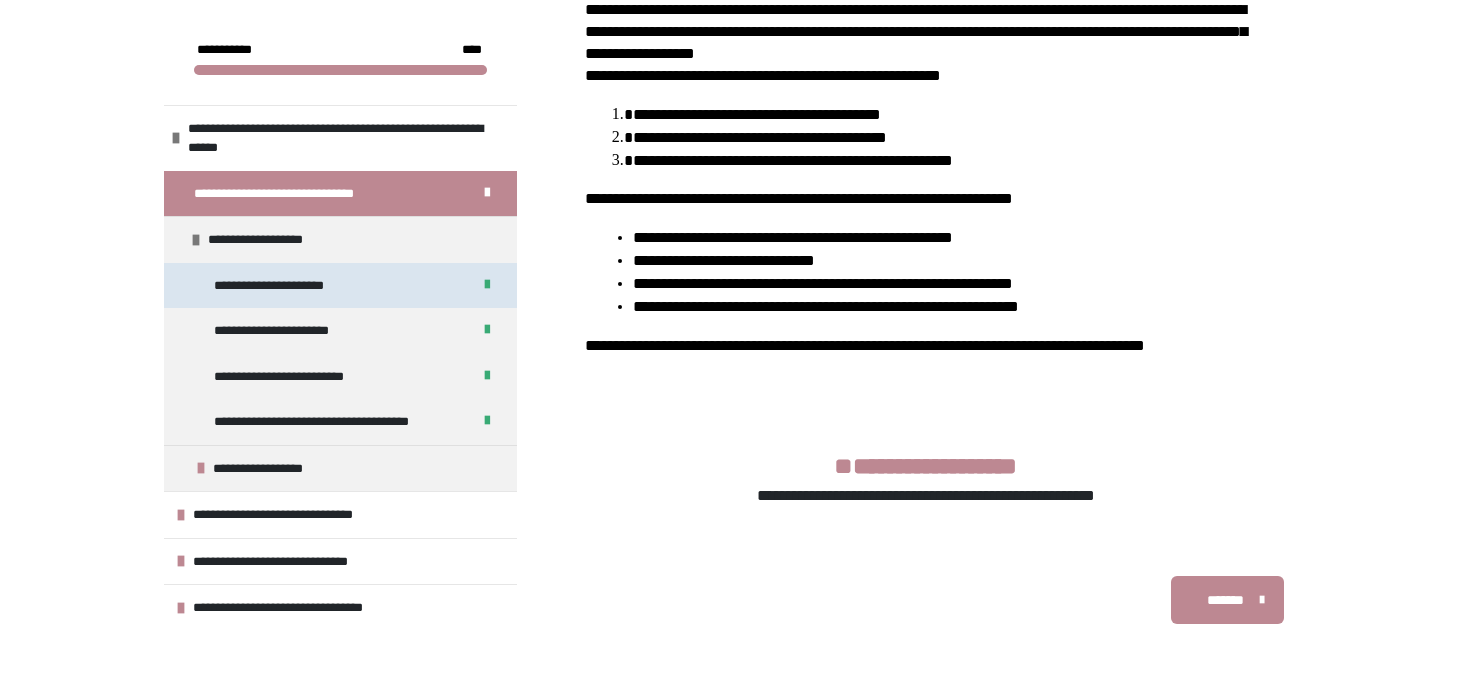 click on "**********" at bounding box center [280, 286] 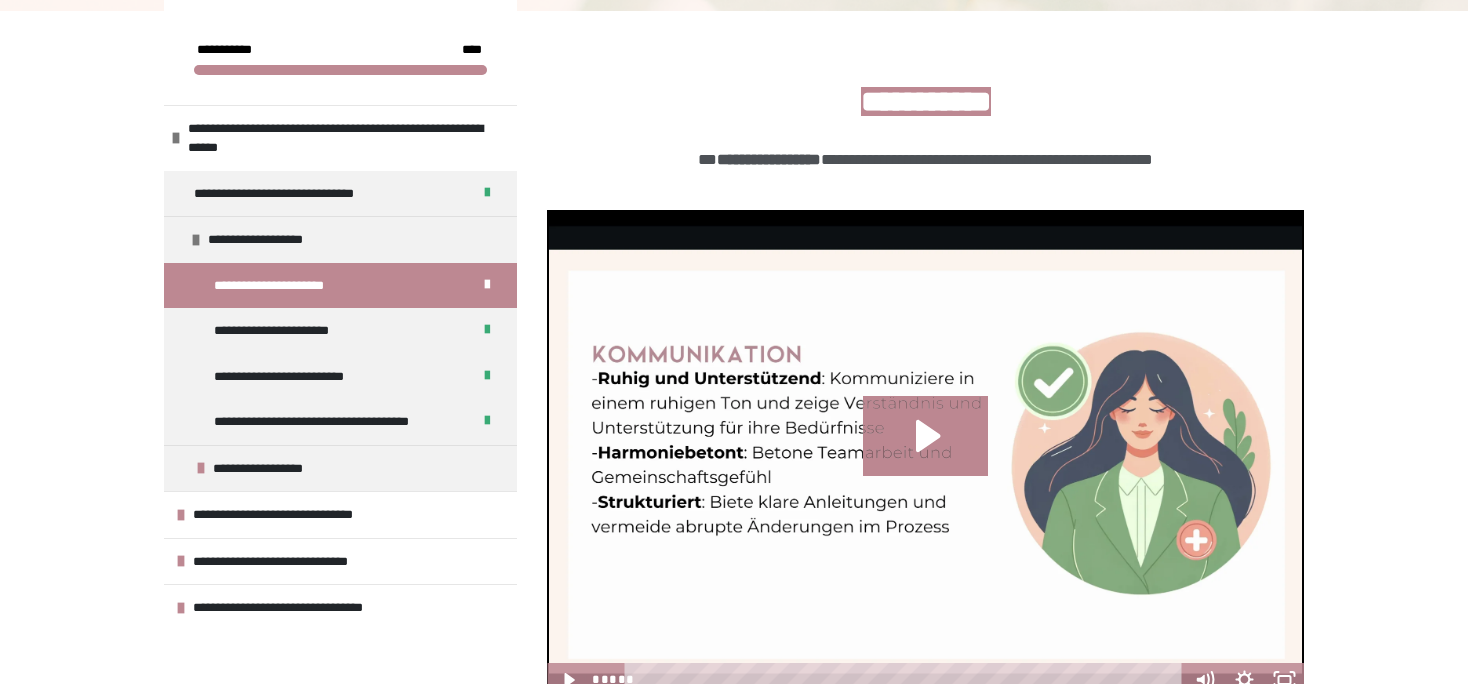 scroll, scrollTop: 439, scrollLeft: 0, axis: vertical 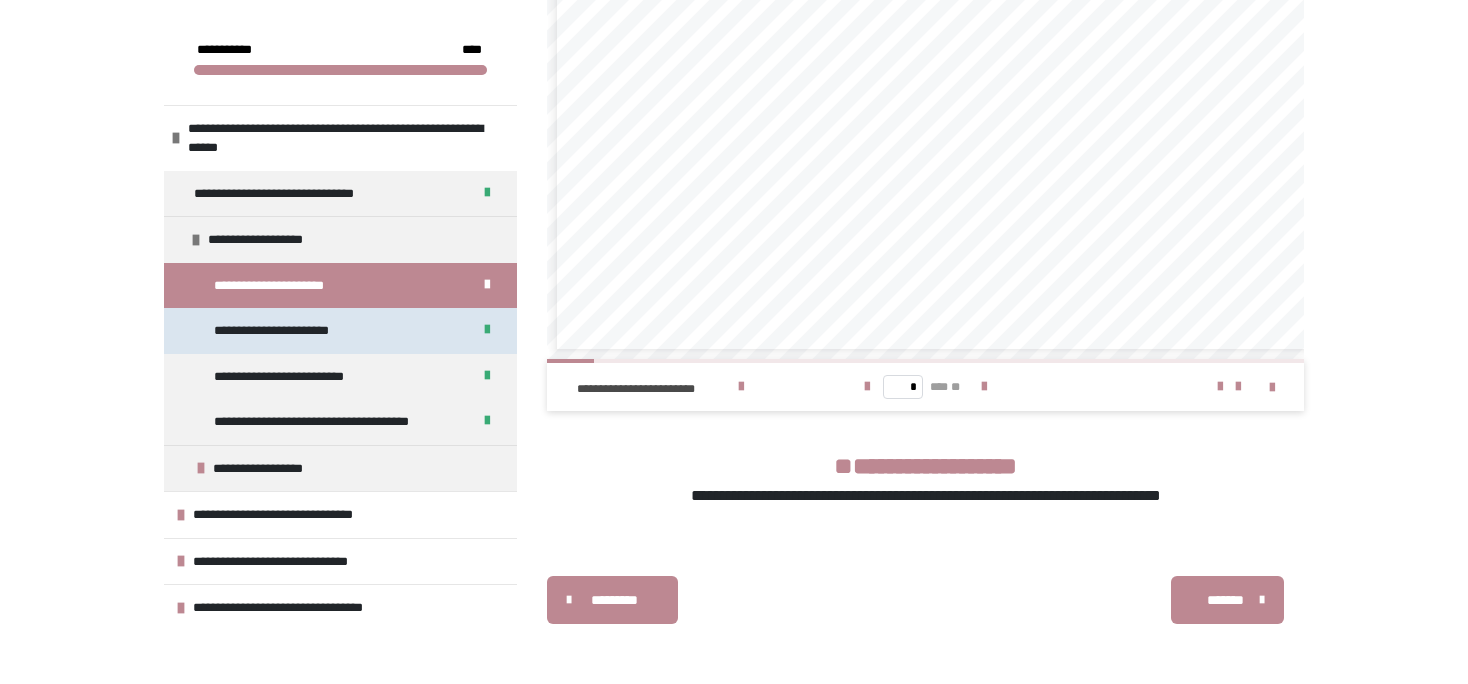 click on "**********" at bounding box center (340, 331) 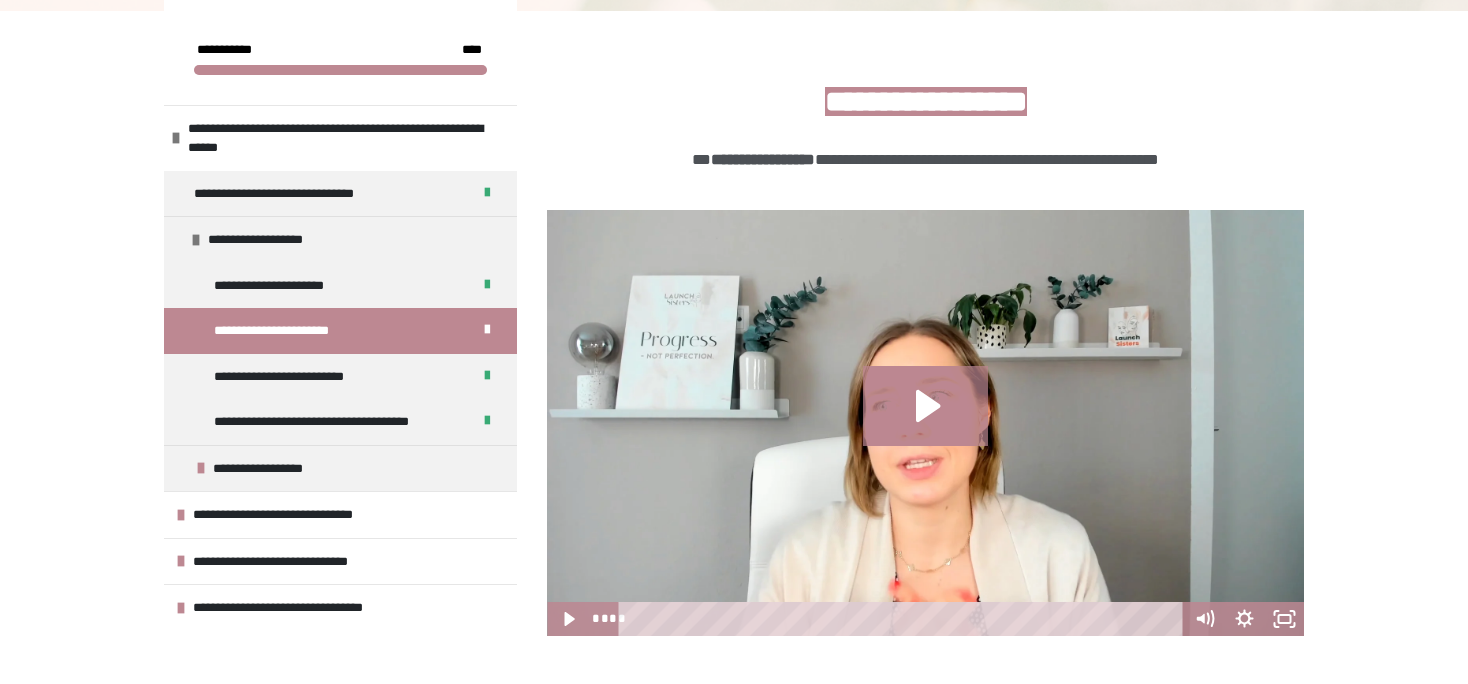 scroll, scrollTop: 643, scrollLeft: 0, axis: vertical 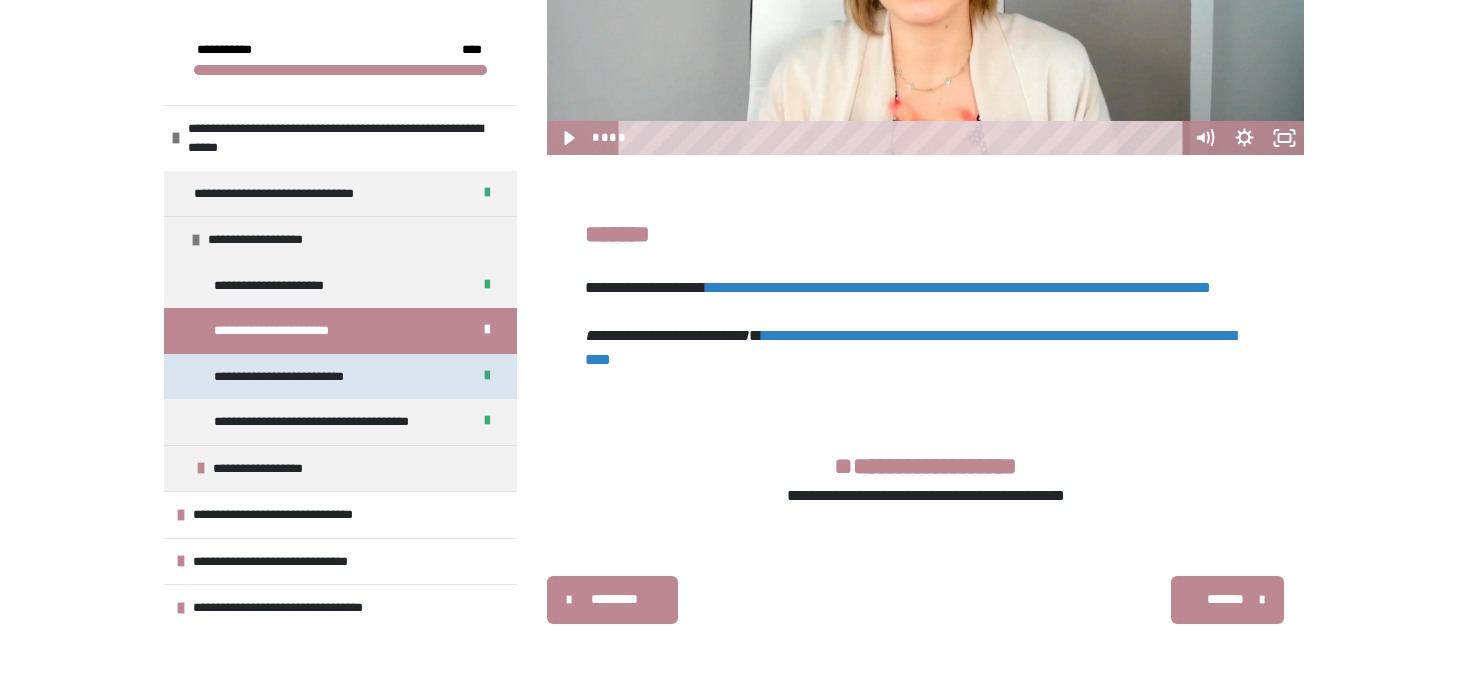 click on "**********" at bounding box center (340, 377) 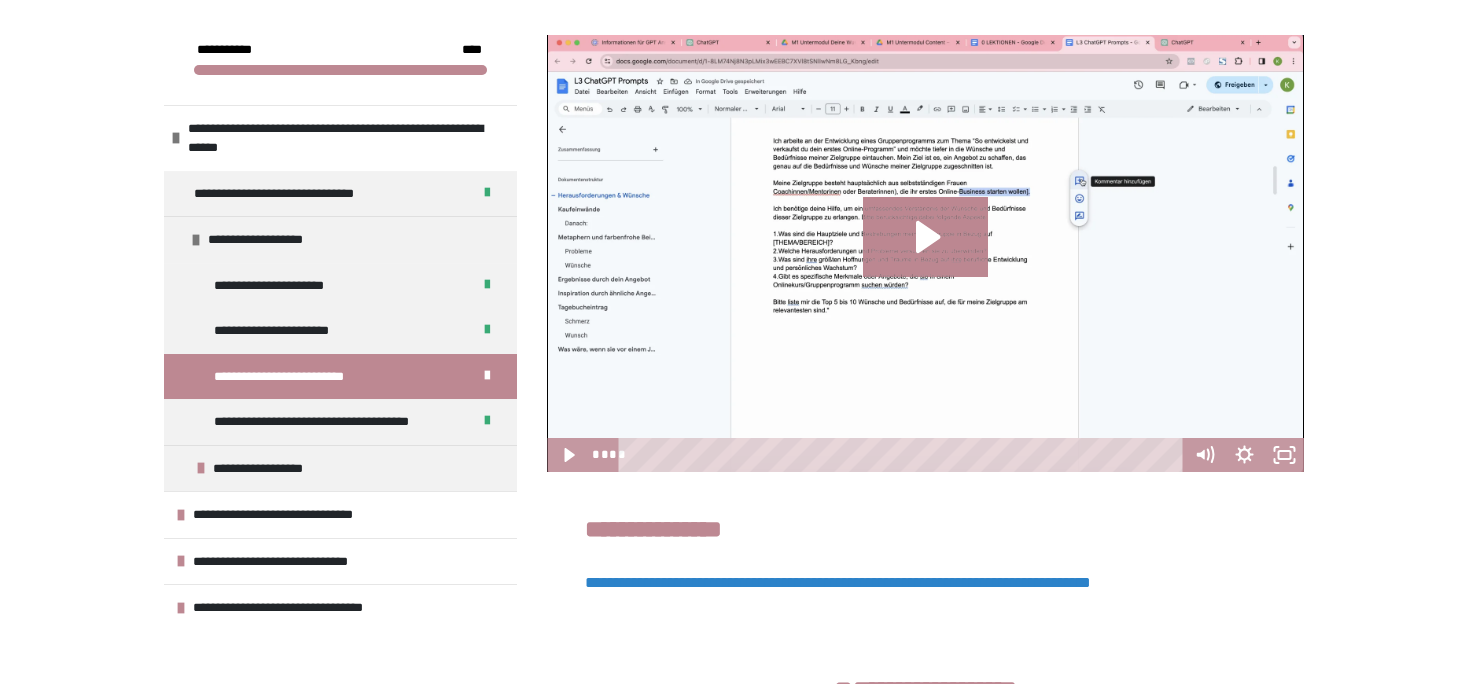 scroll, scrollTop: 322, scrollLeft: 0, axis: vertical 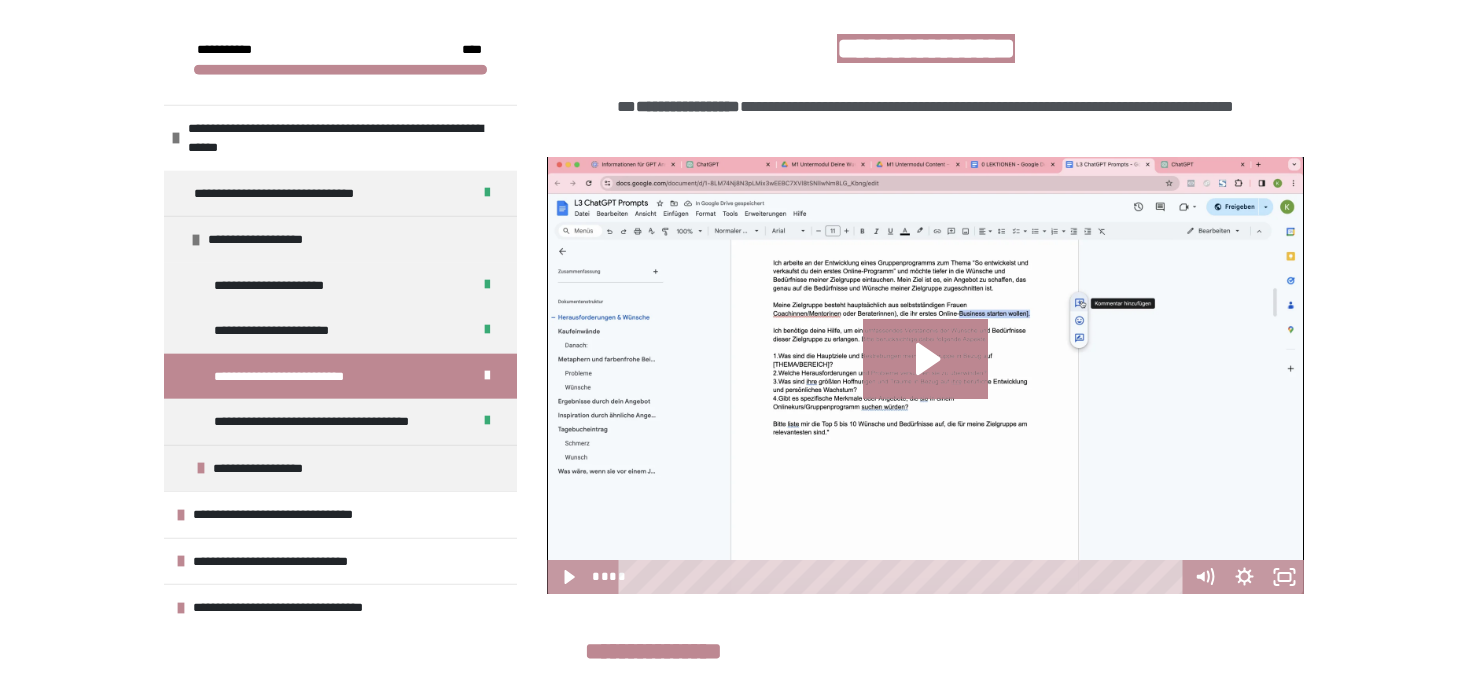 click on "**********" at bounding box center (734, 493) 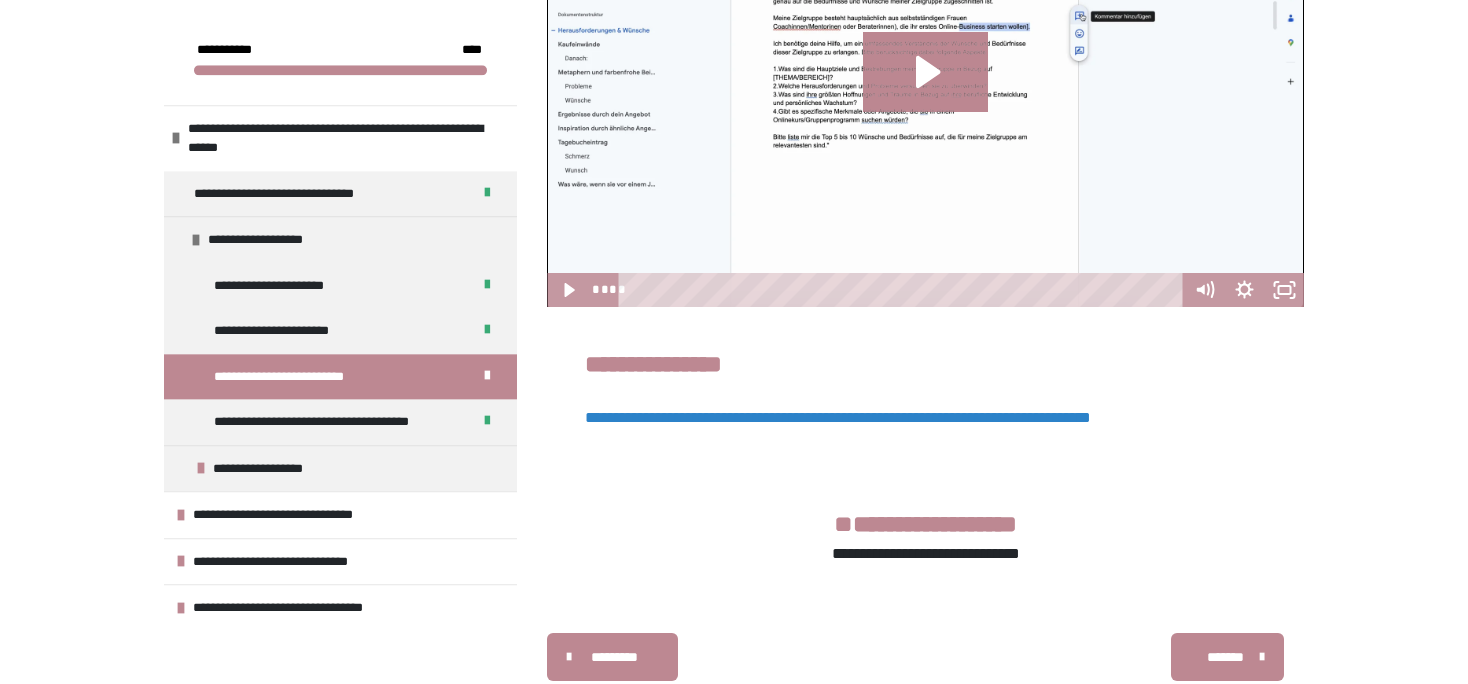scroll, scrollTop: 613, scrollLeft: 0, axis: vertical 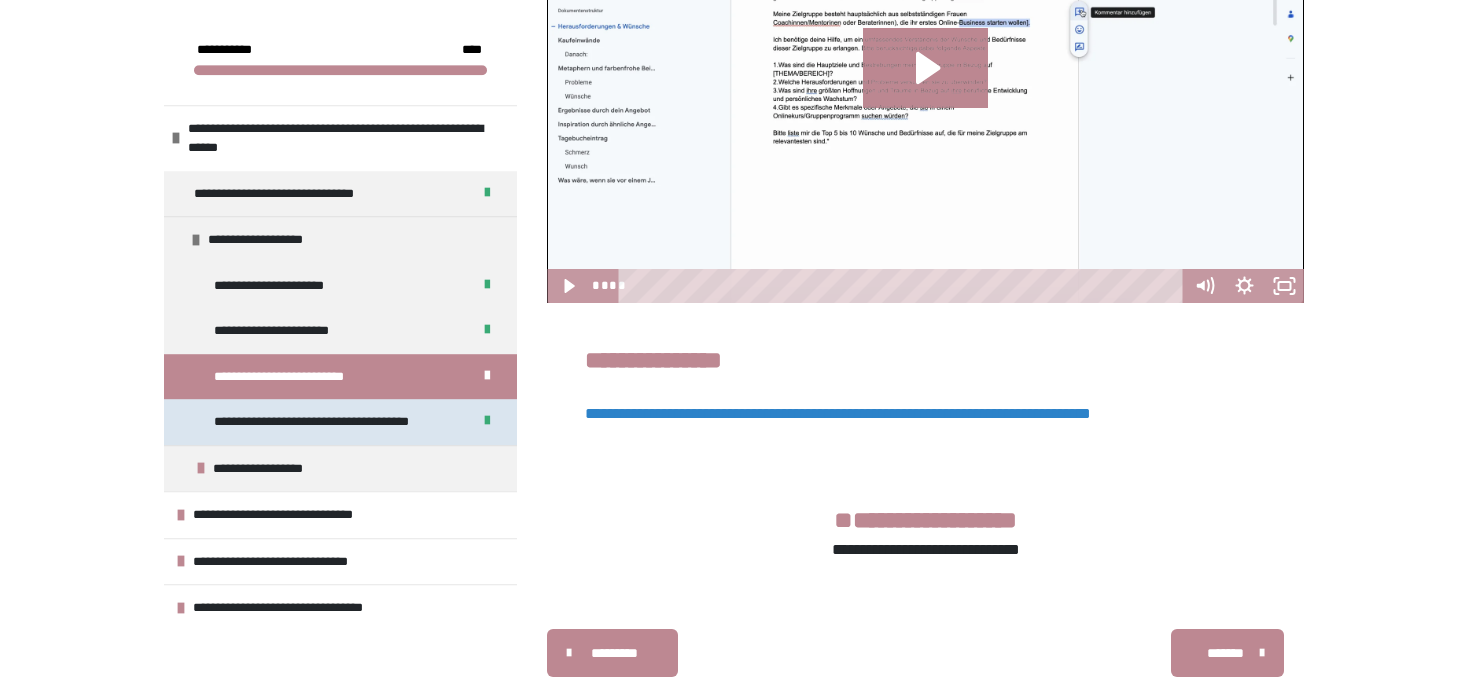 click on "**********" at bounding box center (332, 422) 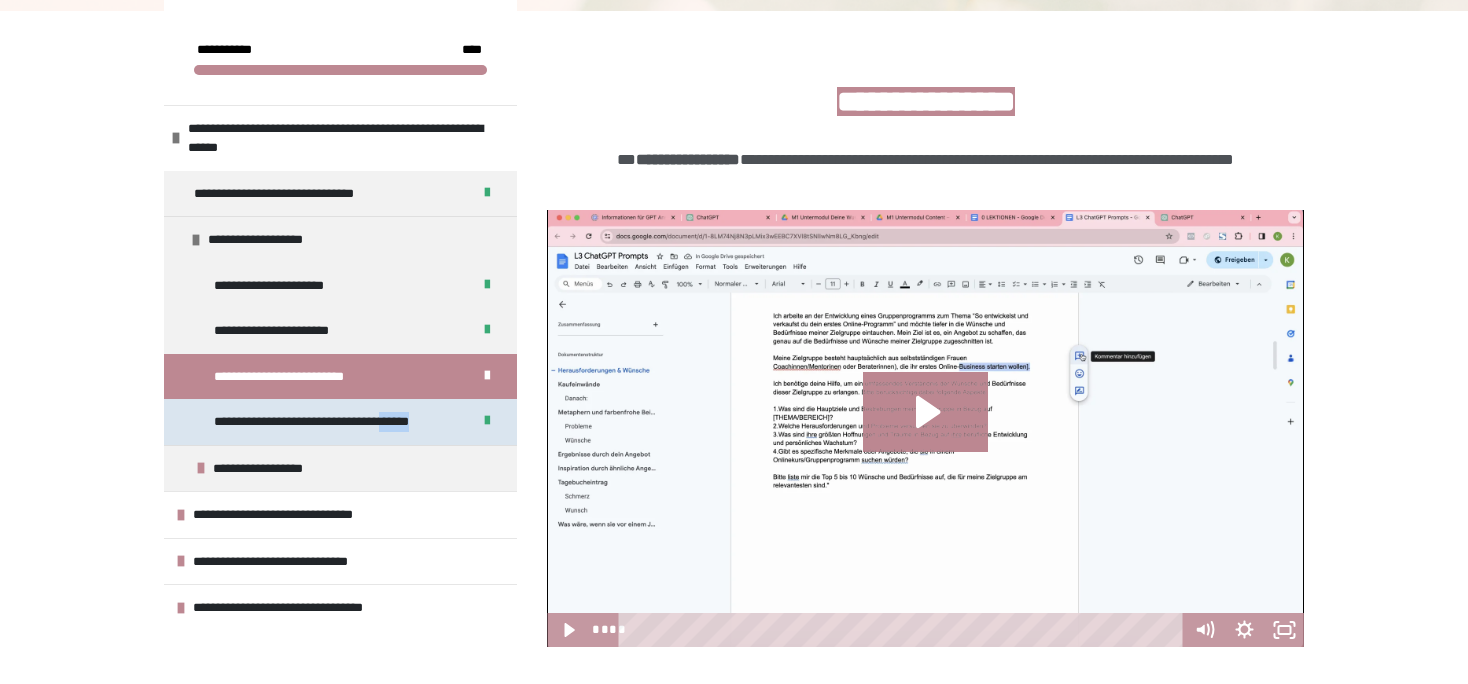 click on "**********" at bounding box center (332, 422) 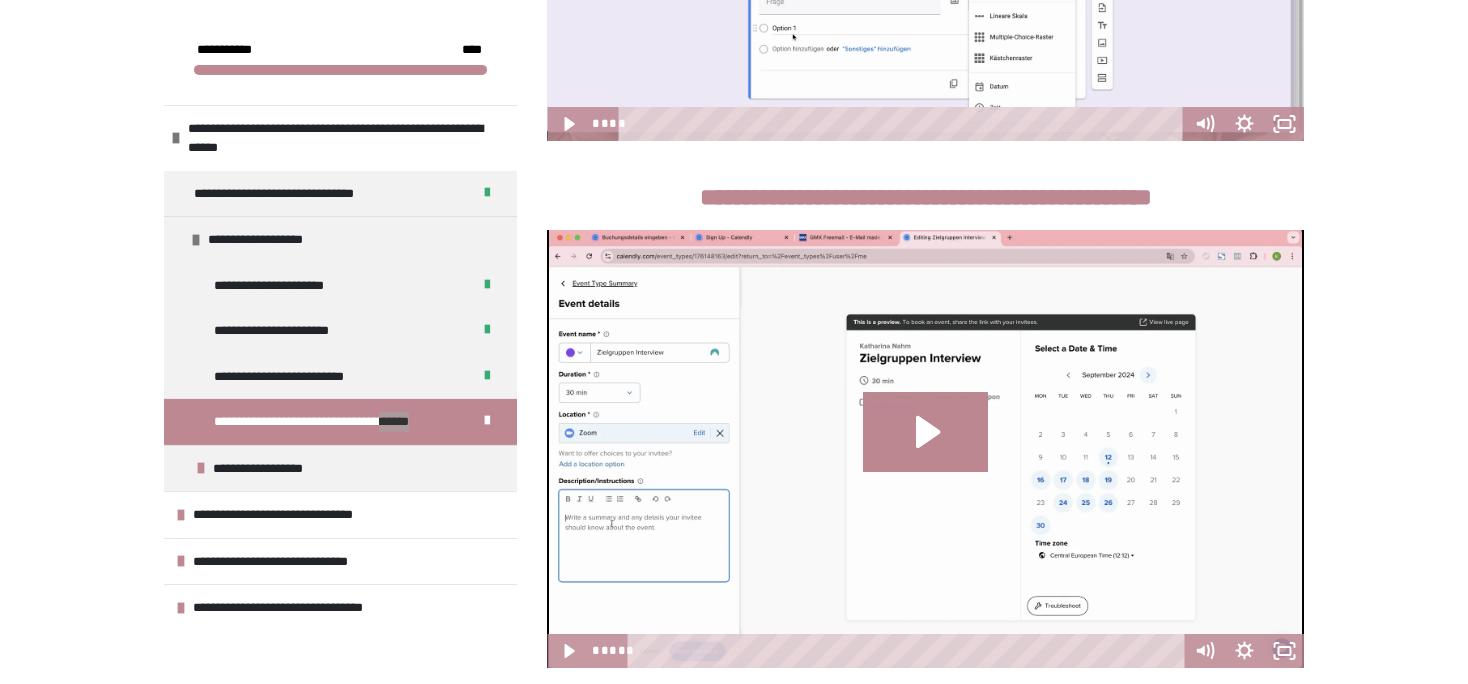 scroll, scrollTop: 1736, scrollLeft: 0, axis: vertical 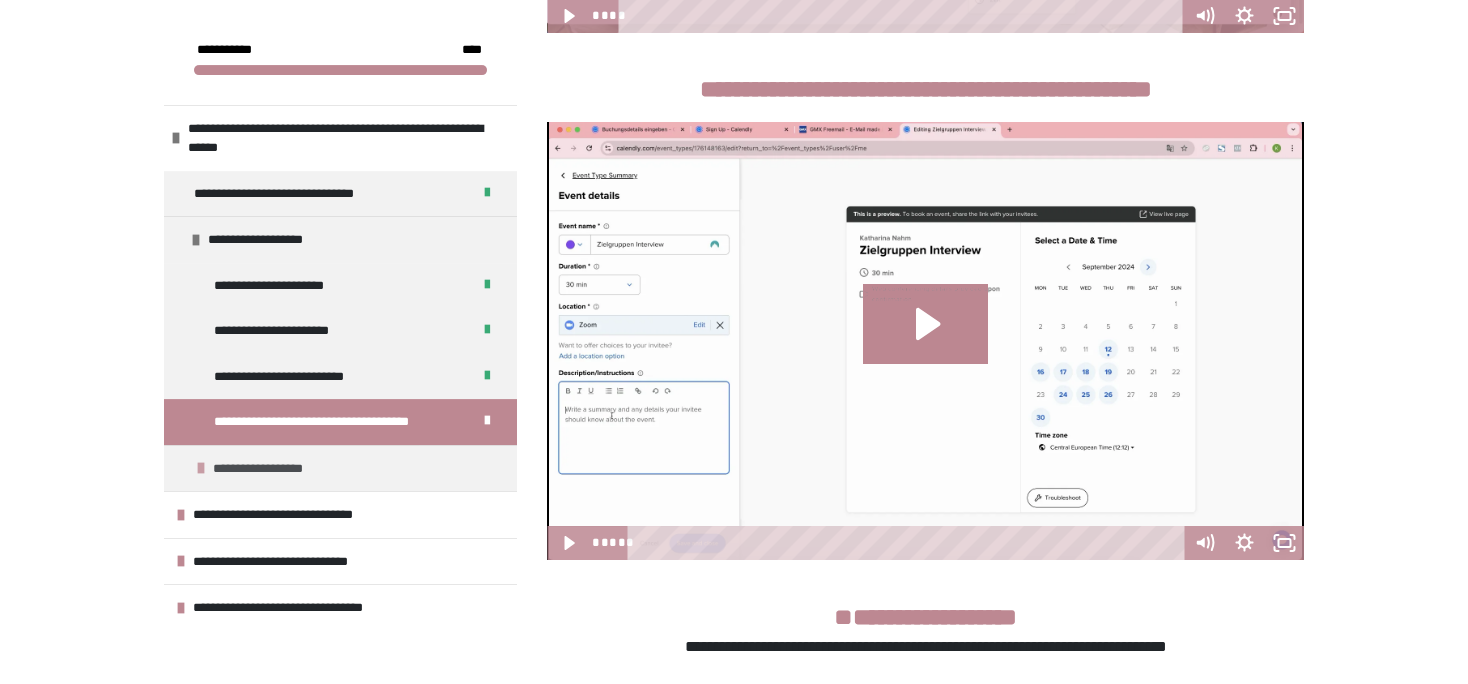 click on "**********" at bounding box center (340, 468) 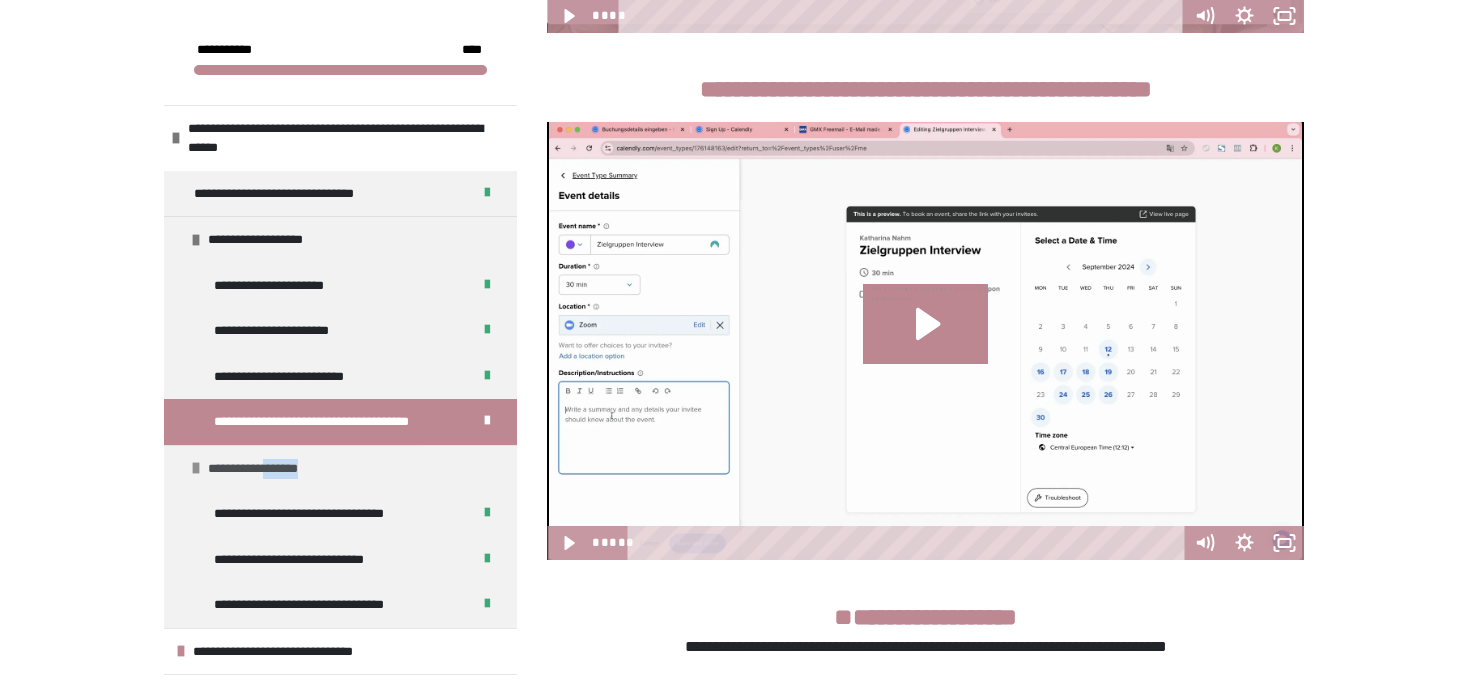 click on "**********" at bounding box center [340, 468] 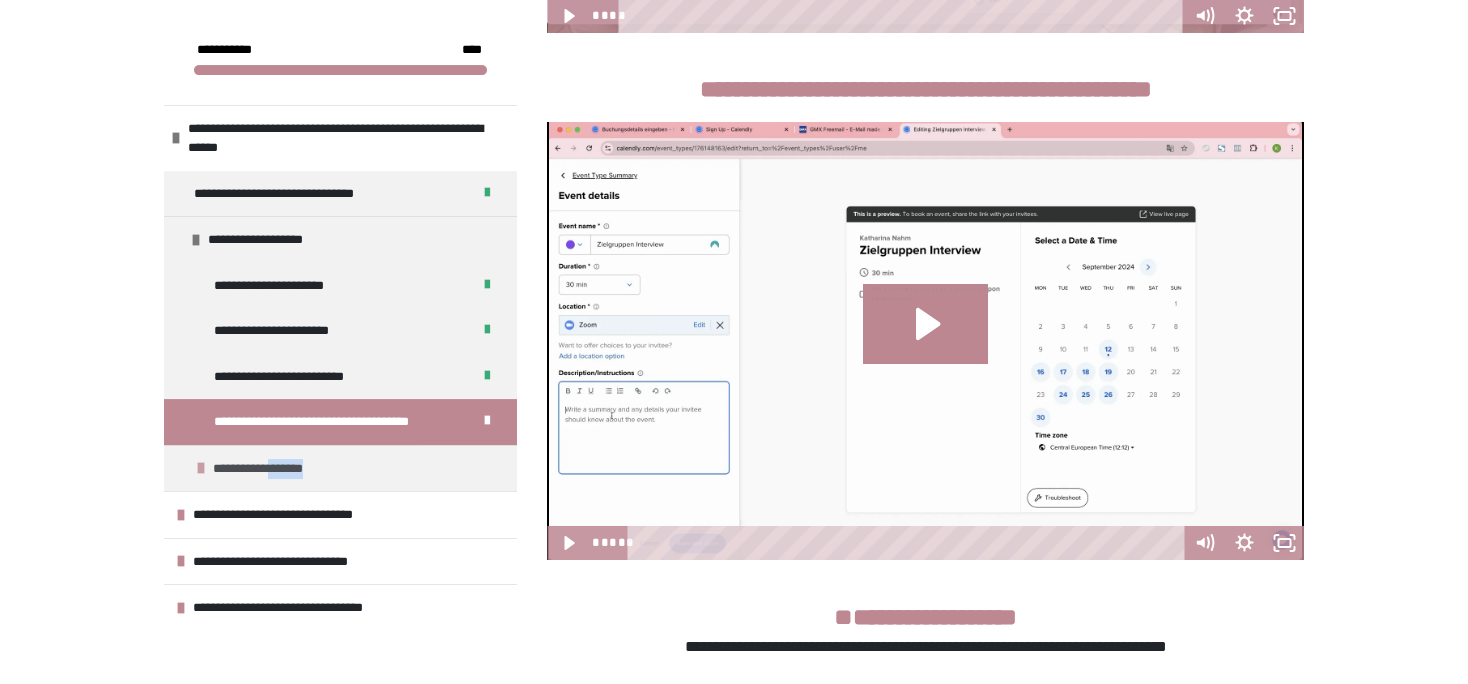 click on "**********" at bounding box center (272, 469) 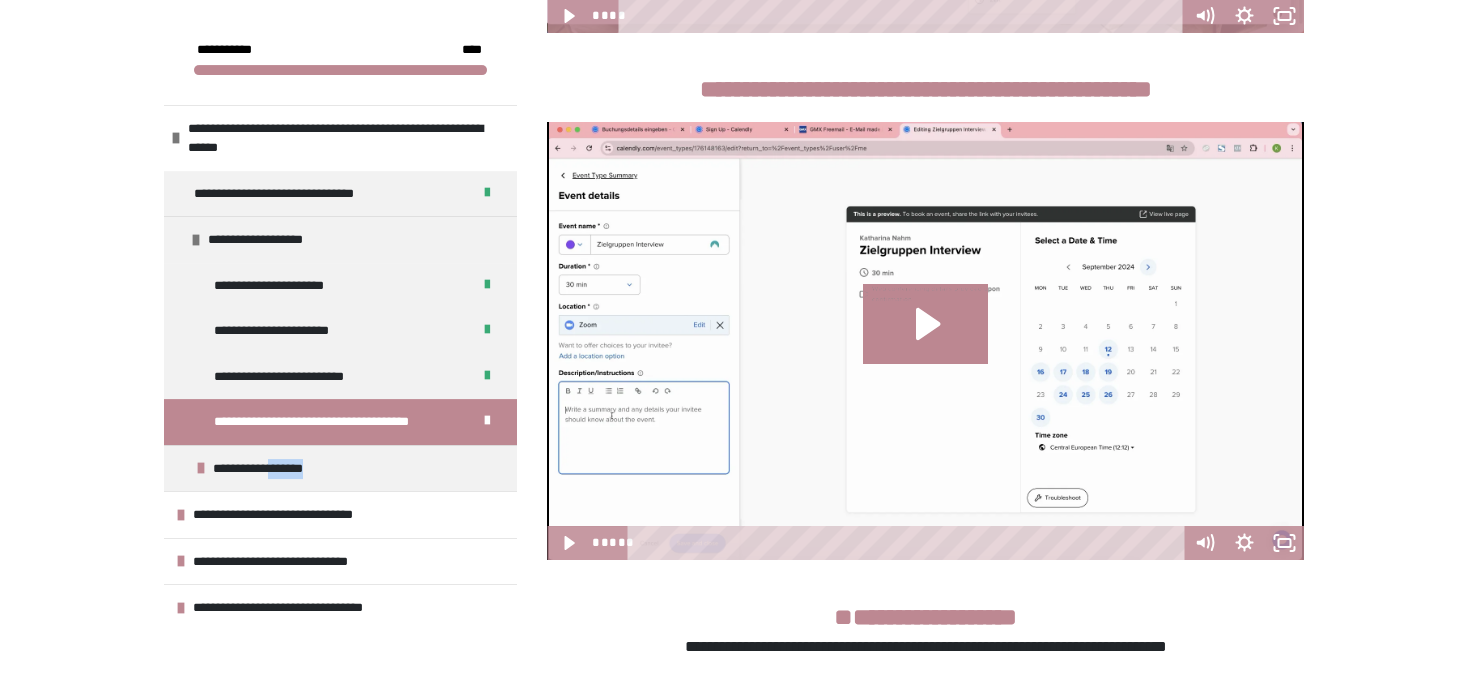 scroll, scrollTop: 1983, scrollLeft: 0, axis: vertical 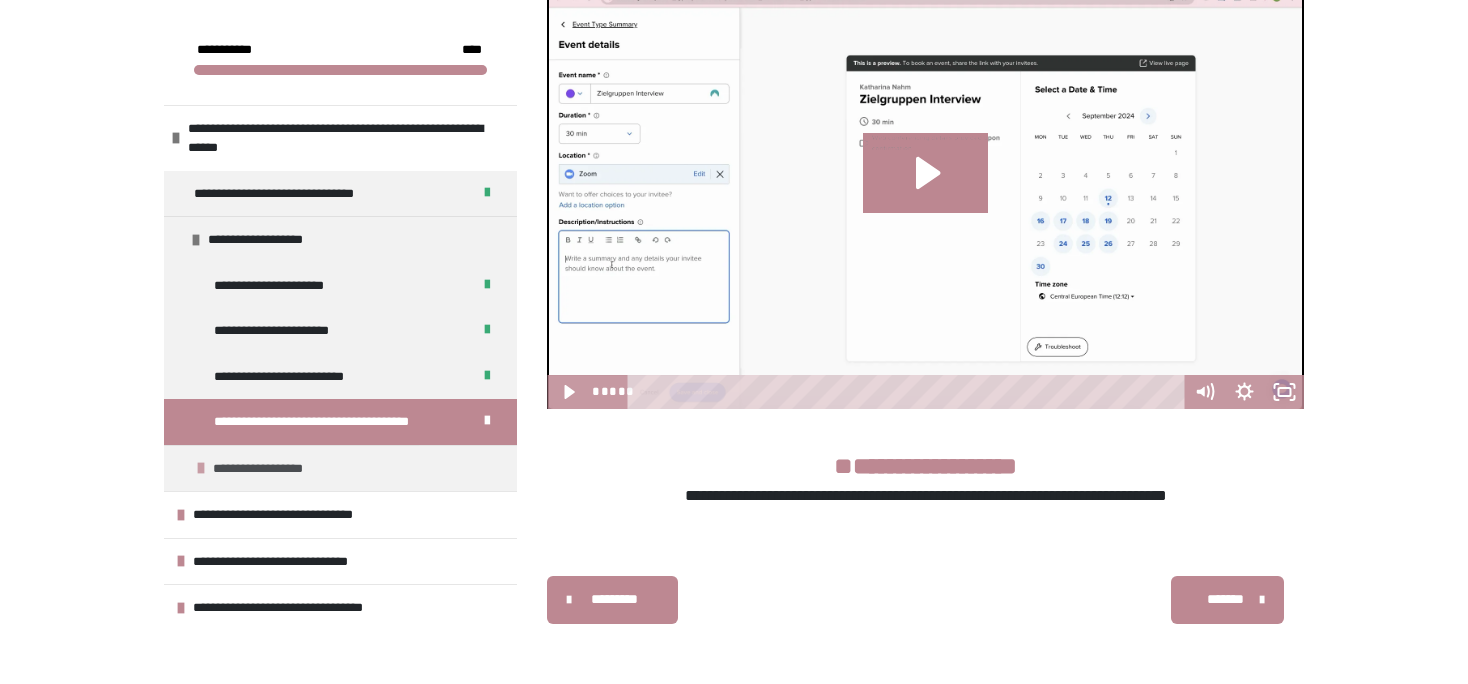 click on "**********" at bounding box center [272, 469] 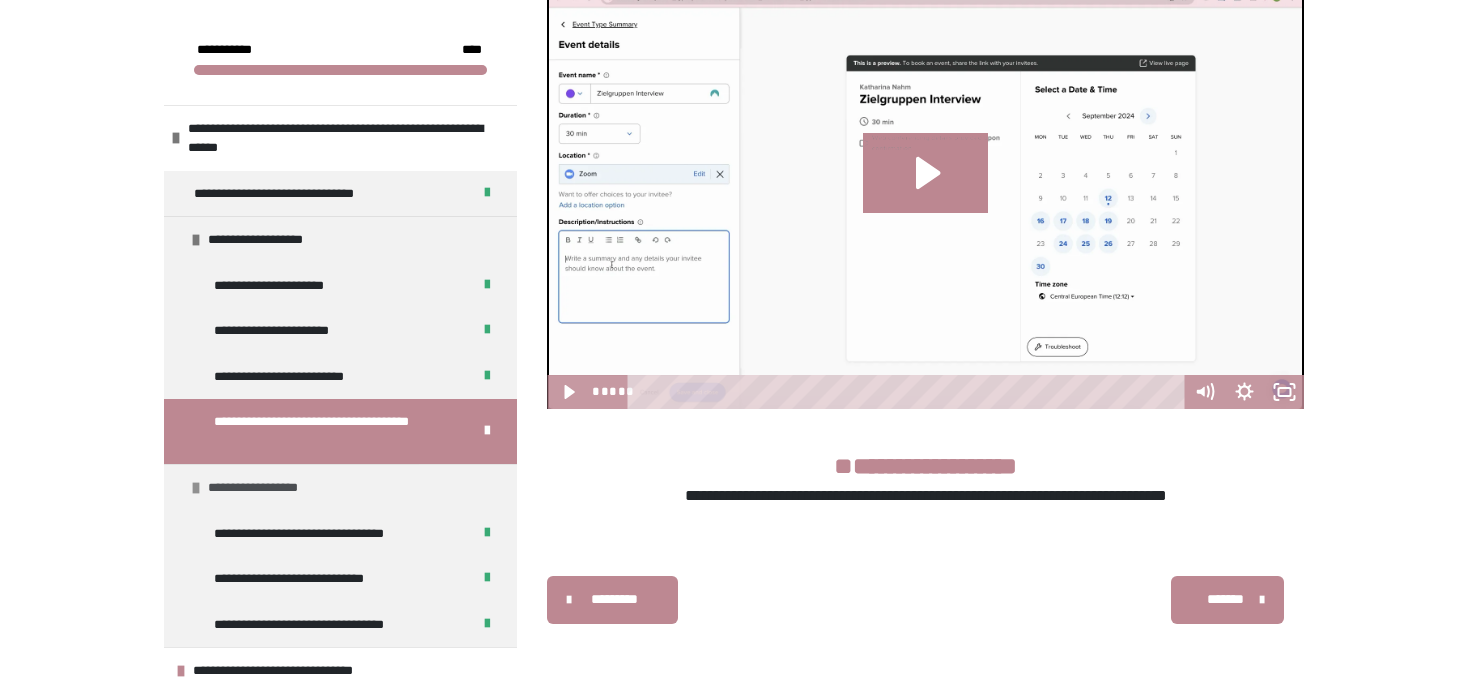scroll, scrollTop: 97, scrollLeft: 0, axis: vertical 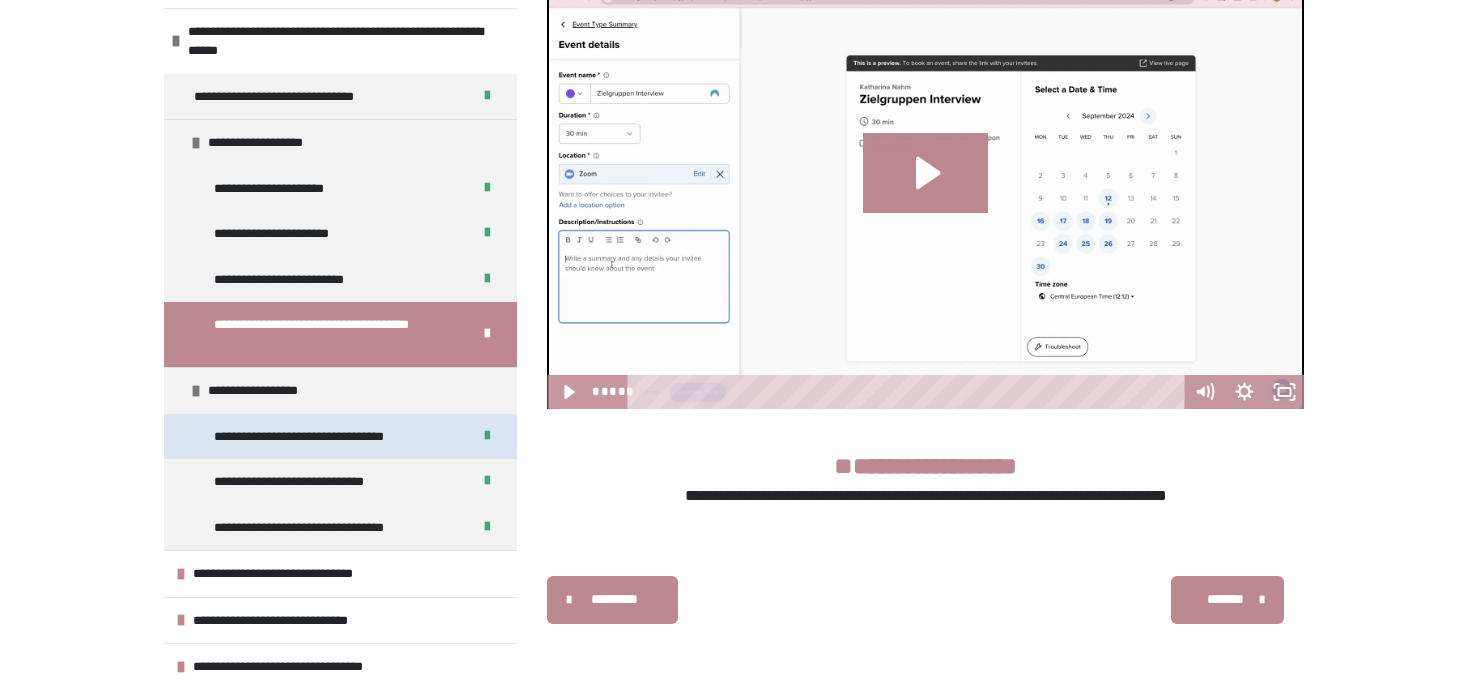 click on "**********" at bounding box center (340, 437) 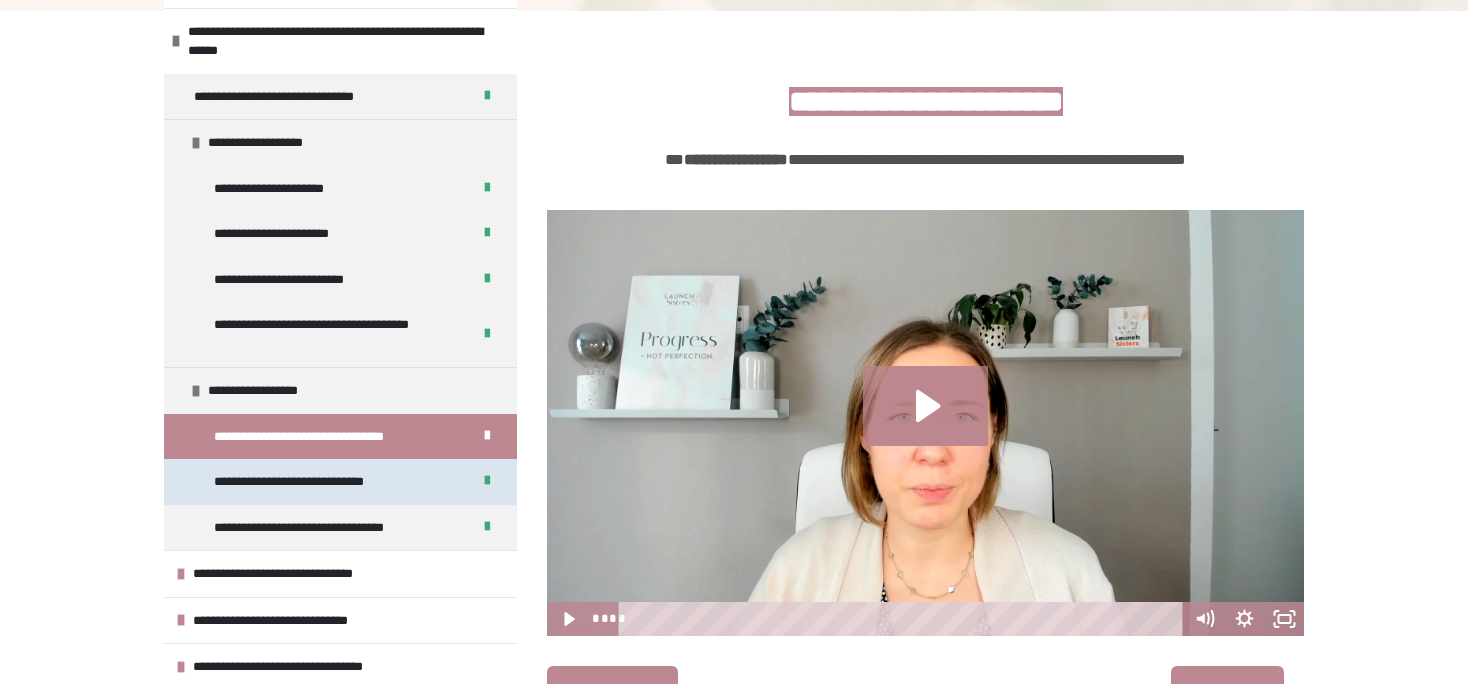 click on "**********" at bounding box center (308, 482) 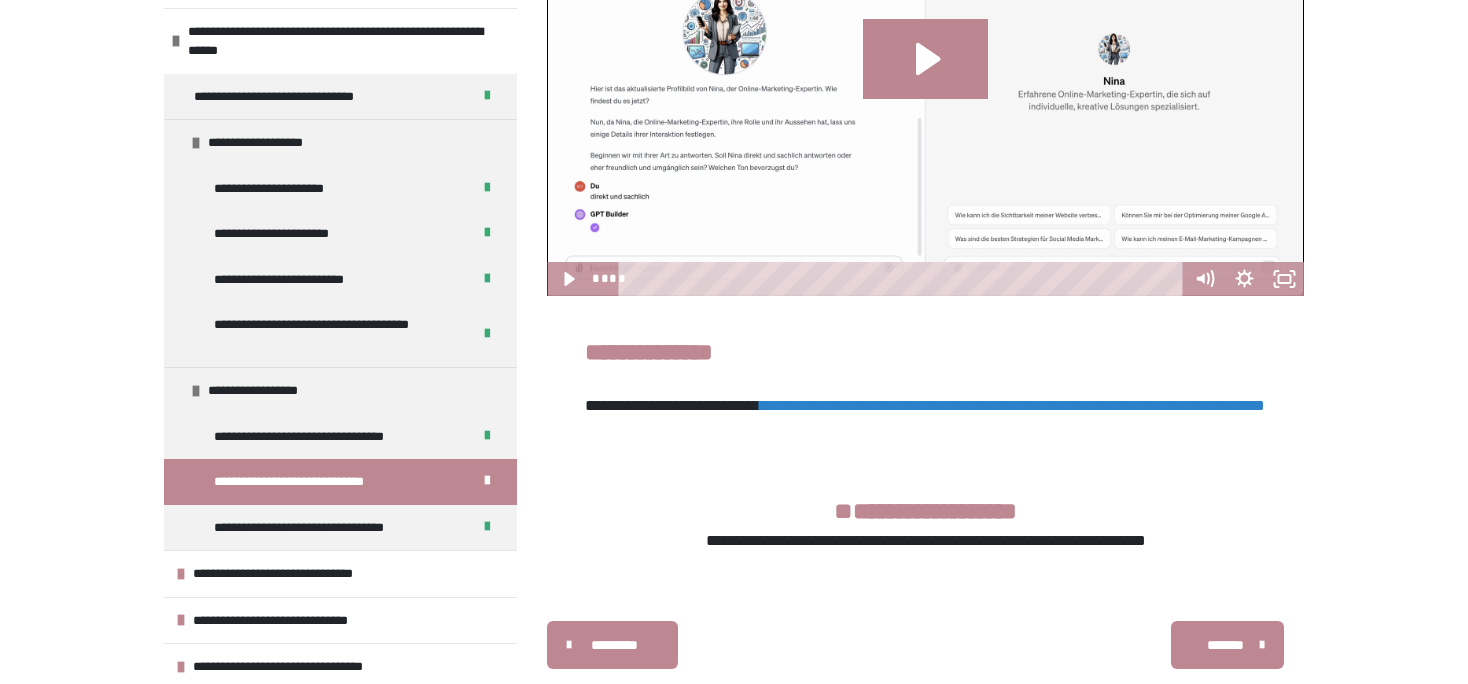 scroll, scrollTop: 663, scrollLeft: 0, axis: vertical 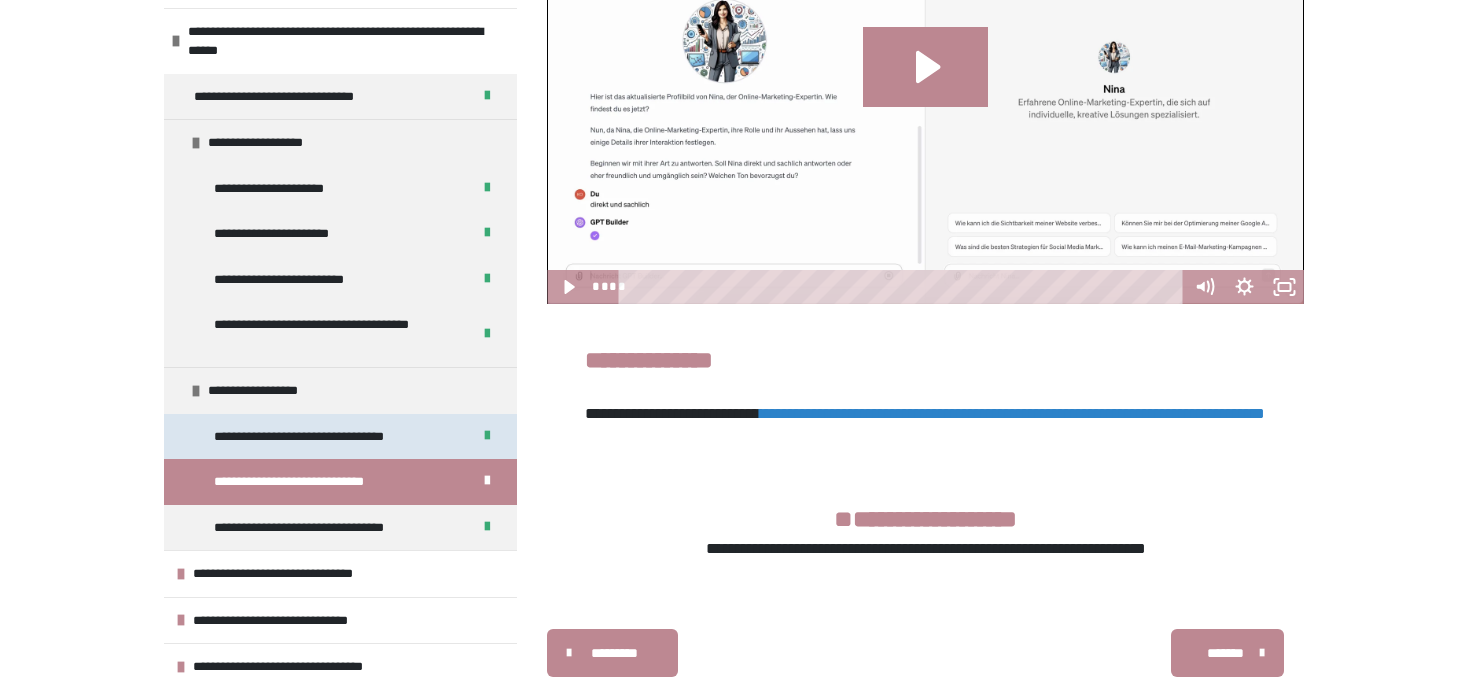click on "**********" at bounding box center (318, 437) 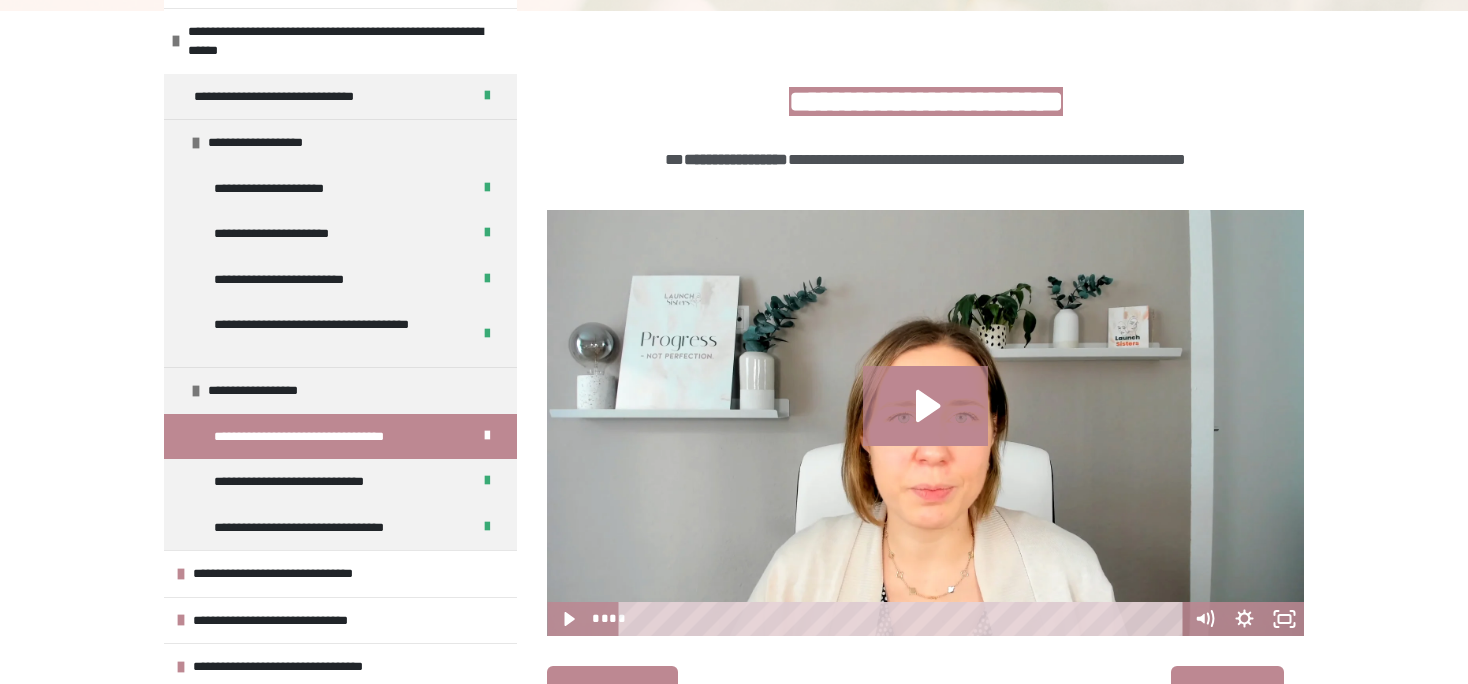 scroll, scrollTop: 382, scrollLeft: 0, axis: vertical 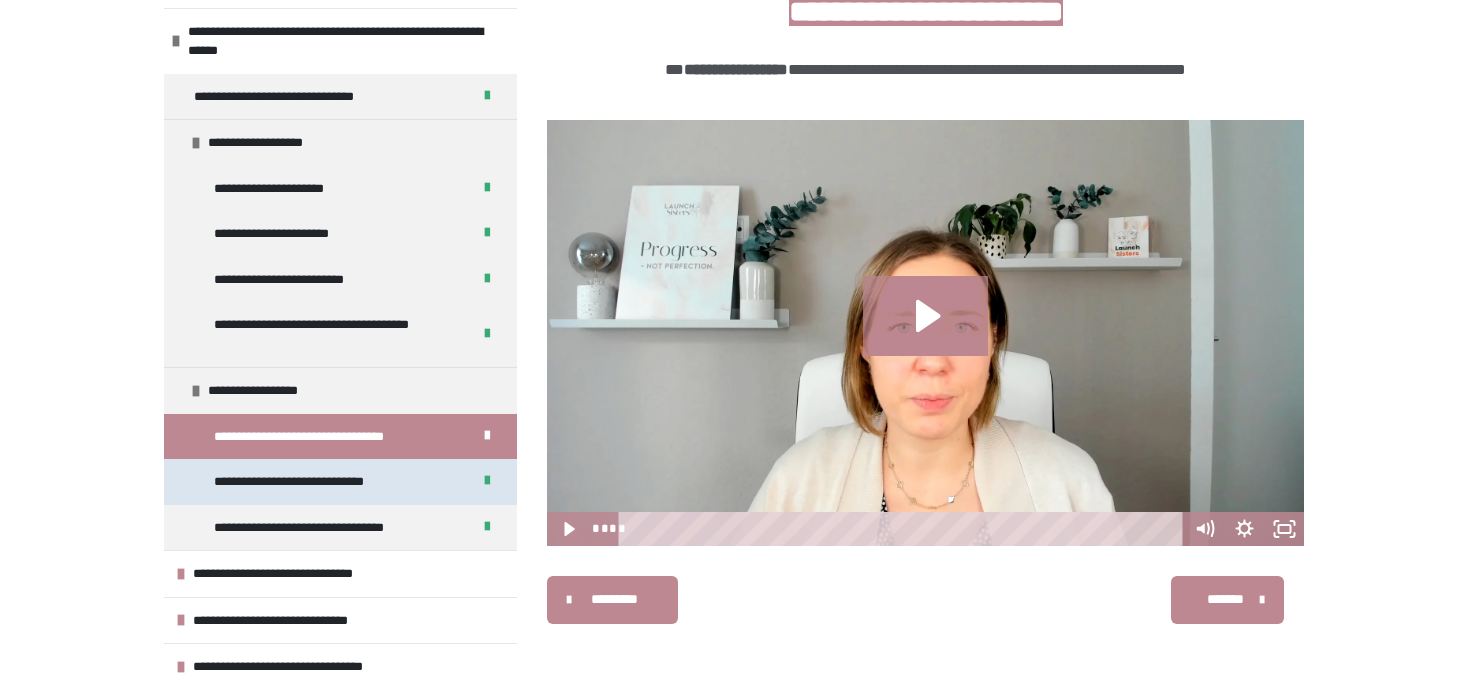 click on "**********" at bounding box center [308, 482] 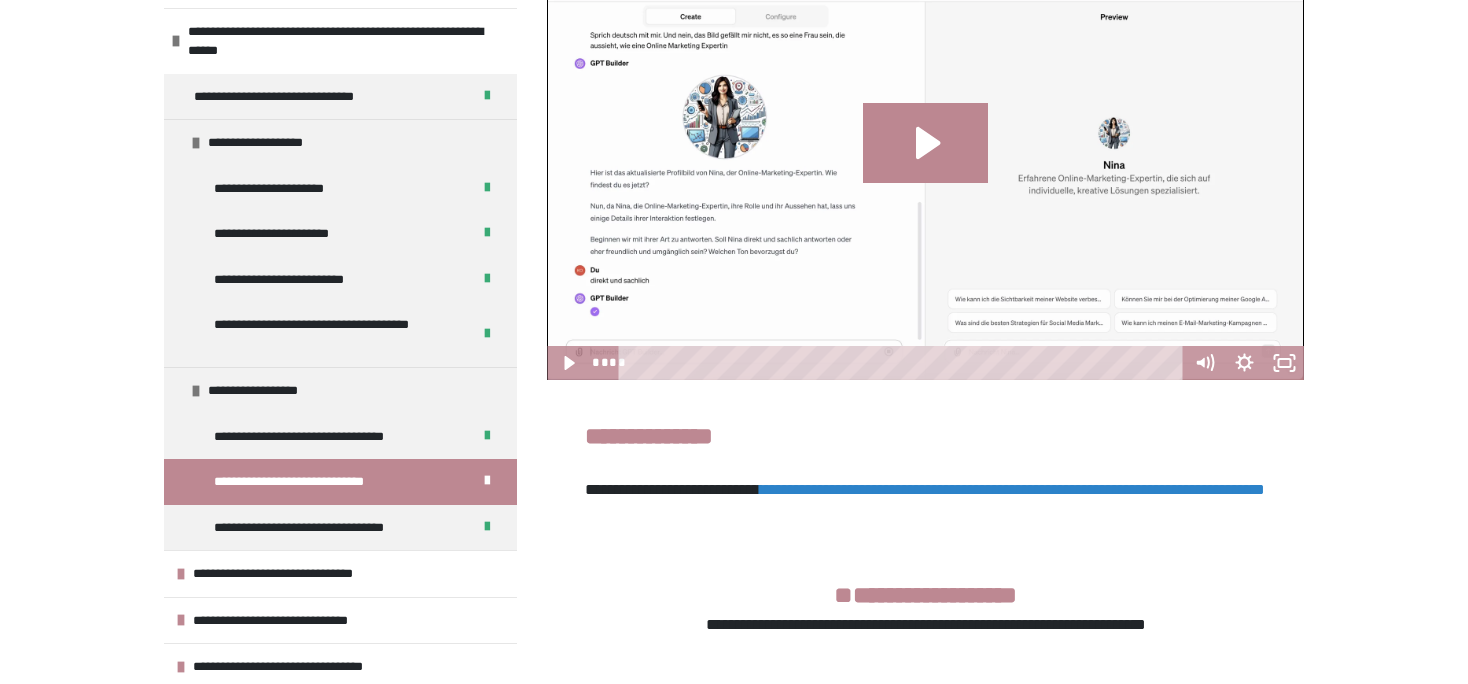 scroll, scrollTop: 625, scrollLeft: 0, axis: vertical 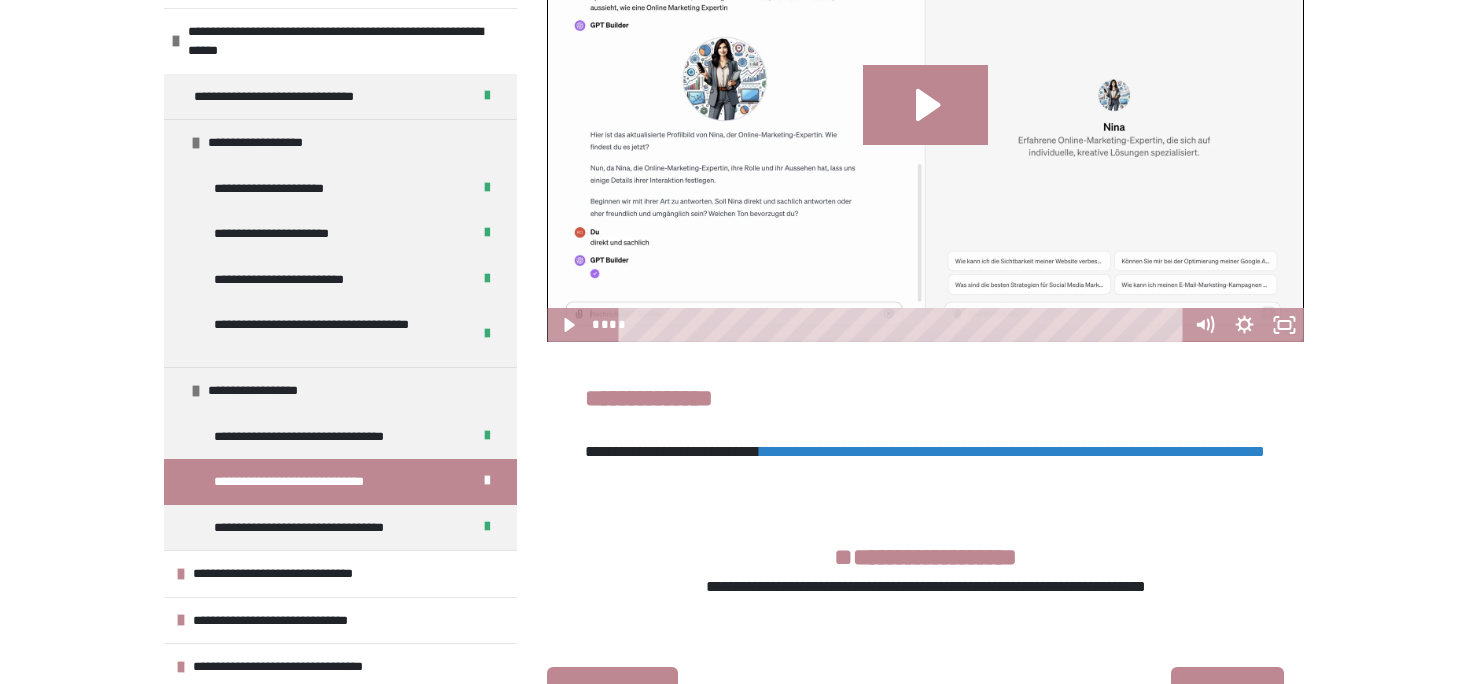 click on "**********" at bounding box center (925, 557) 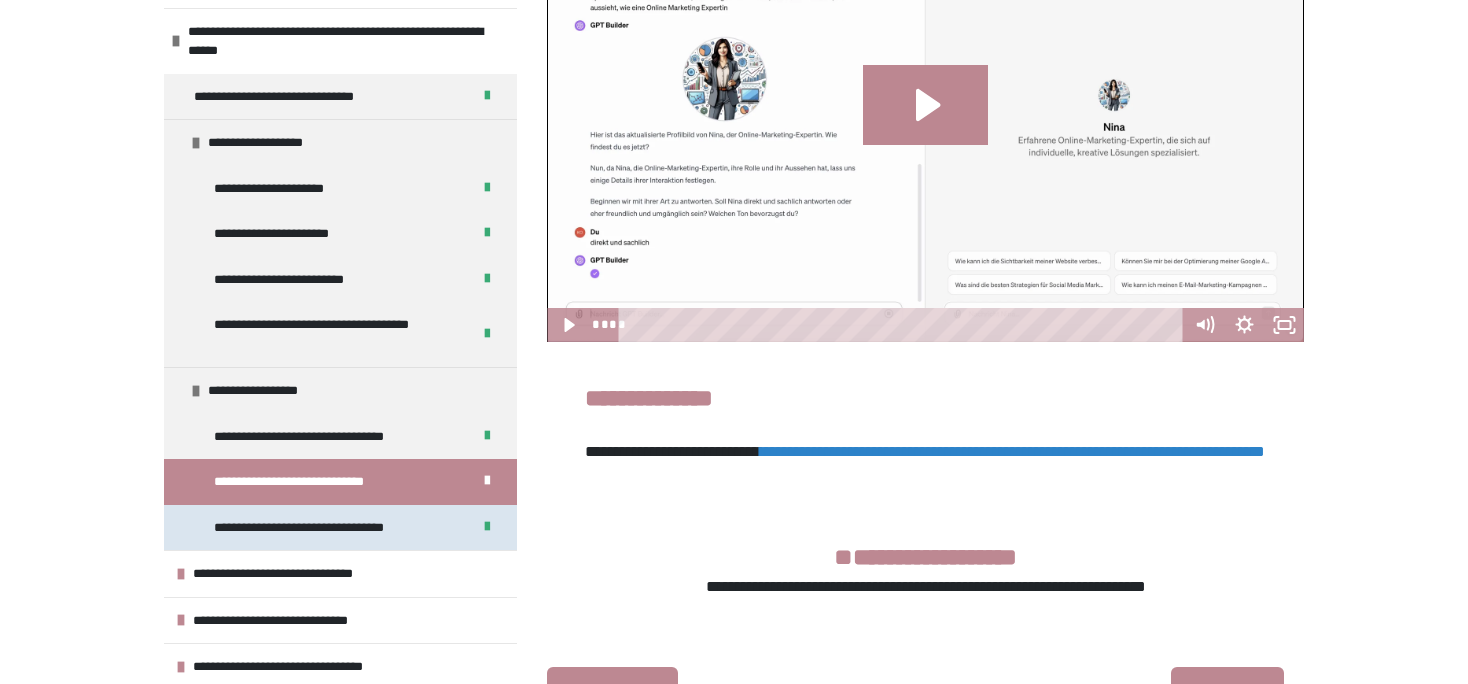 click on "**********" at bounding box center [322, 528] 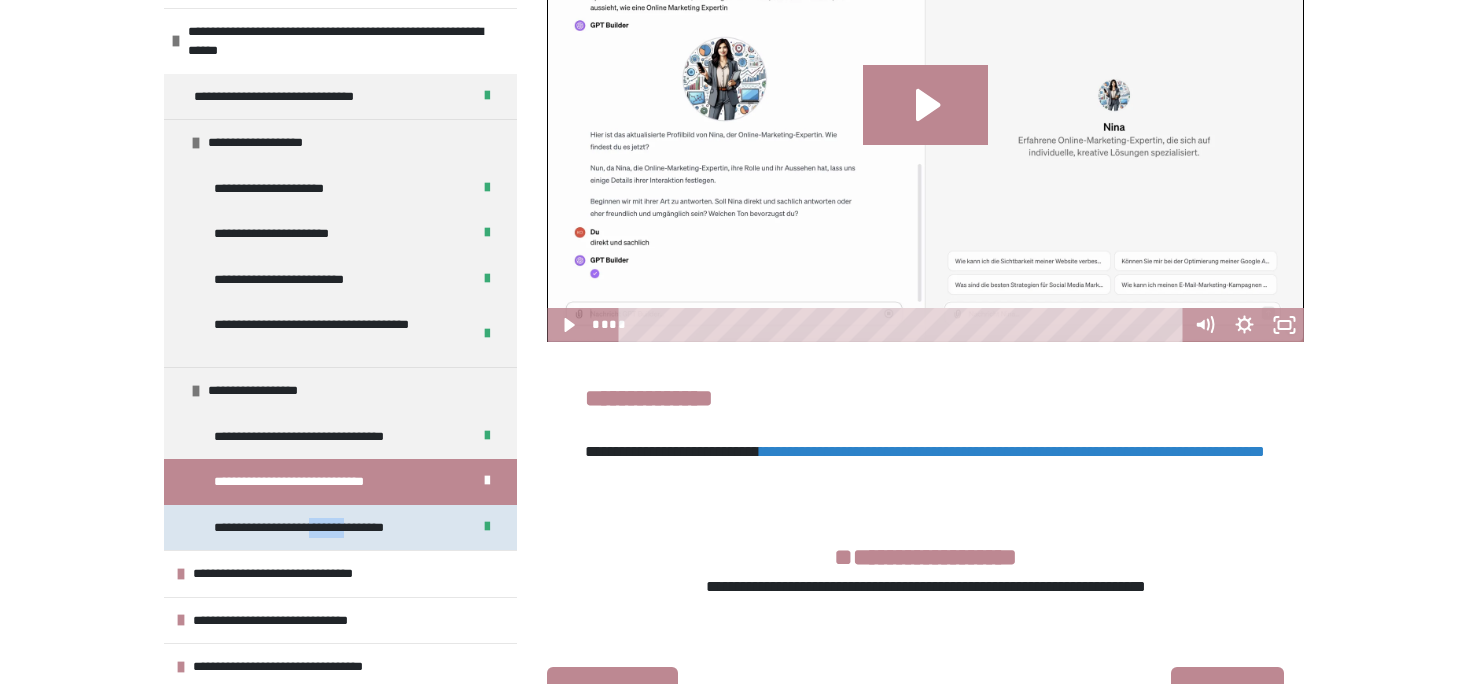 scroll, scrollTop: 269, scrollLeft: 0, axis: vertical 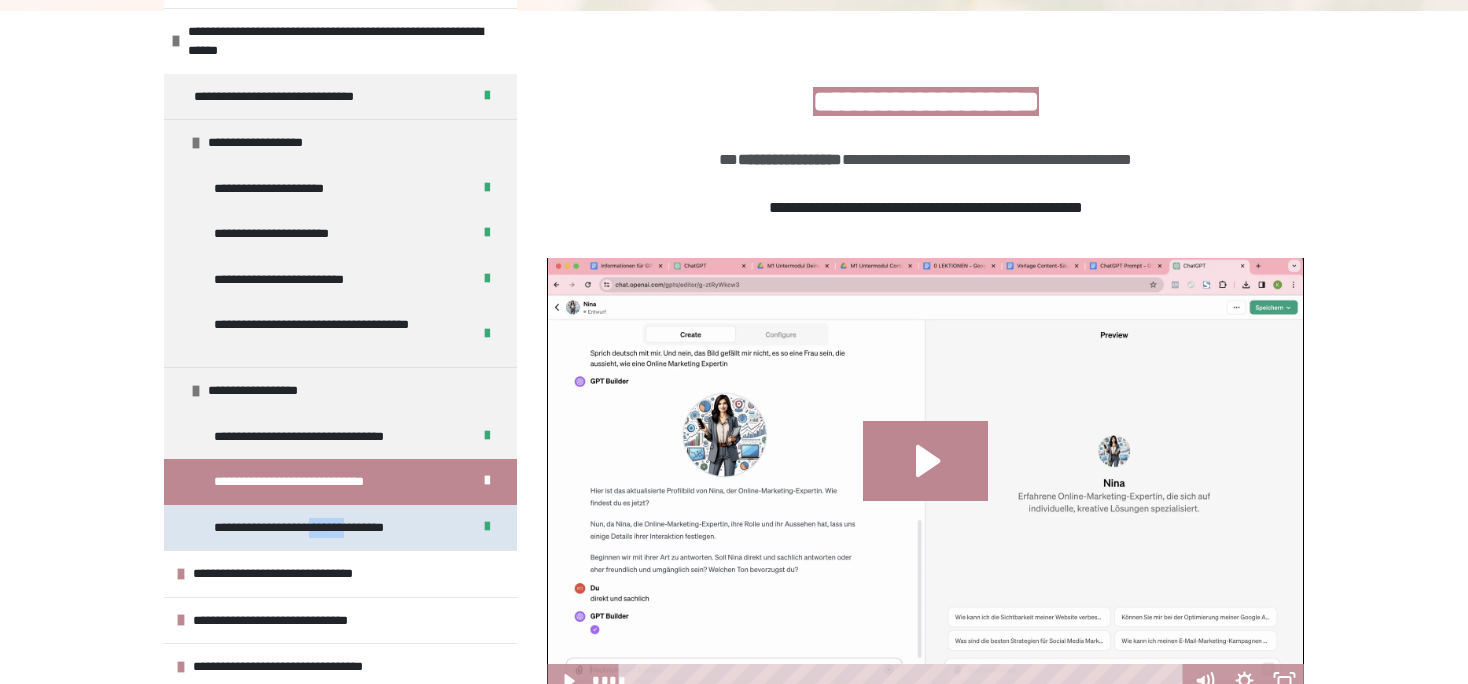 click on "**********" at bounding box center (322, 528) 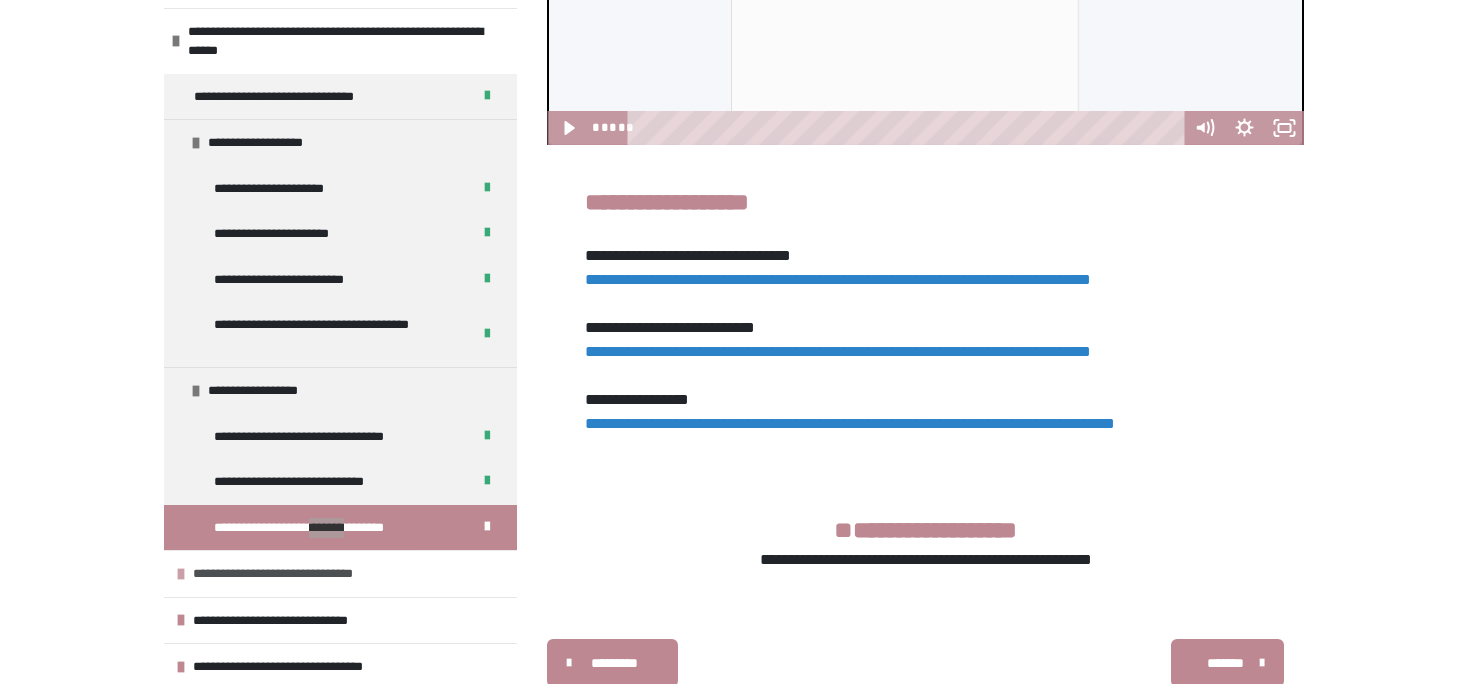 scroll, scrollTop: 907, scrollLeft: 0, axis: vertical 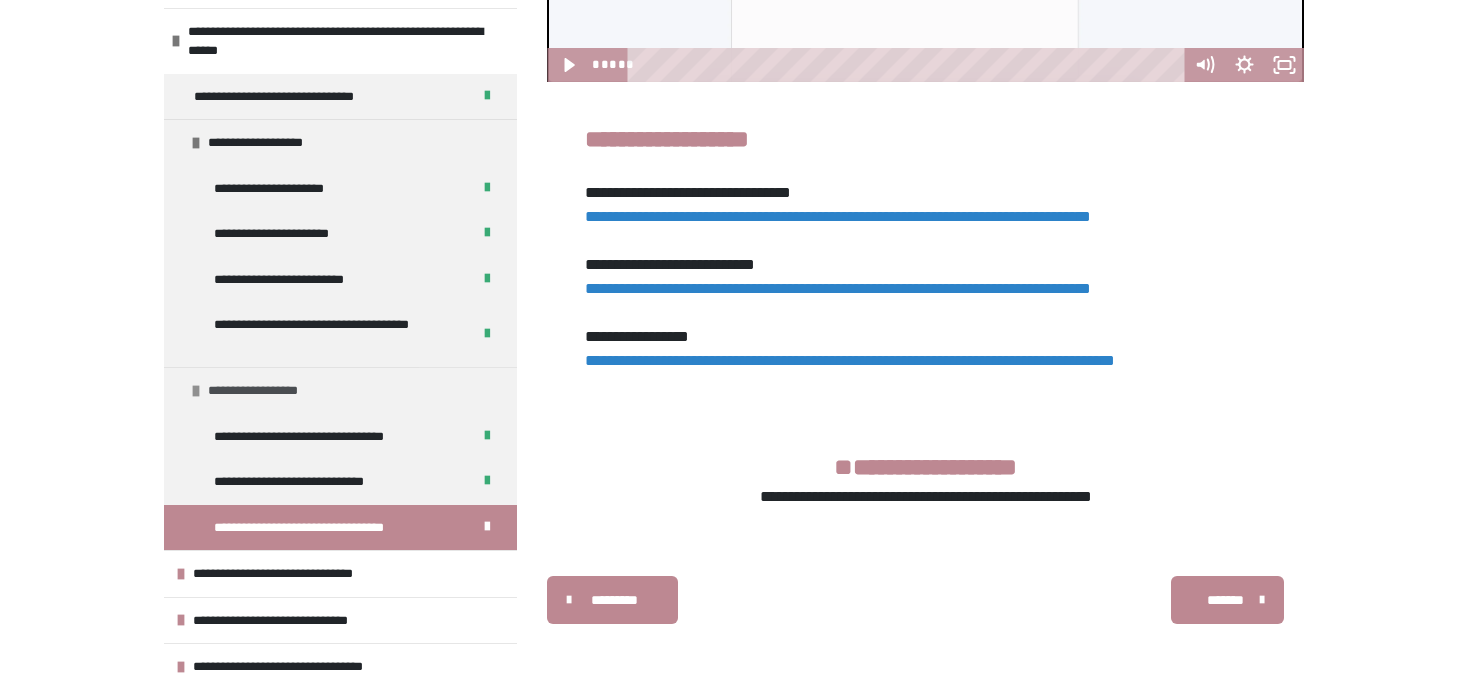 click on "**********" at bounding box center [340, 390] 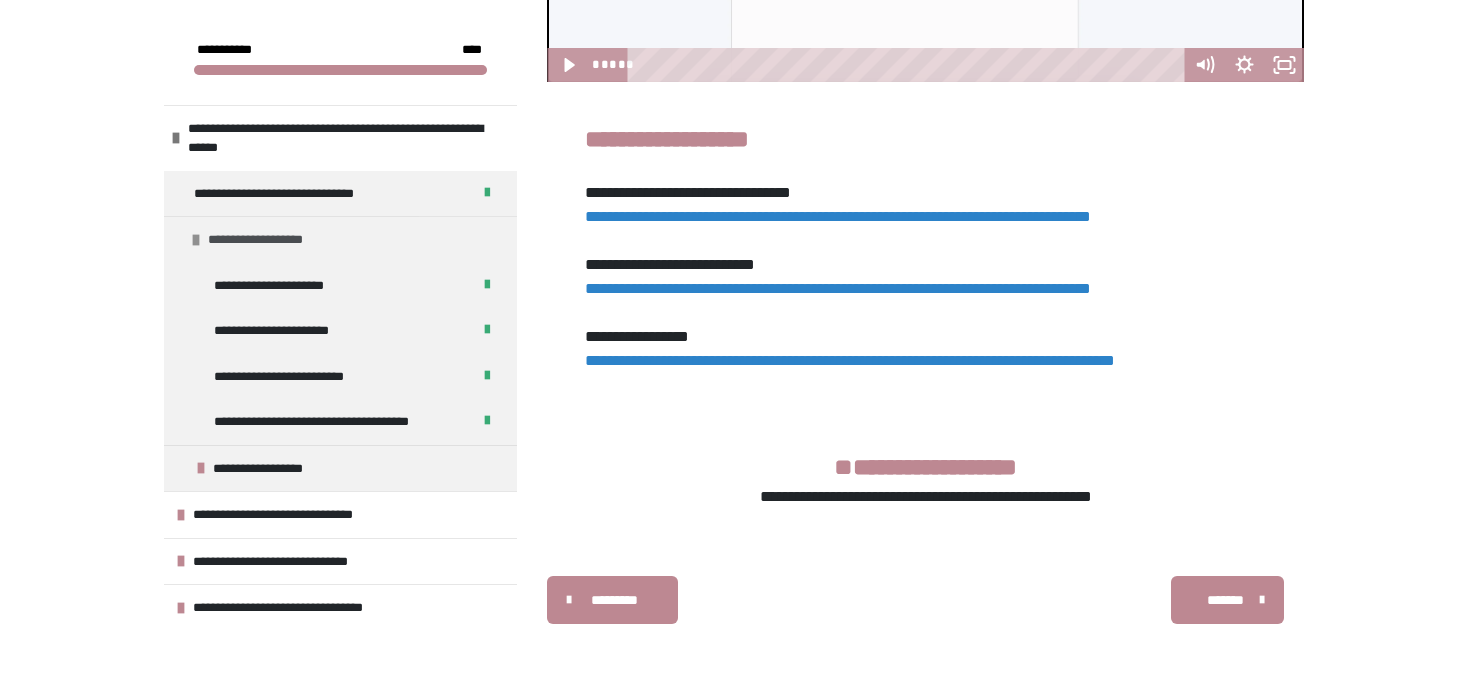 click on "**********" at bounding box center (340, 239) 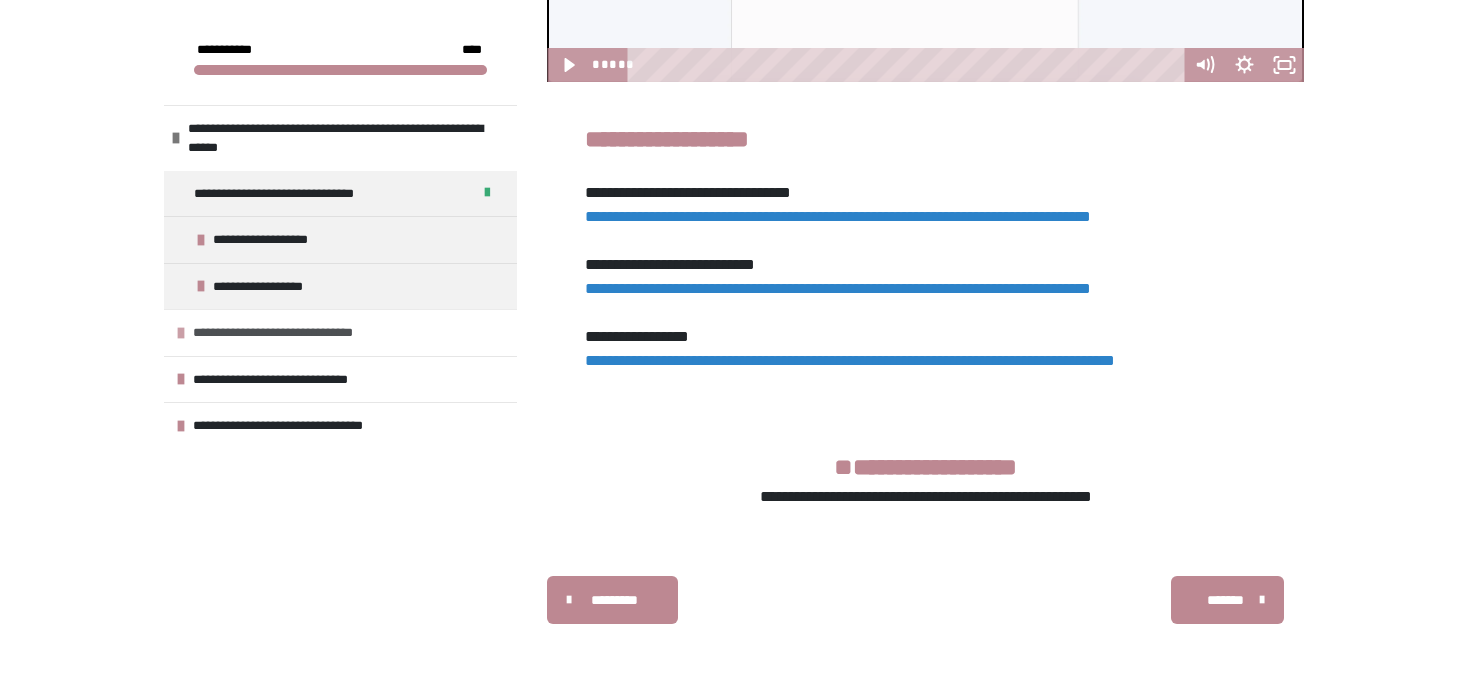 click on "**********" at bounding box center (297, 333) 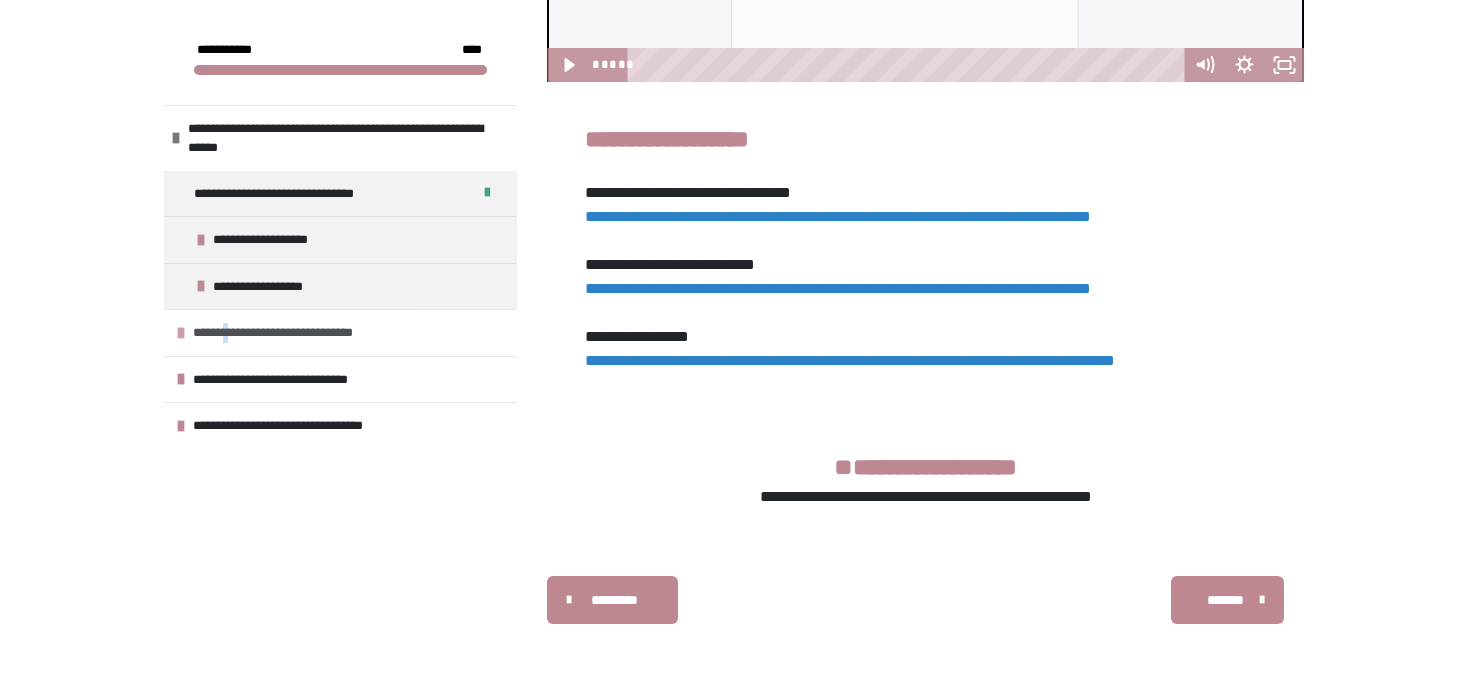 click on "**********" at bounding box center (297, 333) 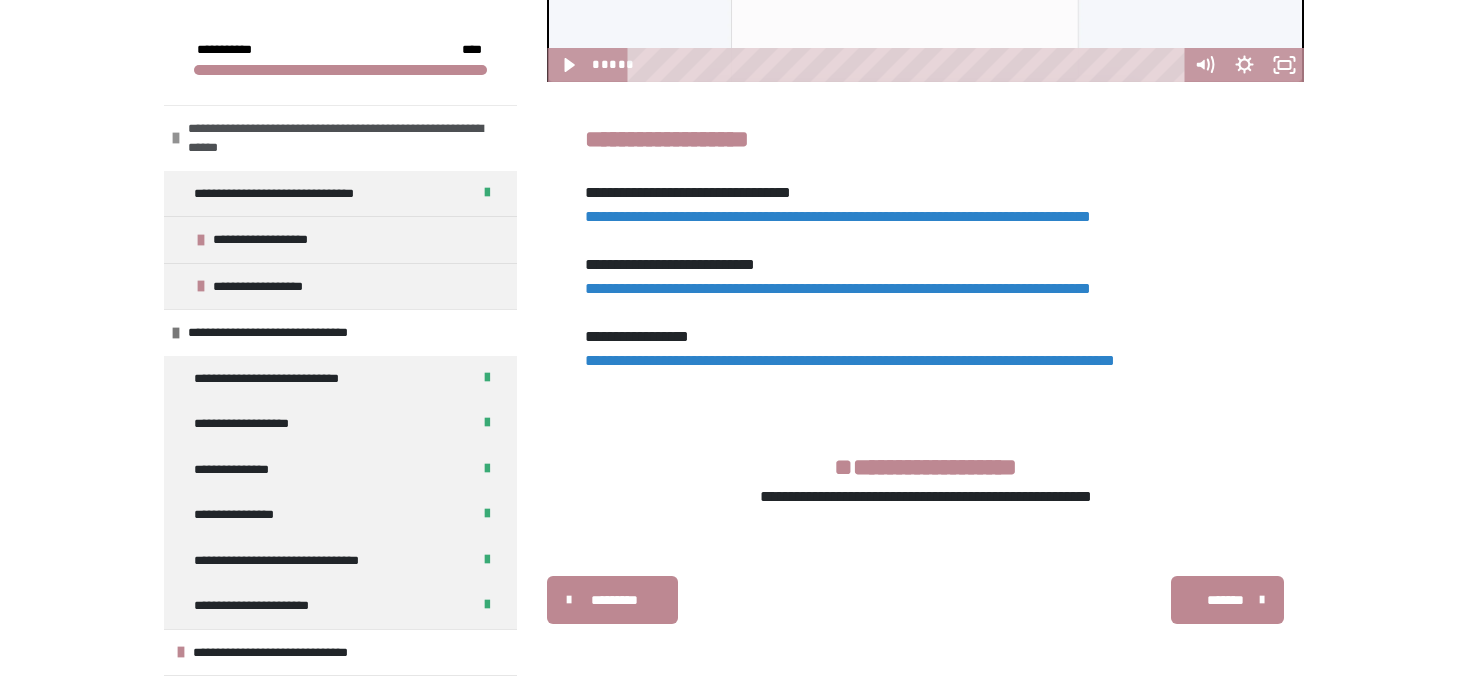 click on "**********" at bounding box center [336, 138] 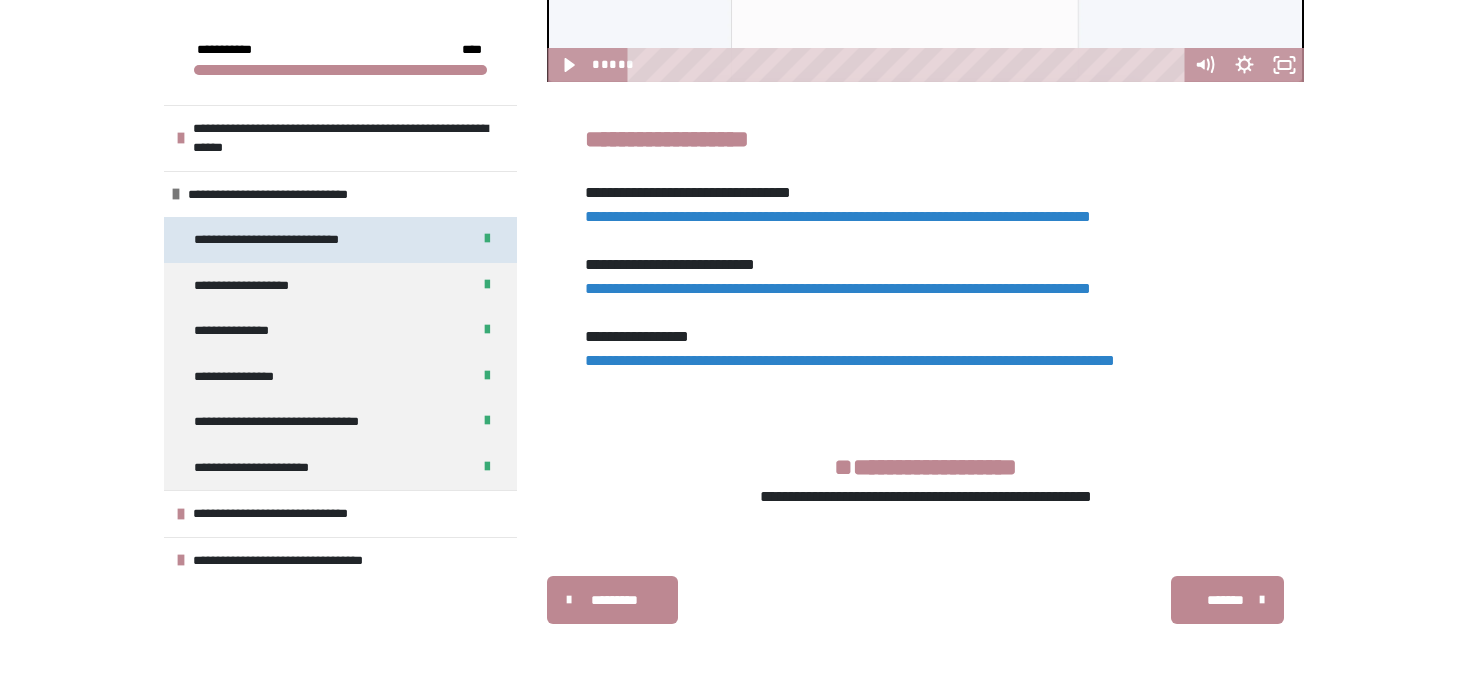 click on "**********" at bounding box center (340, 240) 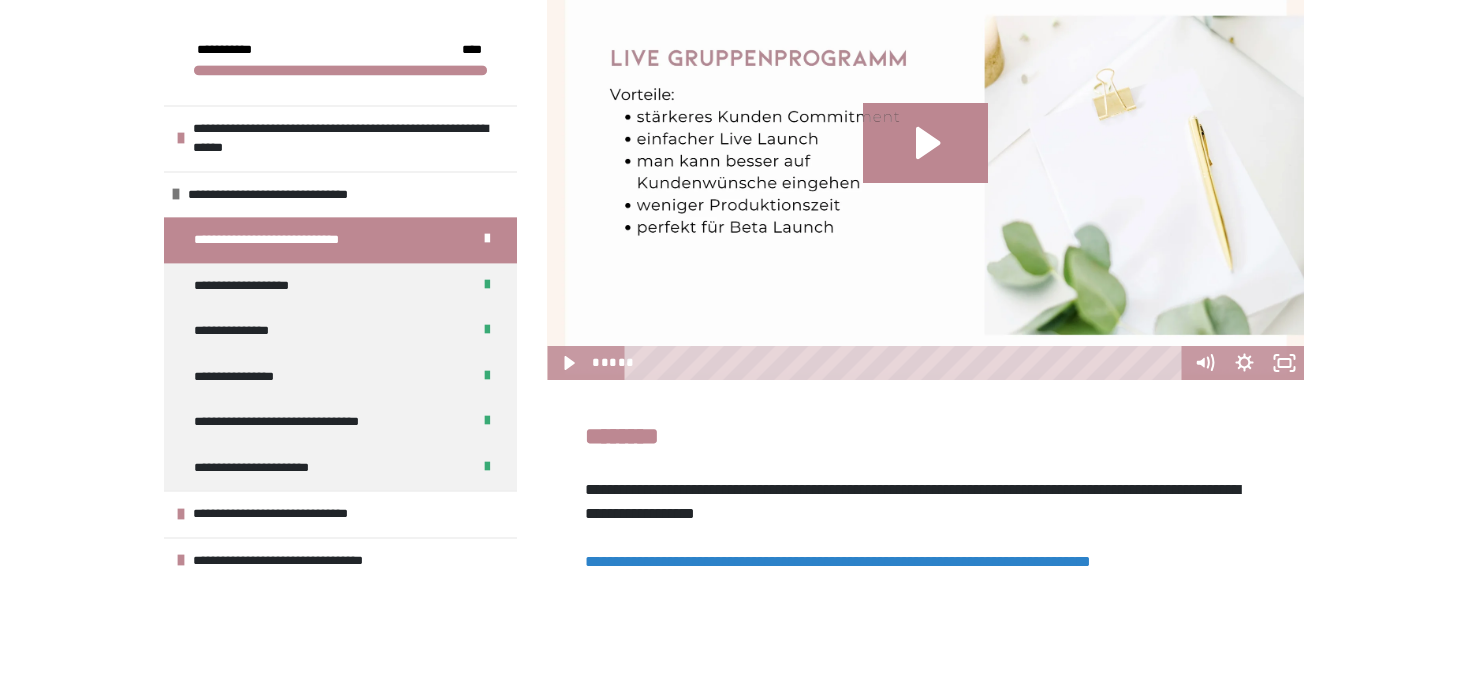 scroll, scrollTop: 540, scrollLeft: 0, axis: vertical 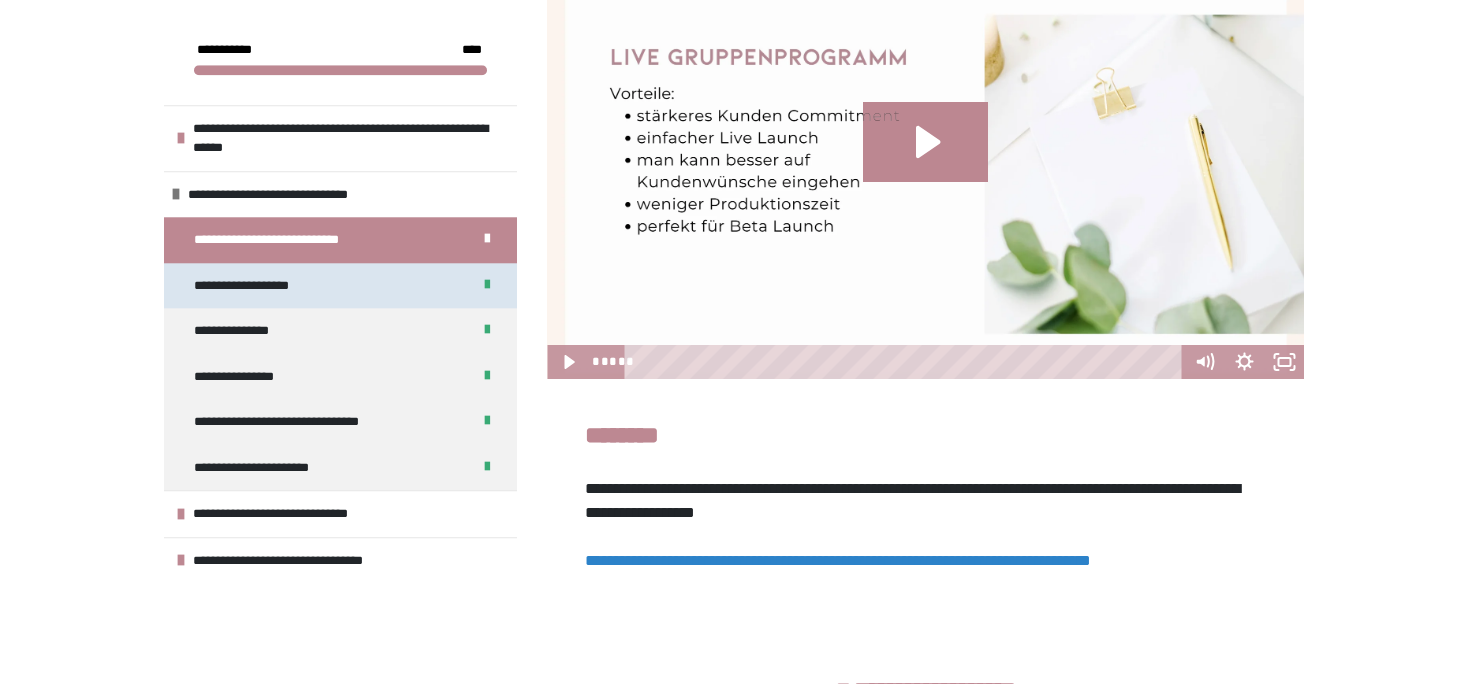 click on "**********" at bounding box center [340, 286] 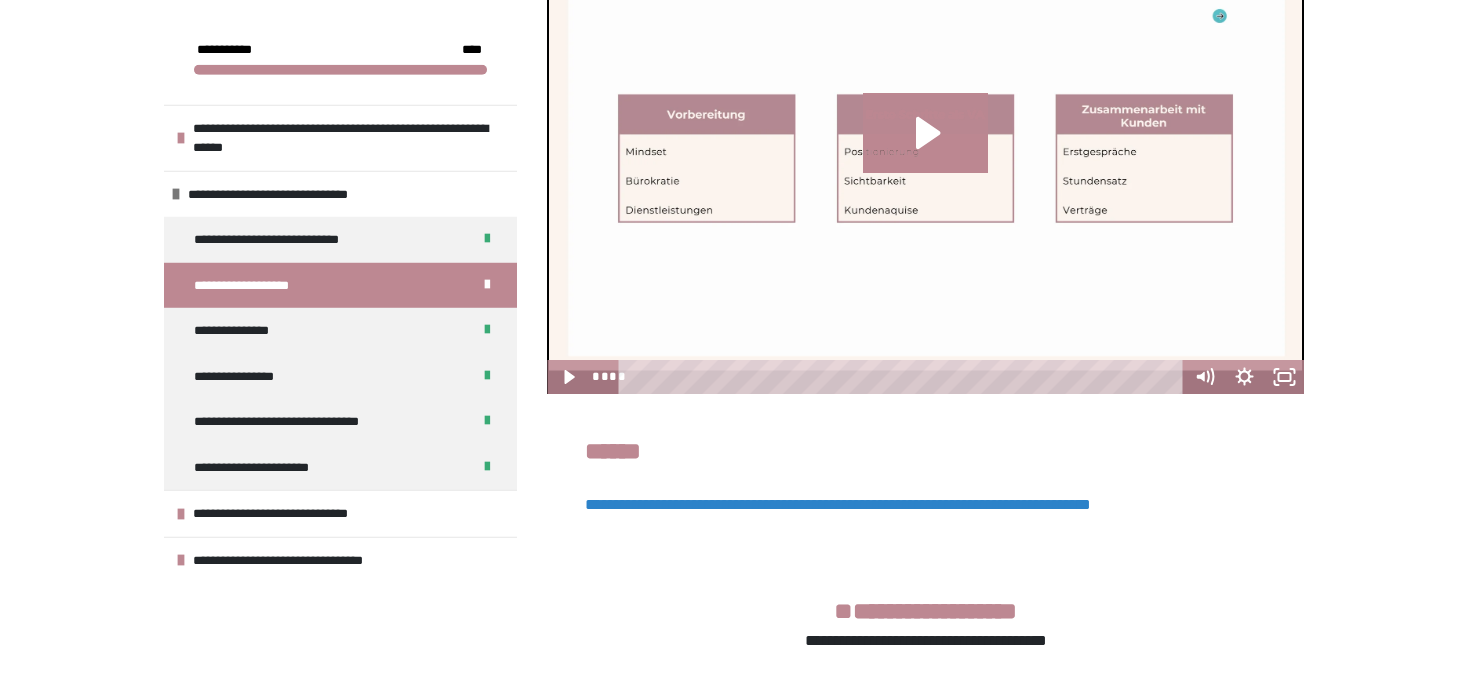 scroll, scrollTop: 427, scrollLeft: 0, axis: vertical 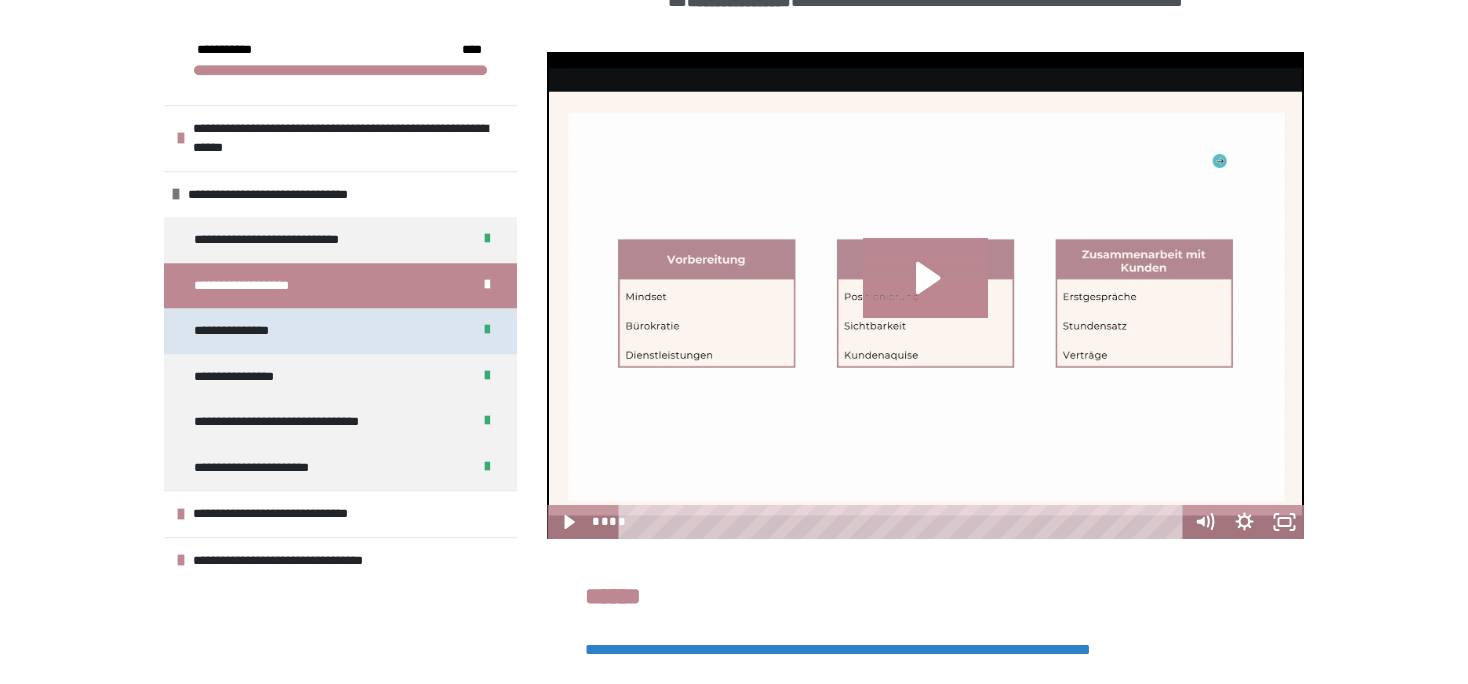 click on "**********" at bounding box center (340, 331) 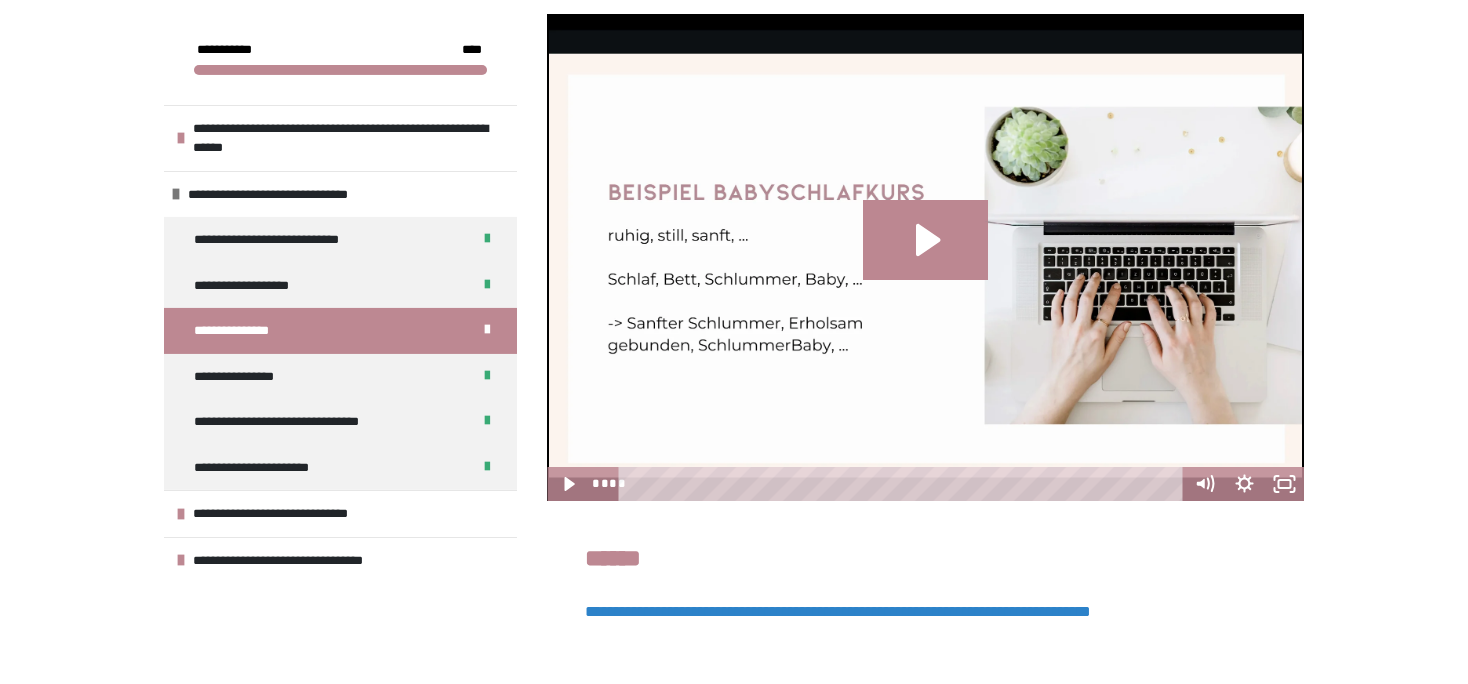 scroll, scrollTop: 464, scrollLeft: 0, axis: vertical 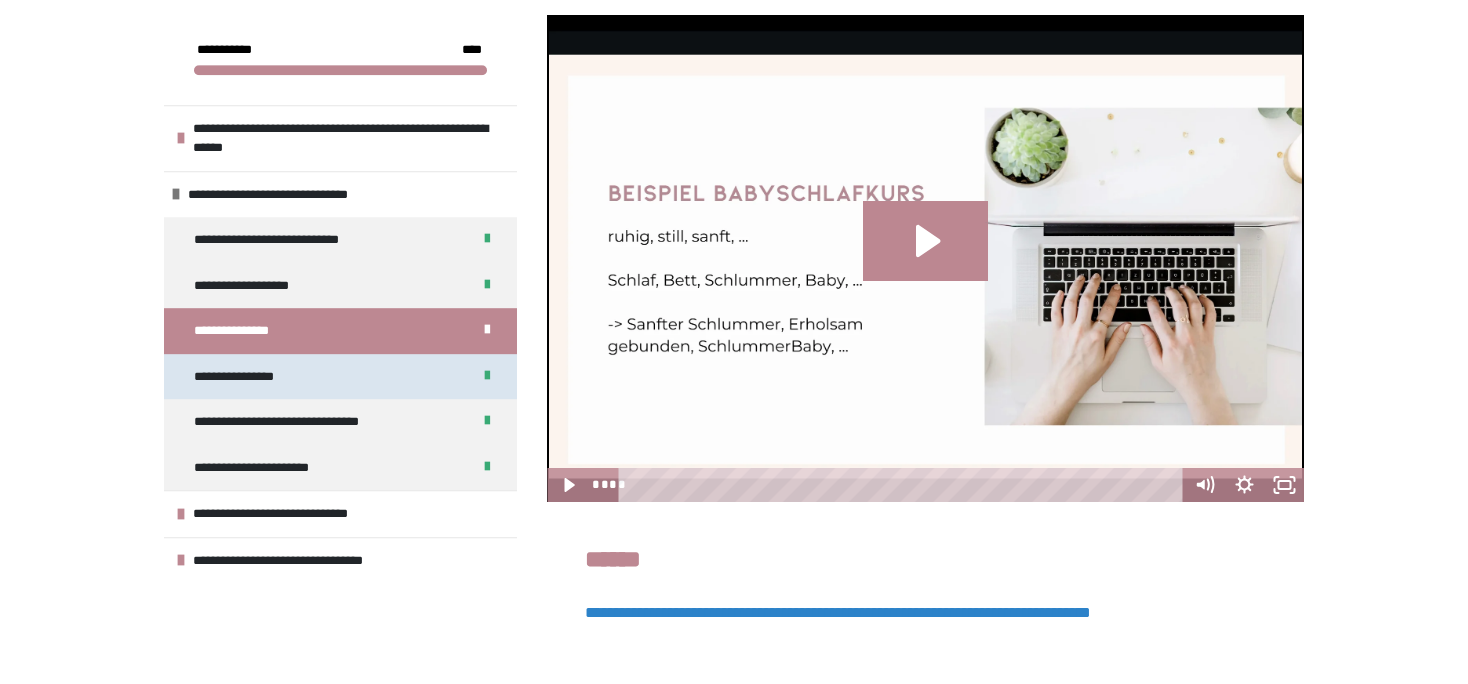 click on "**********" at bounding box center [340, 377] 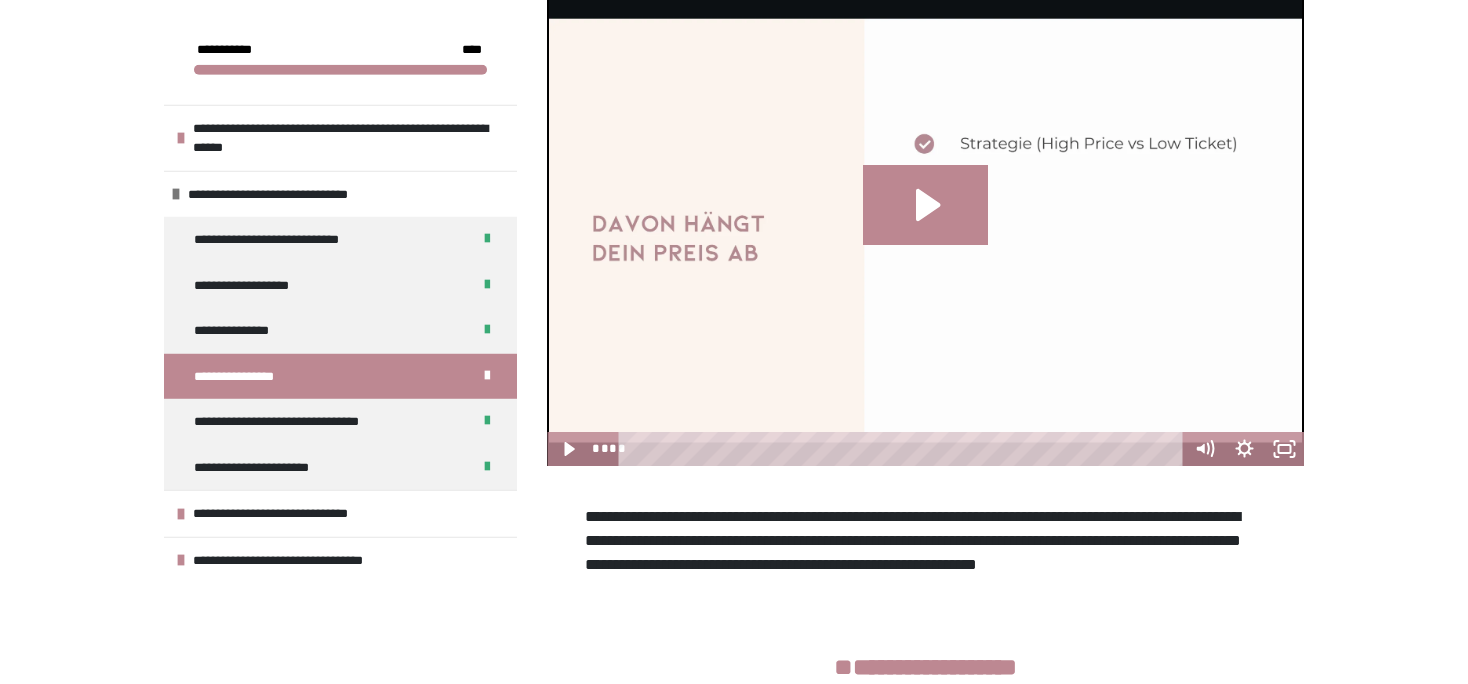 scroll, scrollTop: 499, scrollLeft: 0, axis: vertical 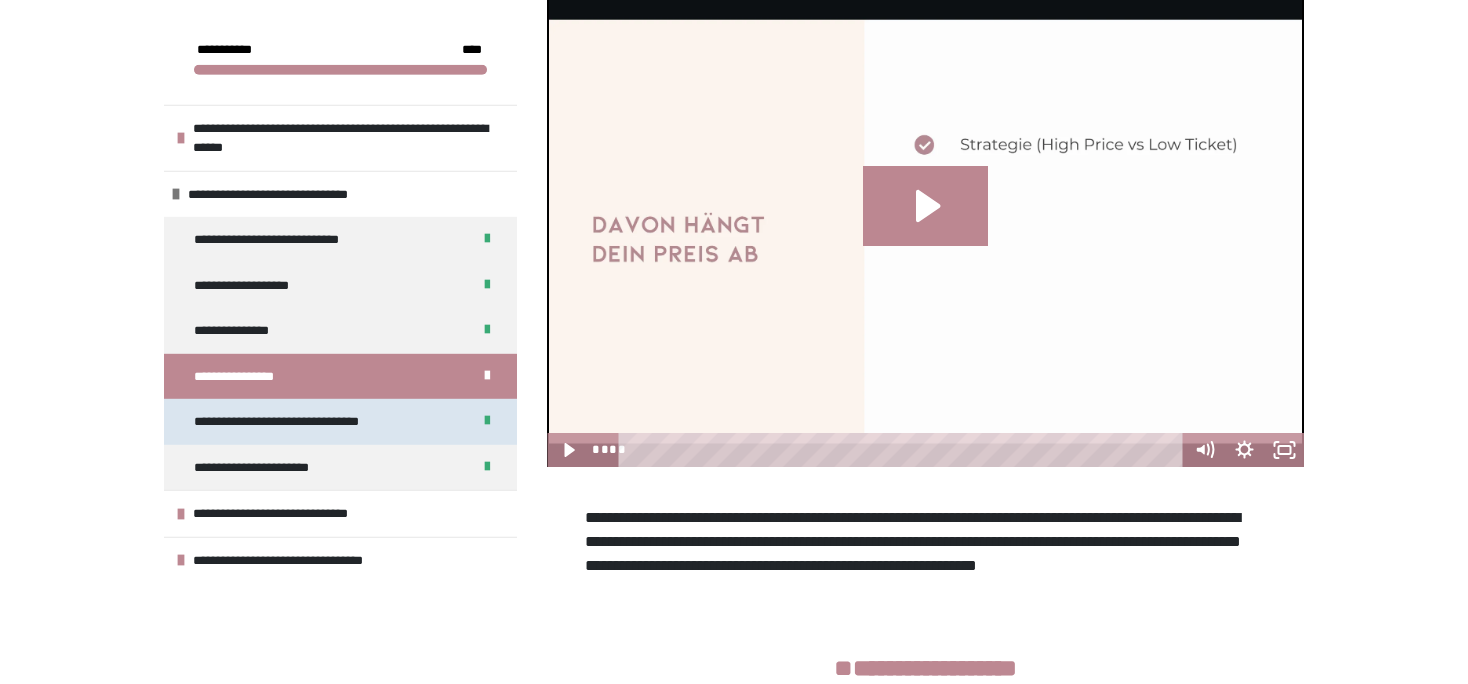 click on "**********" at bounding box center [297, 422] 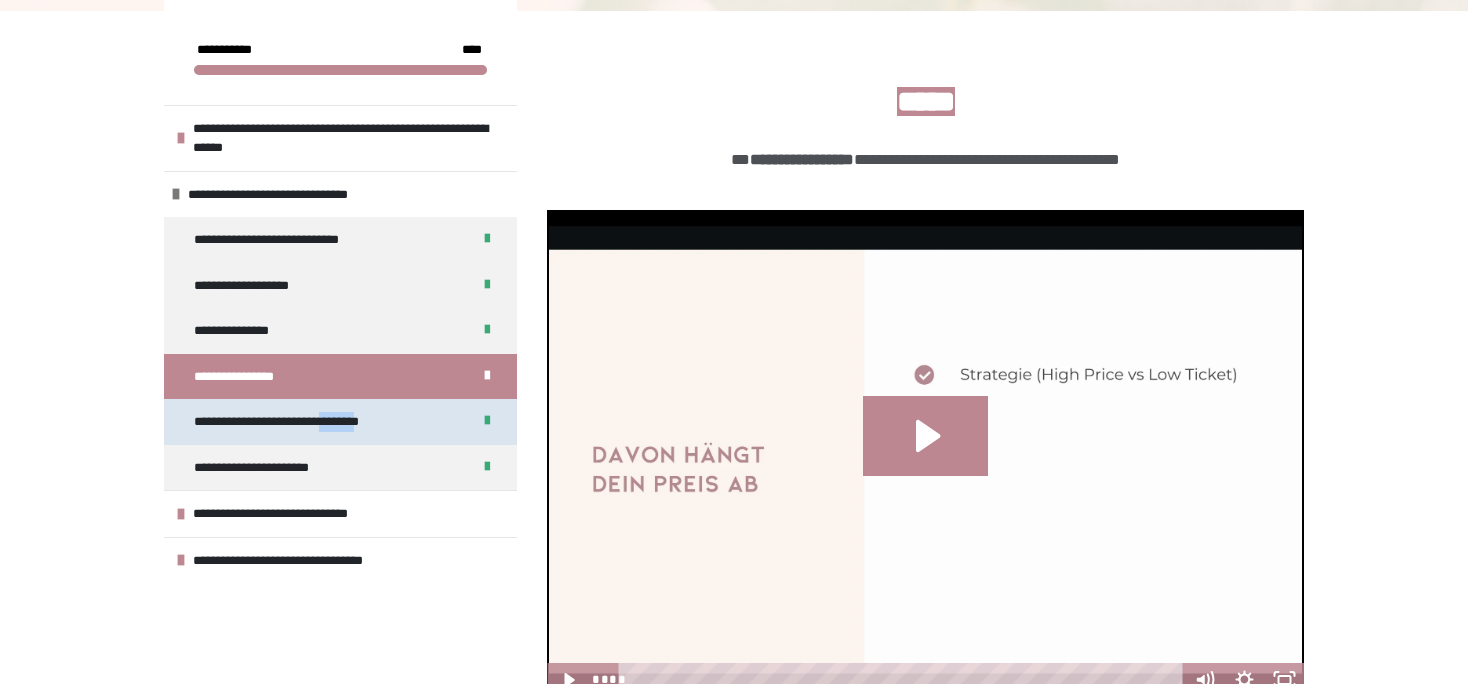 click on "**********" at bounding box center (297, 422) 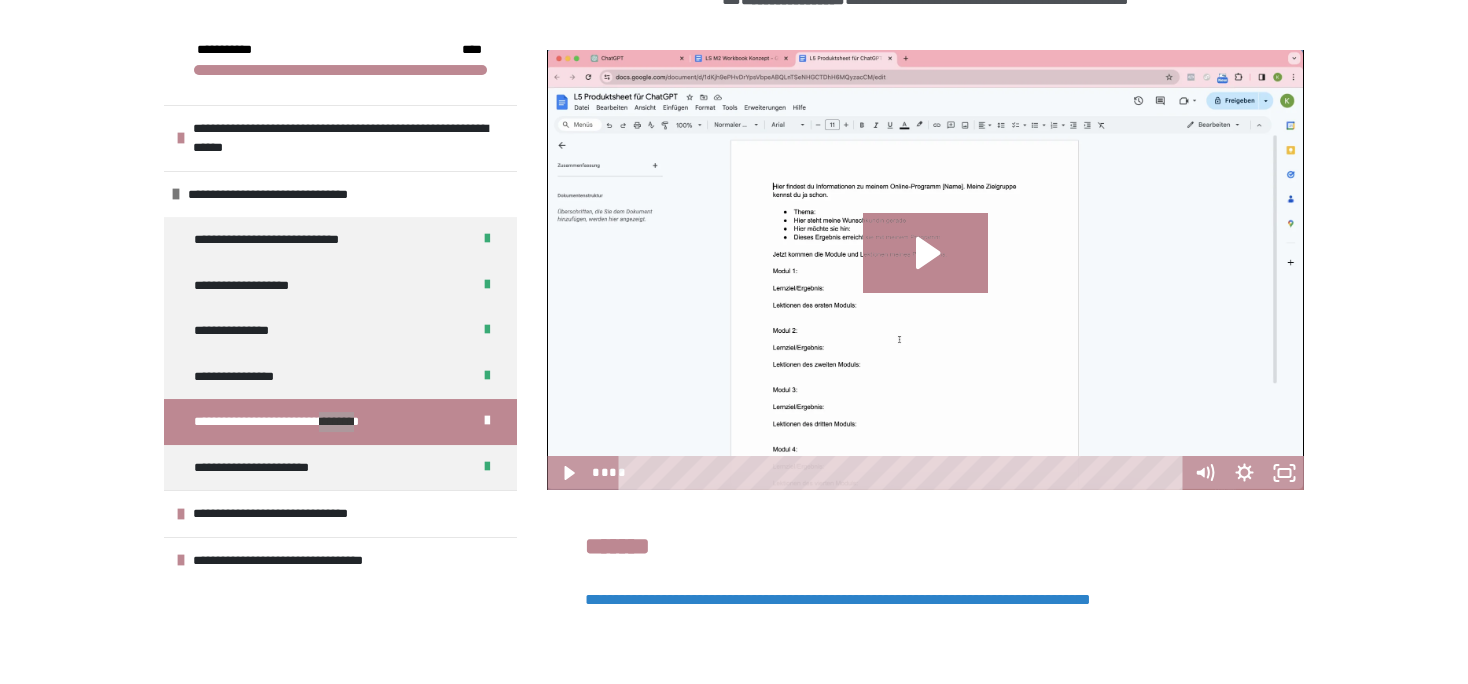 scroll, scrollTop: 428, scrollLeft: 0, axis: vertical 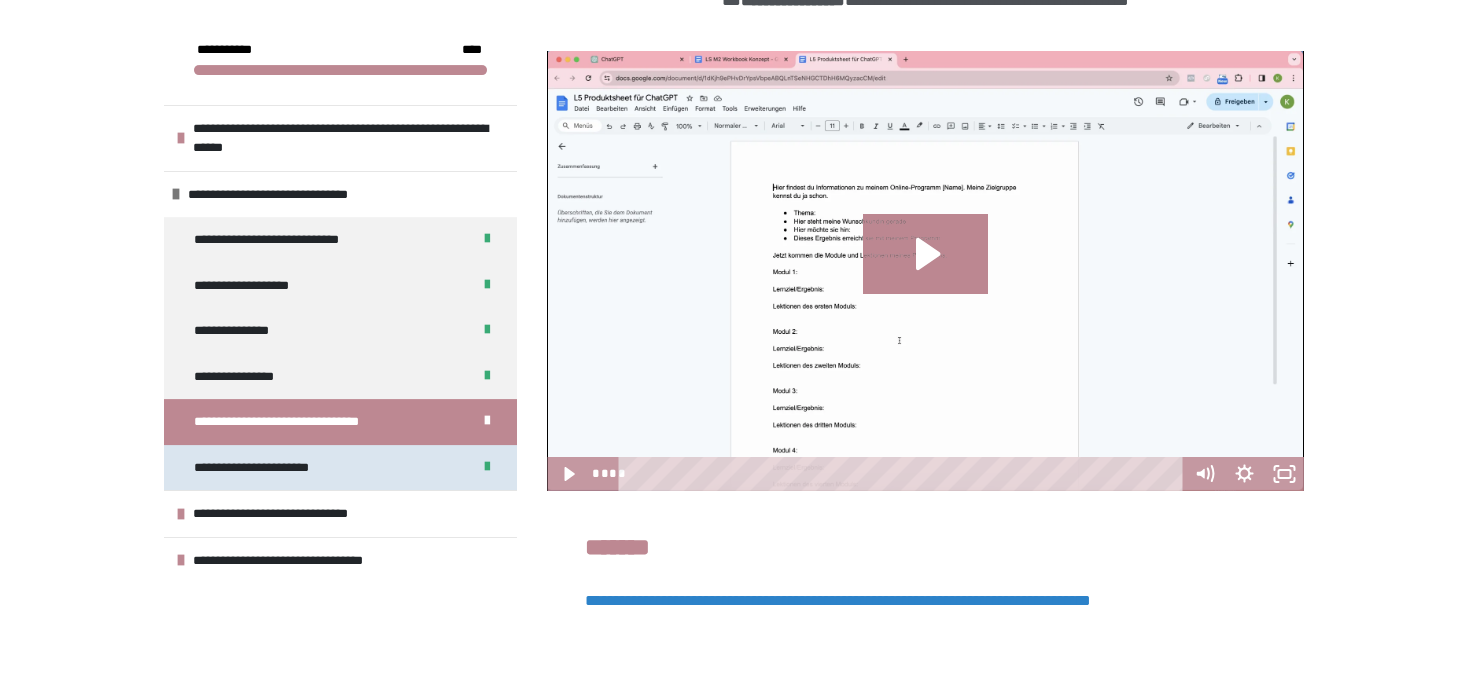 click on "**********" at bounding box center (340, 468) 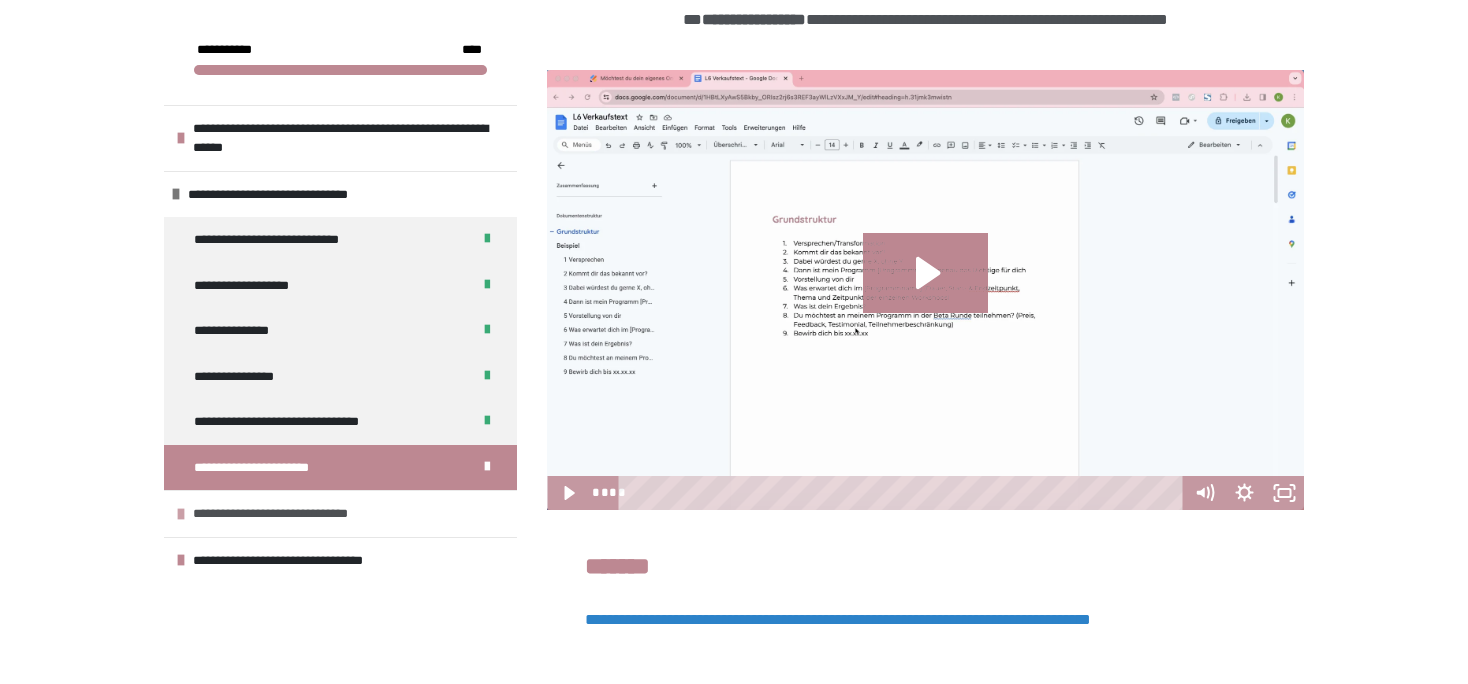 scroll, scrollTop: 410, scrollLeft: 0, axis: vertical 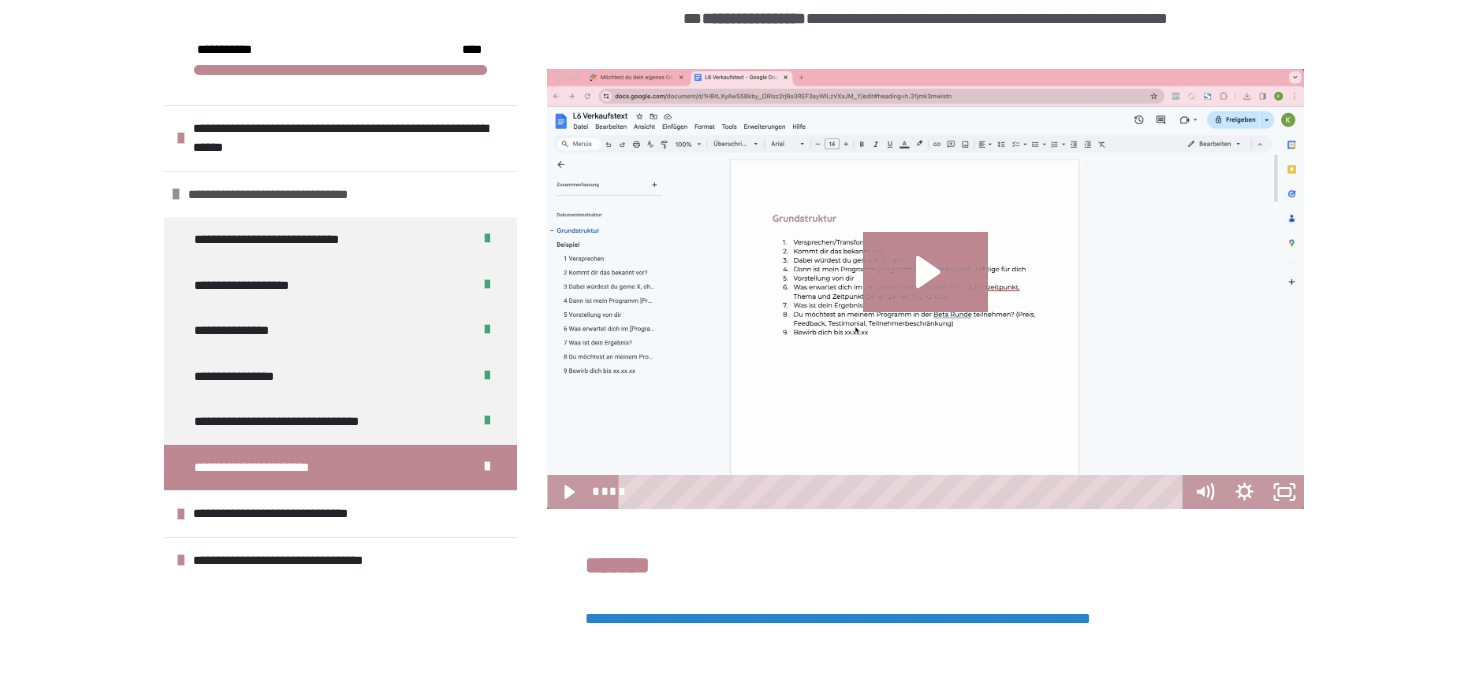 click at bounding box center [176, 194] 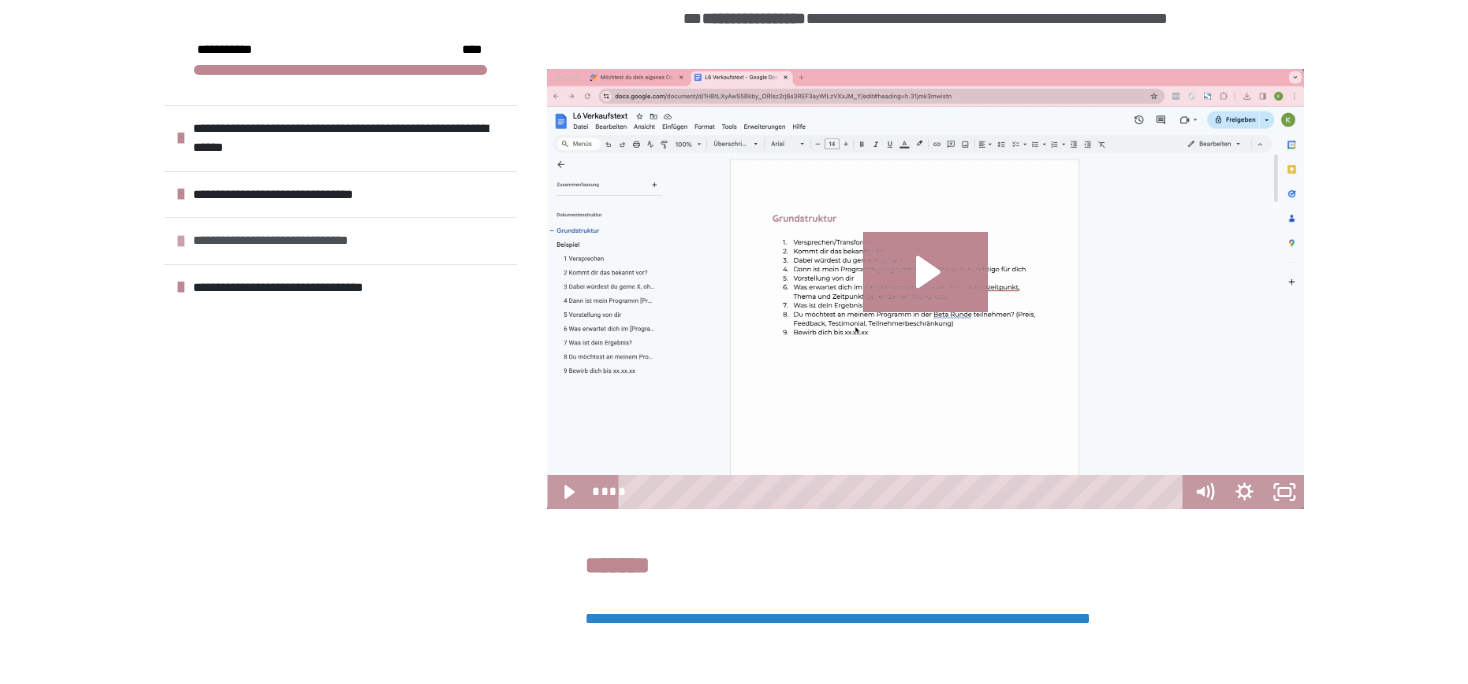 click on "**********" at bounding box center [295, 241] 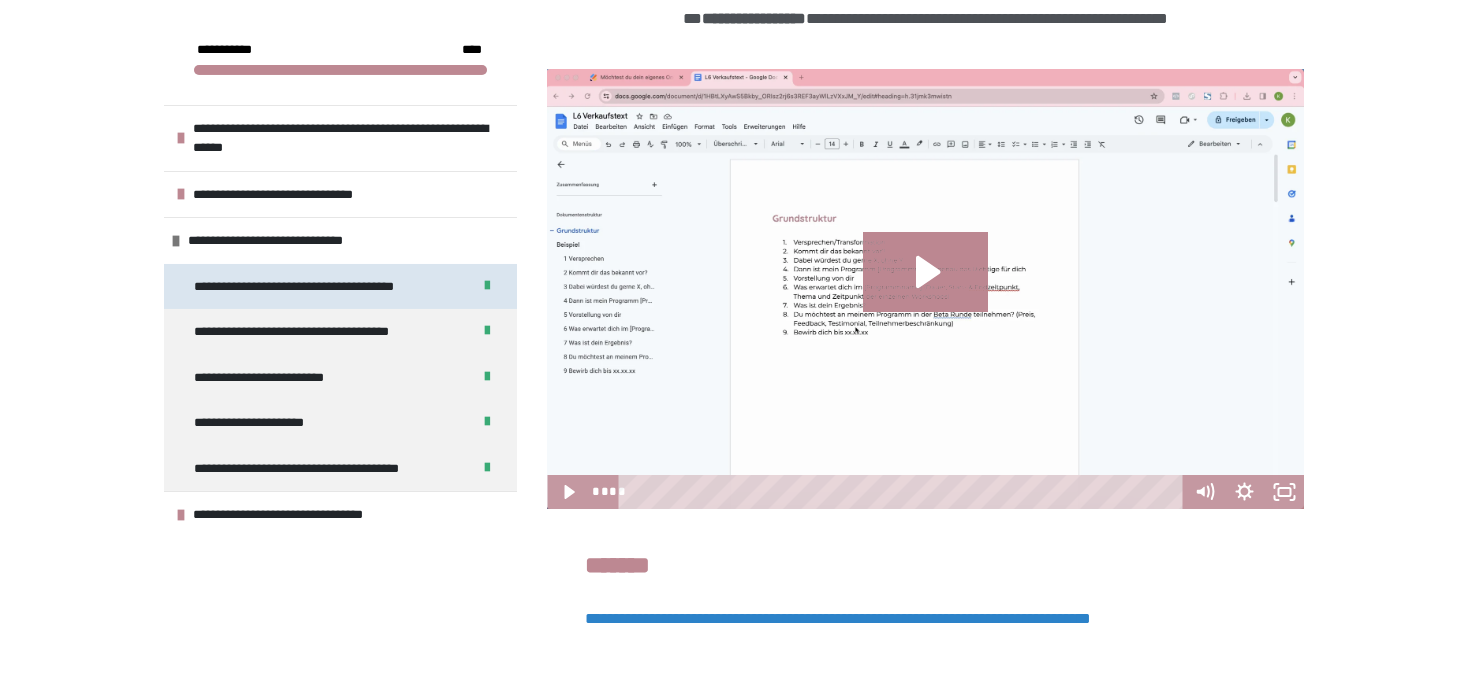 click on "**********" at bounding box center (315, 287) 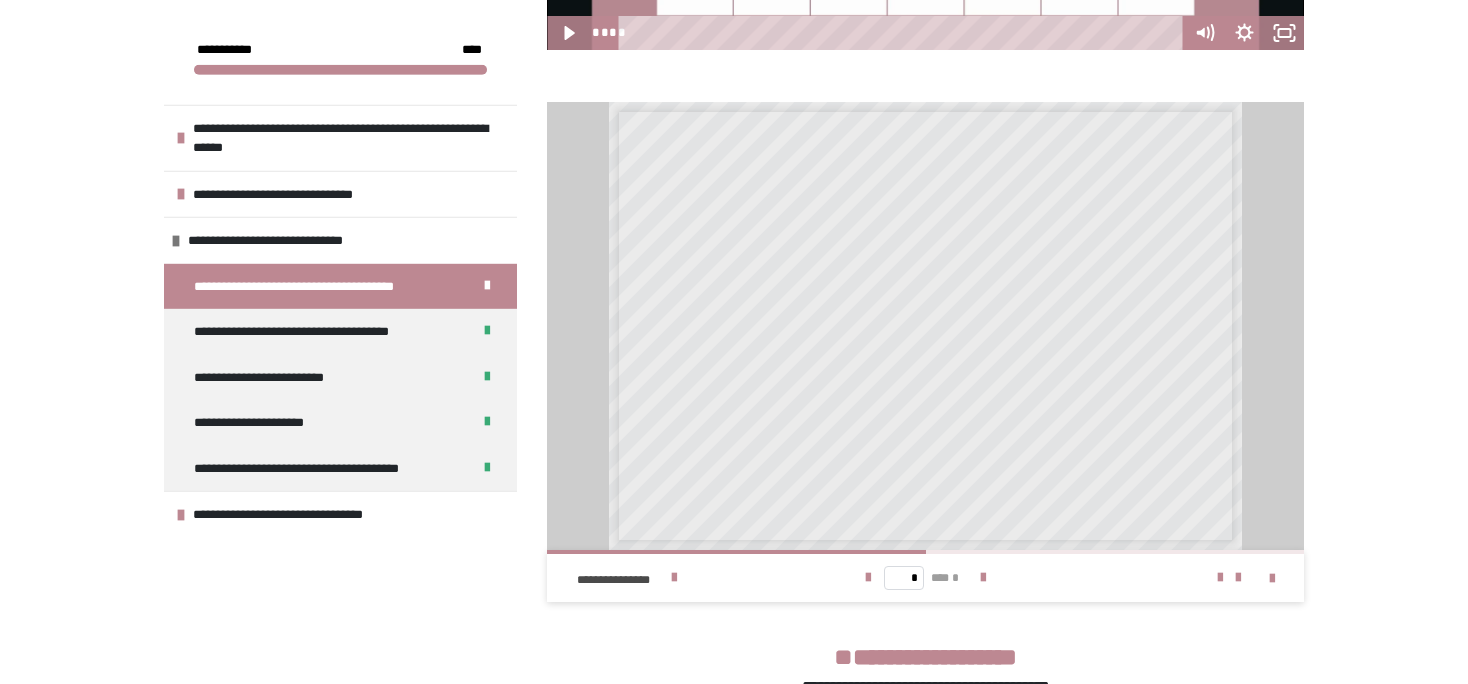 scroll, scrollTop: 916, scrollLeft: 0, axis: vertical 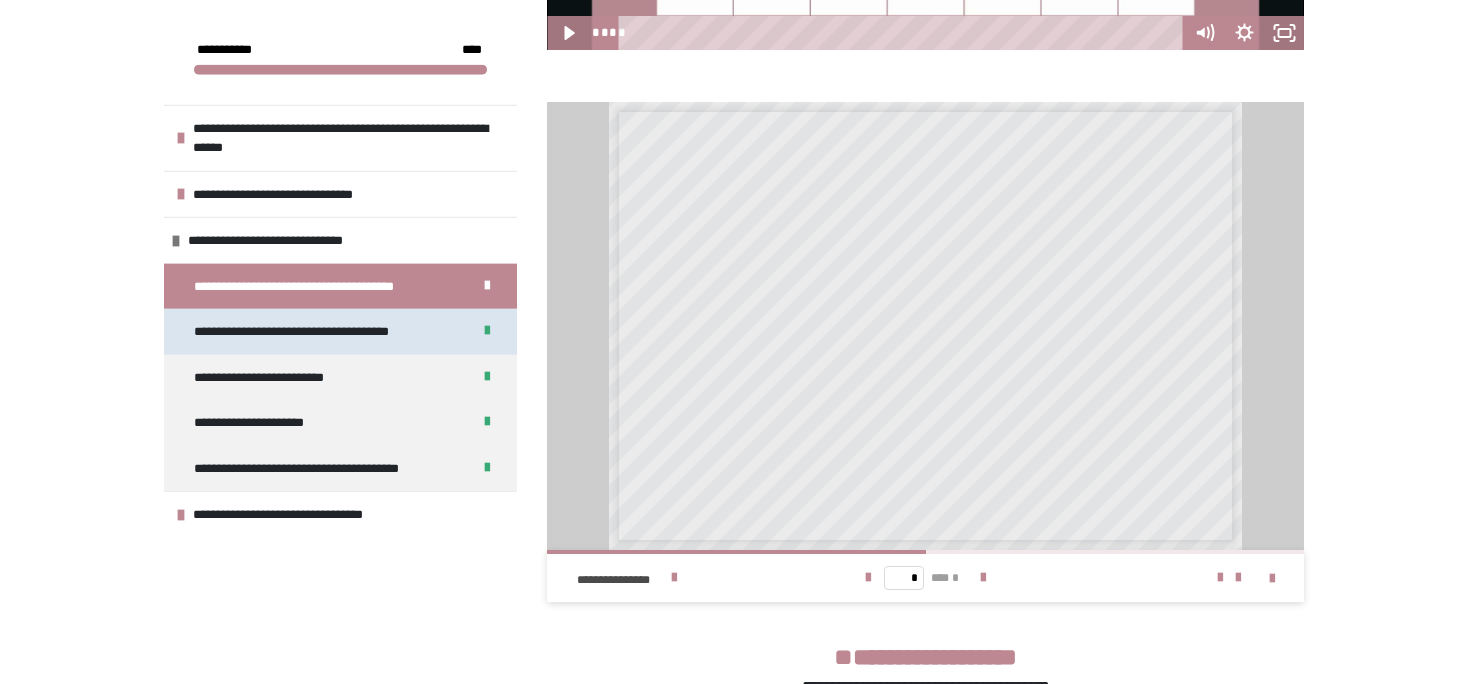 click on "**********" at bounding box center [315, 332] 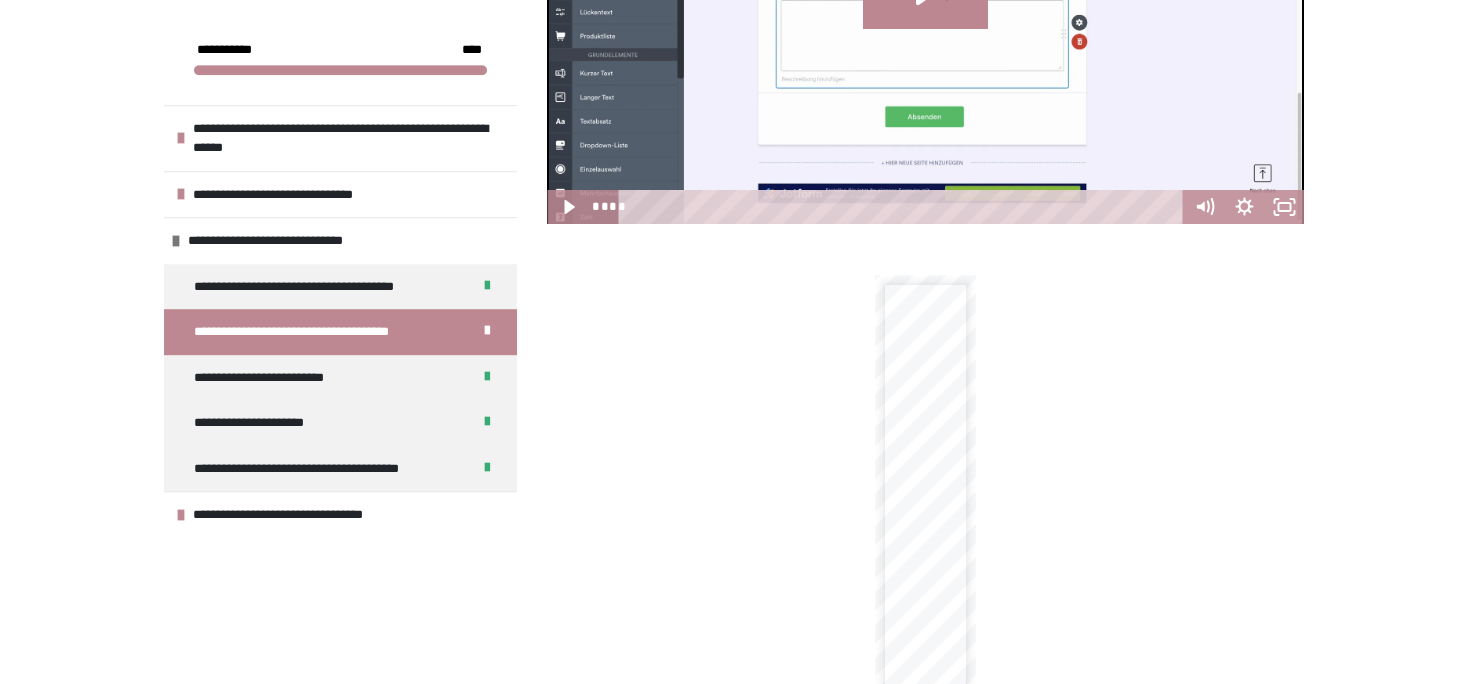 scroll, scrollTop: 881, scrollLeft: 0, axis: vertical 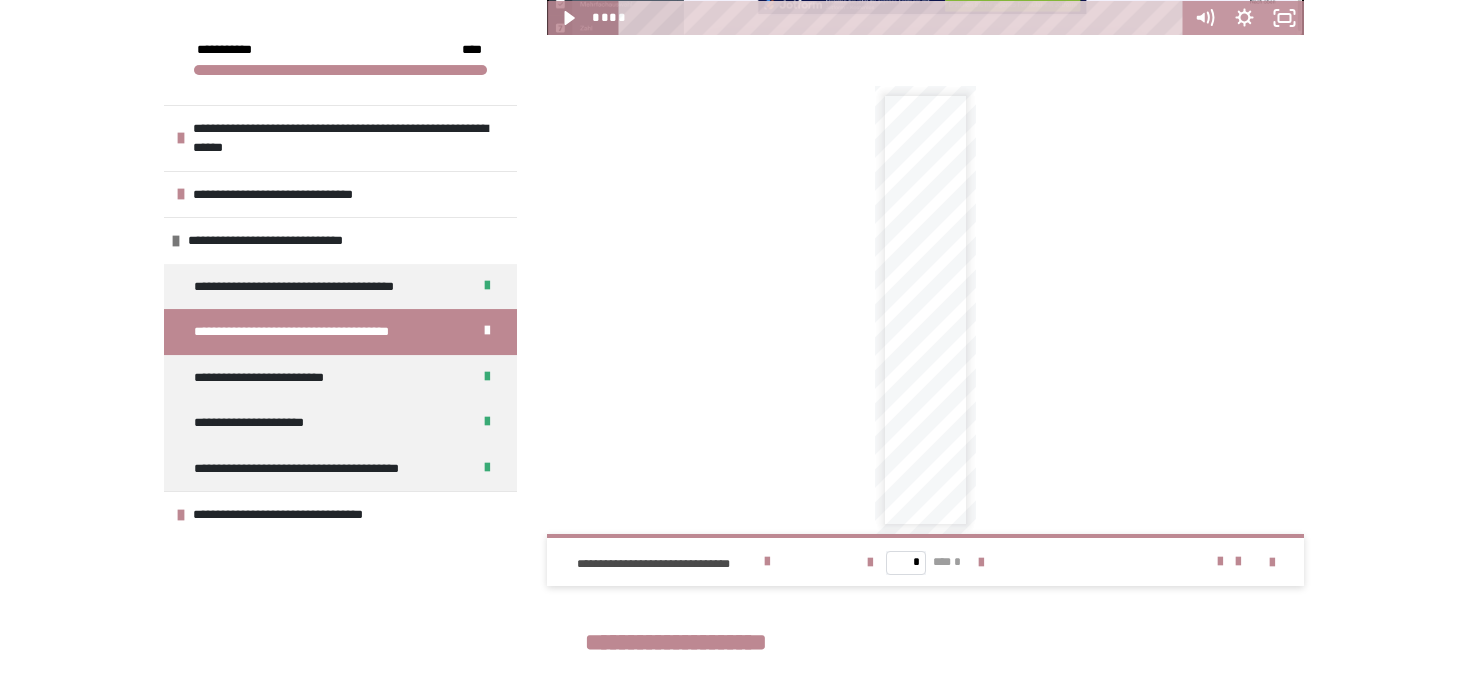 click on "**********" at bounding box center [340, 344] 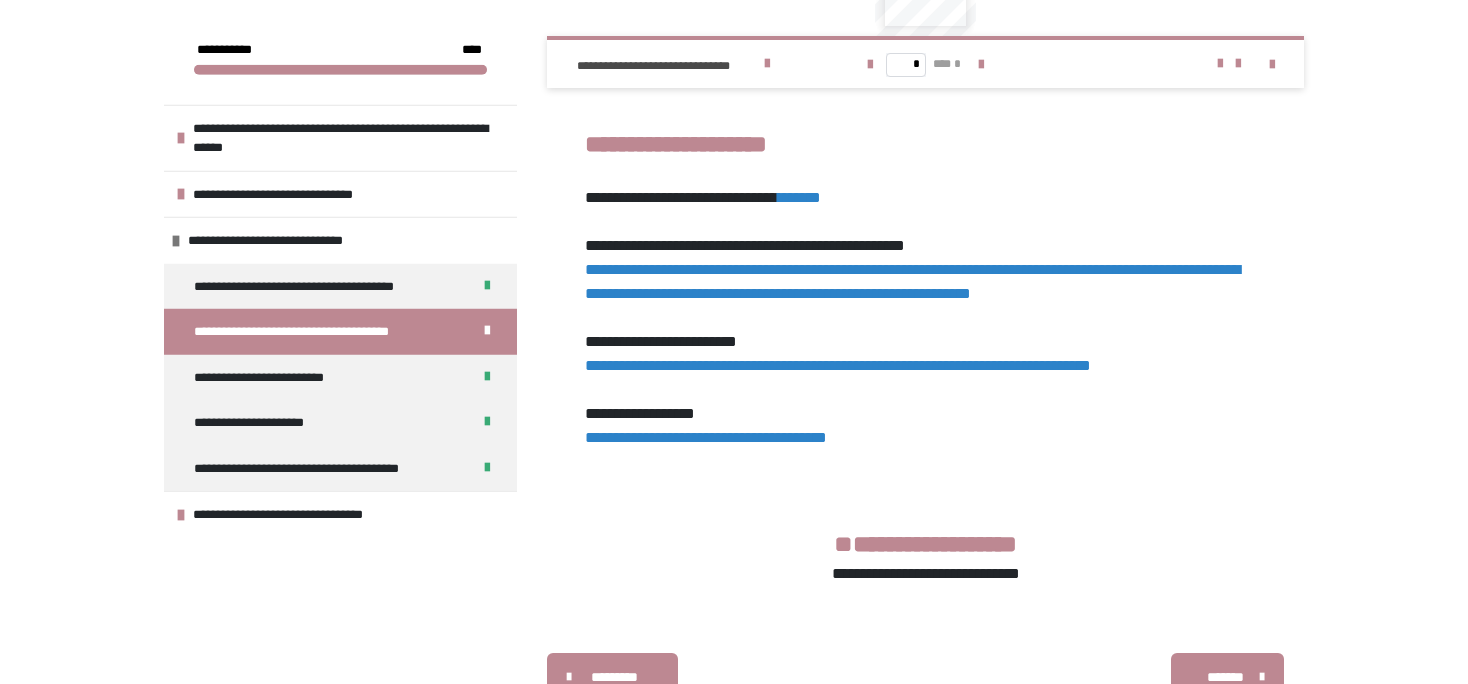 scroll, scrollTop: 1365, scrollLeft: 0, axis: vertical 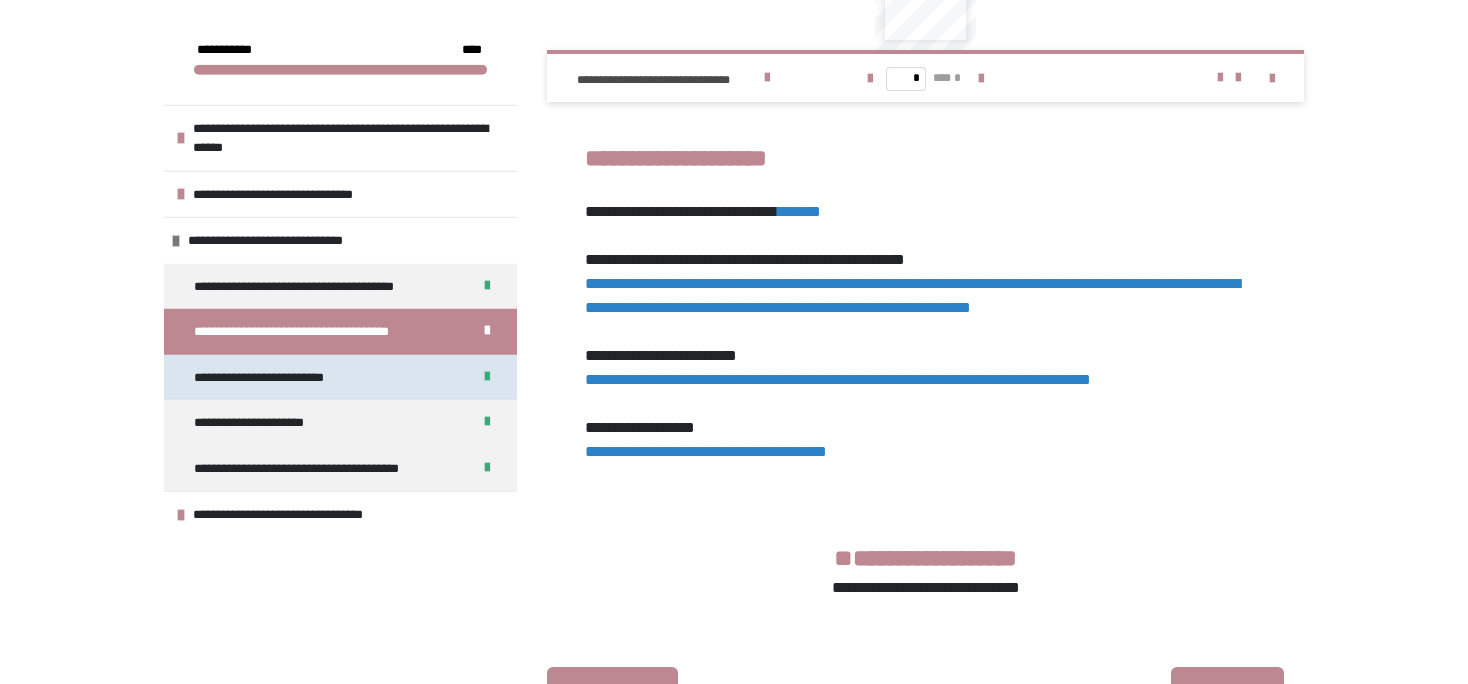 click on "**********" at bounding box center (269, 378) 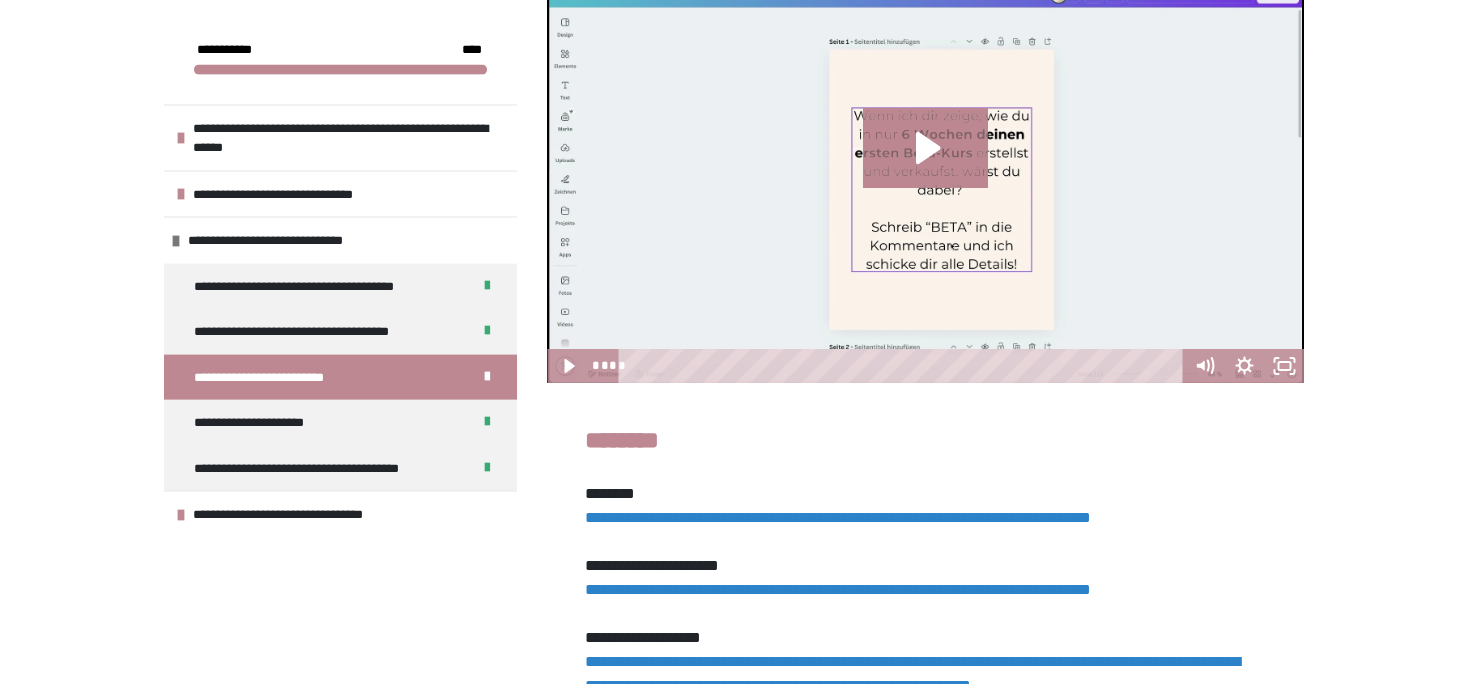 scroll, scrollTop: 532, scrollLeft: 0, axis: vertical 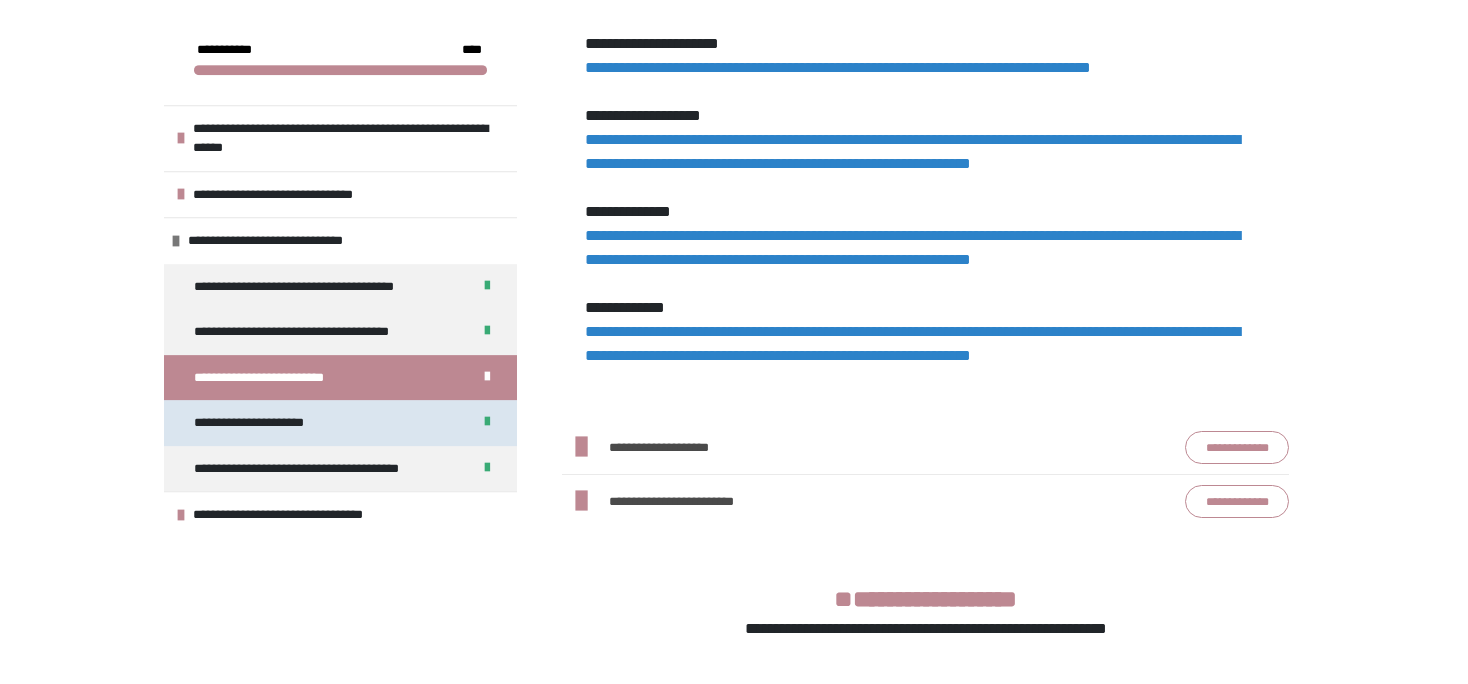 click on "**********" at bounding box center (340, 423) 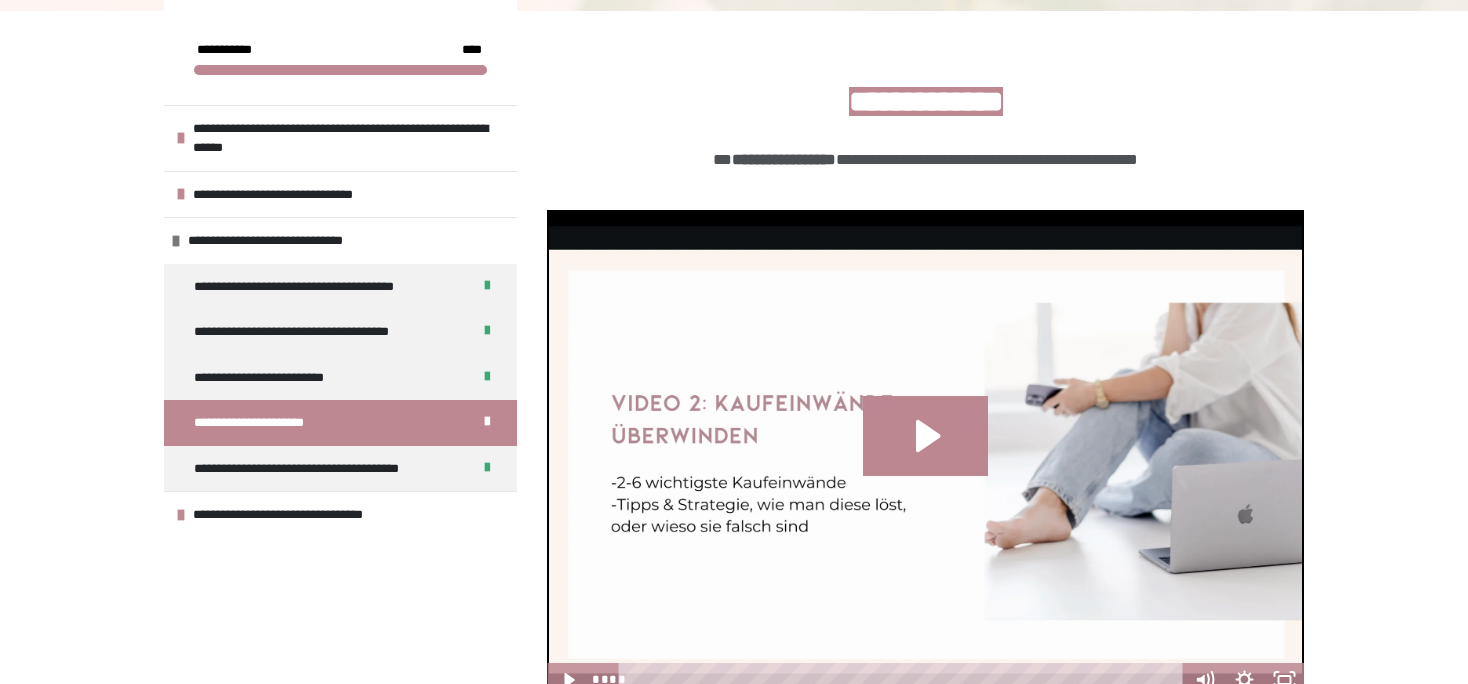 scroll, scrollTop: 395, scrollLeft: 0, axis: vertical 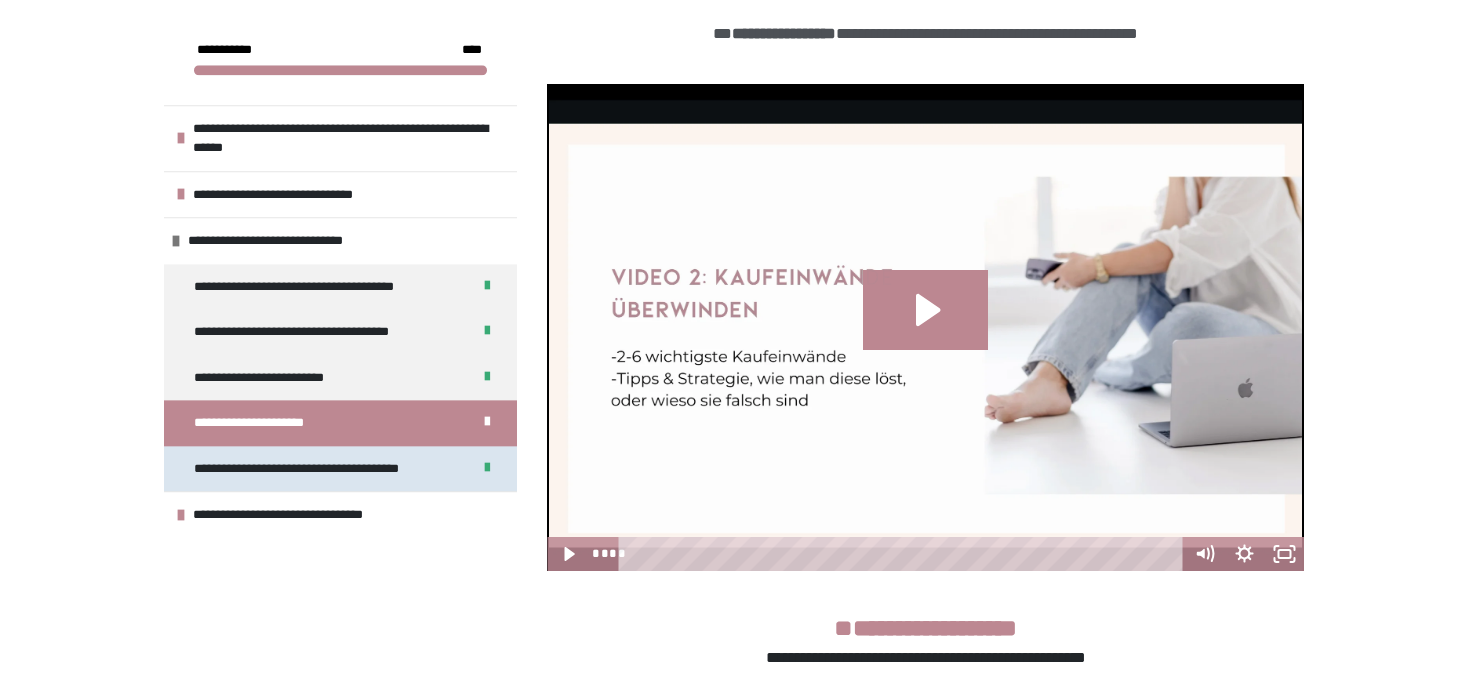 click on "**********" at bounding box center [340, 469] 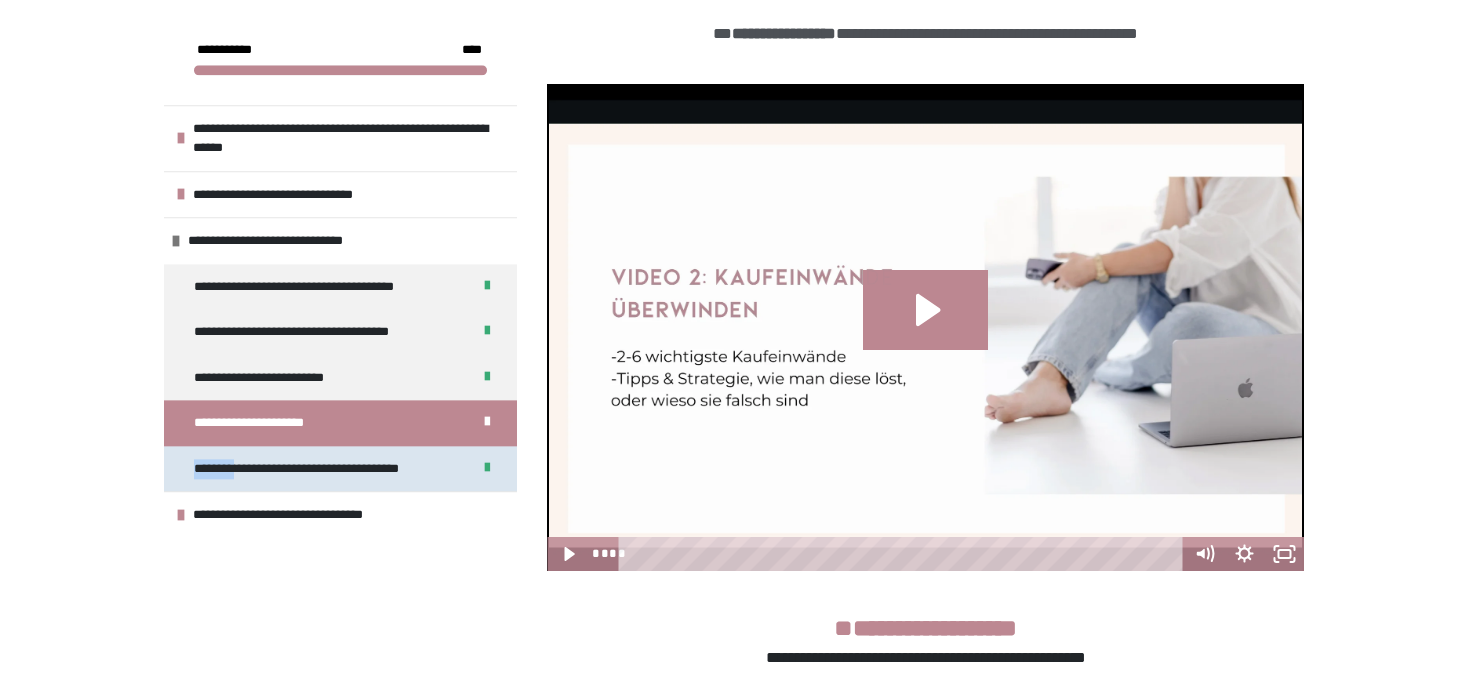 scroll, scrollTop: 269, scrollLeft: 0, axis: vertical 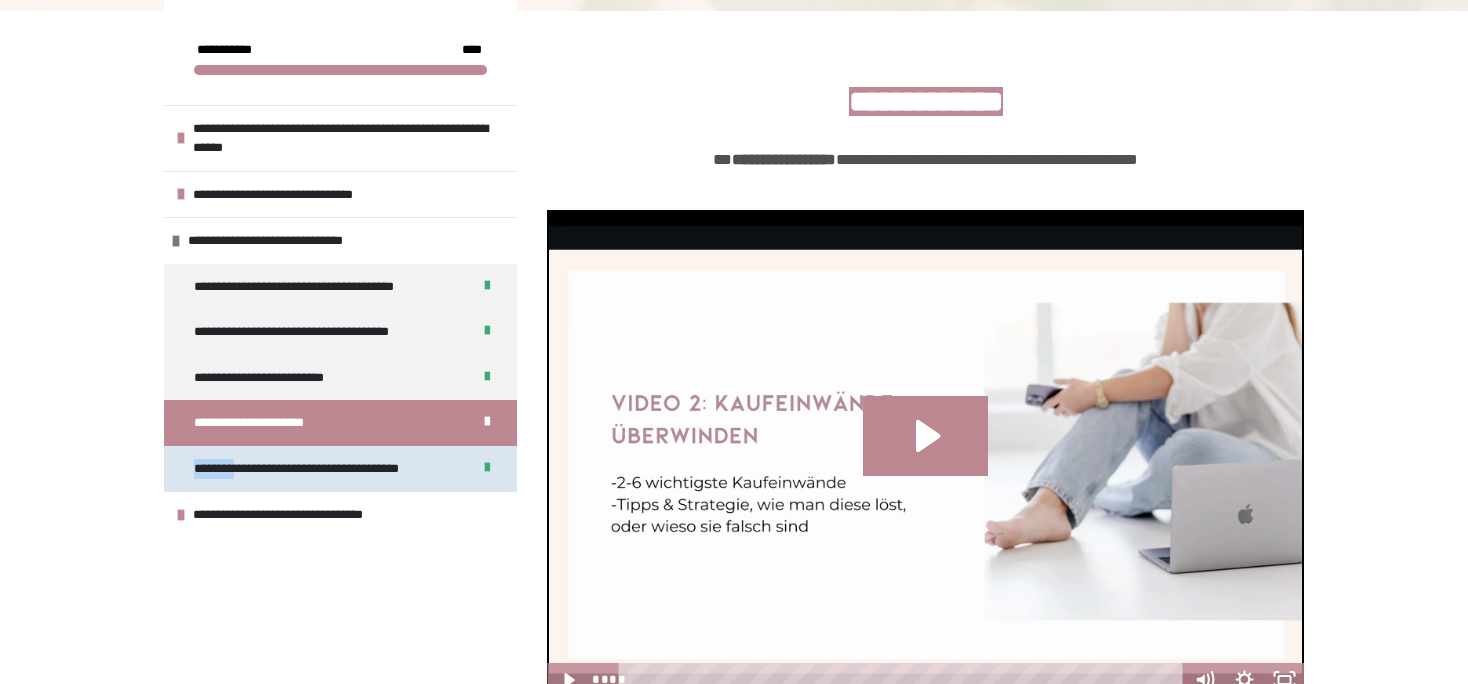 click on "**********" at bounding box center [340, 469] 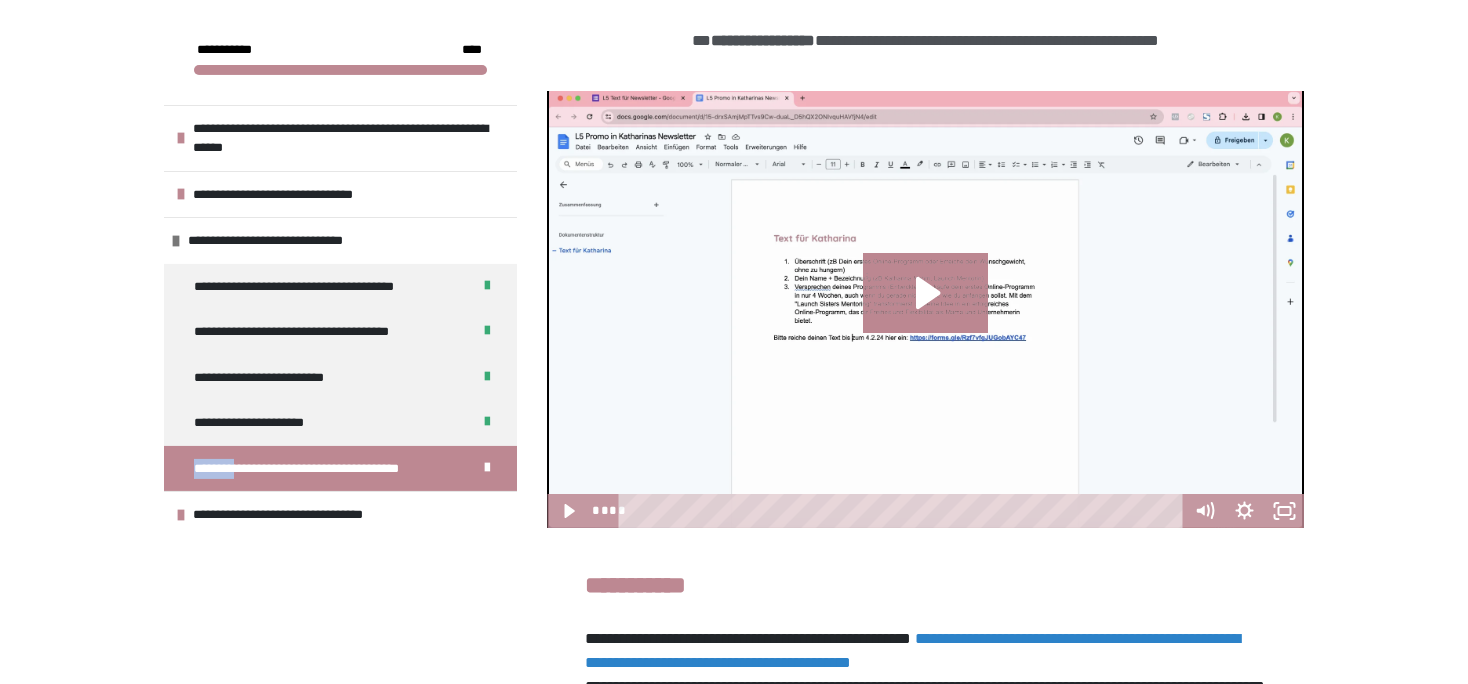 scroll, scrollTop: 386, scrollLeft: 0, axis: vertical 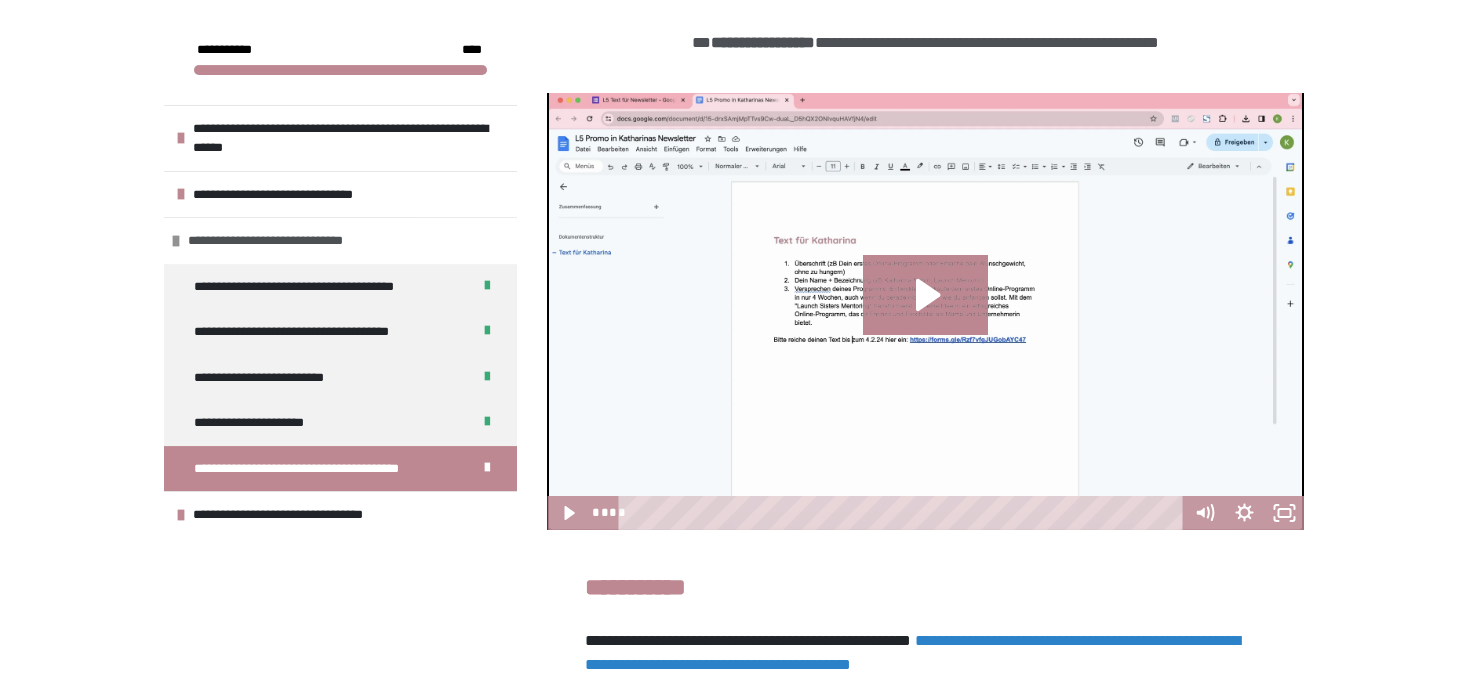 click on "**********" at bounding box center [290, 241] 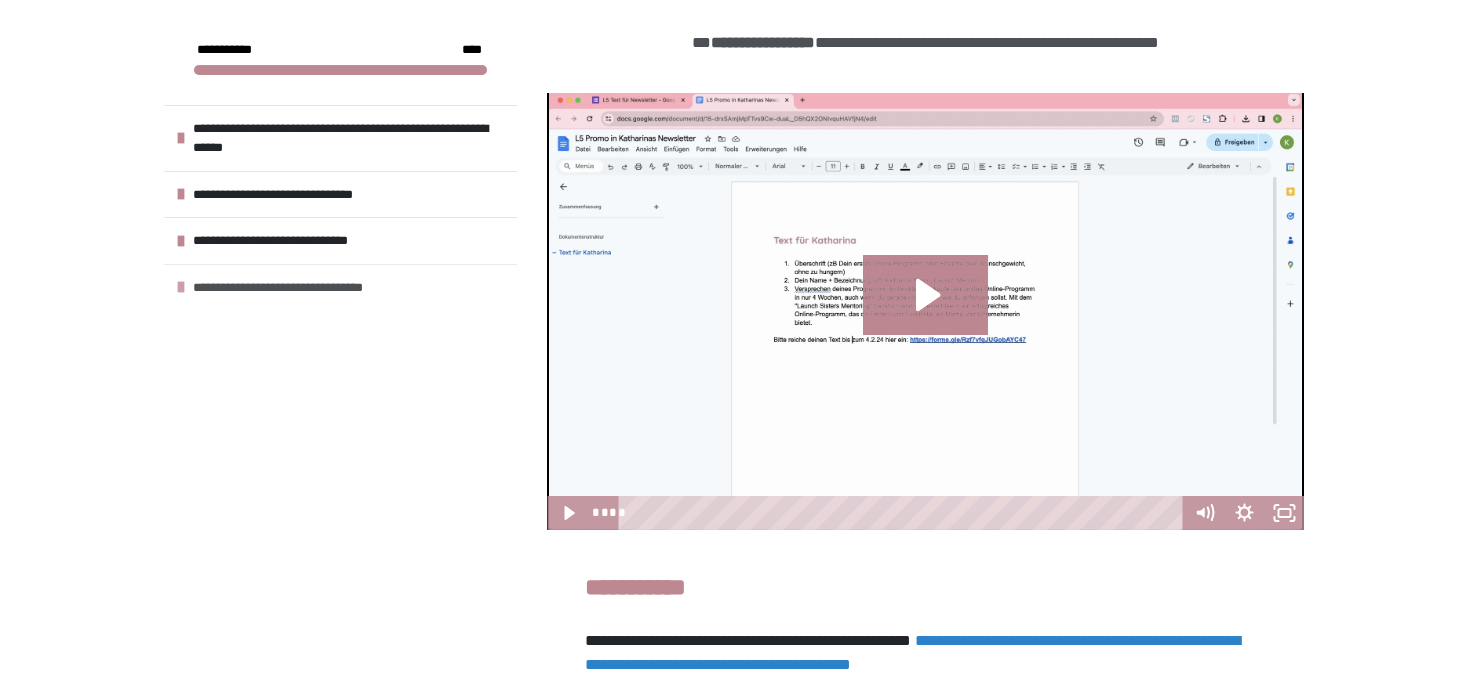 click on "**********" at bounding box center [304, 288] 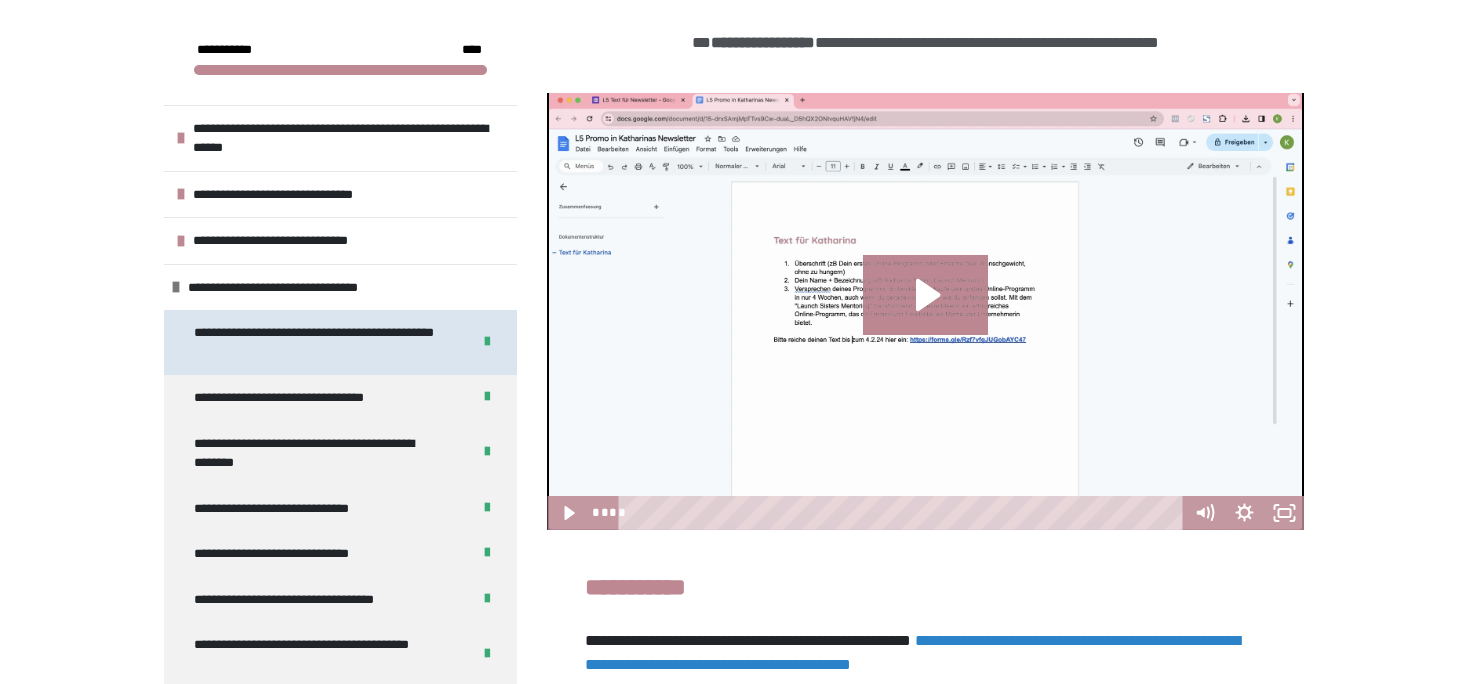 click on "**********" at bounding box center (316, 342) 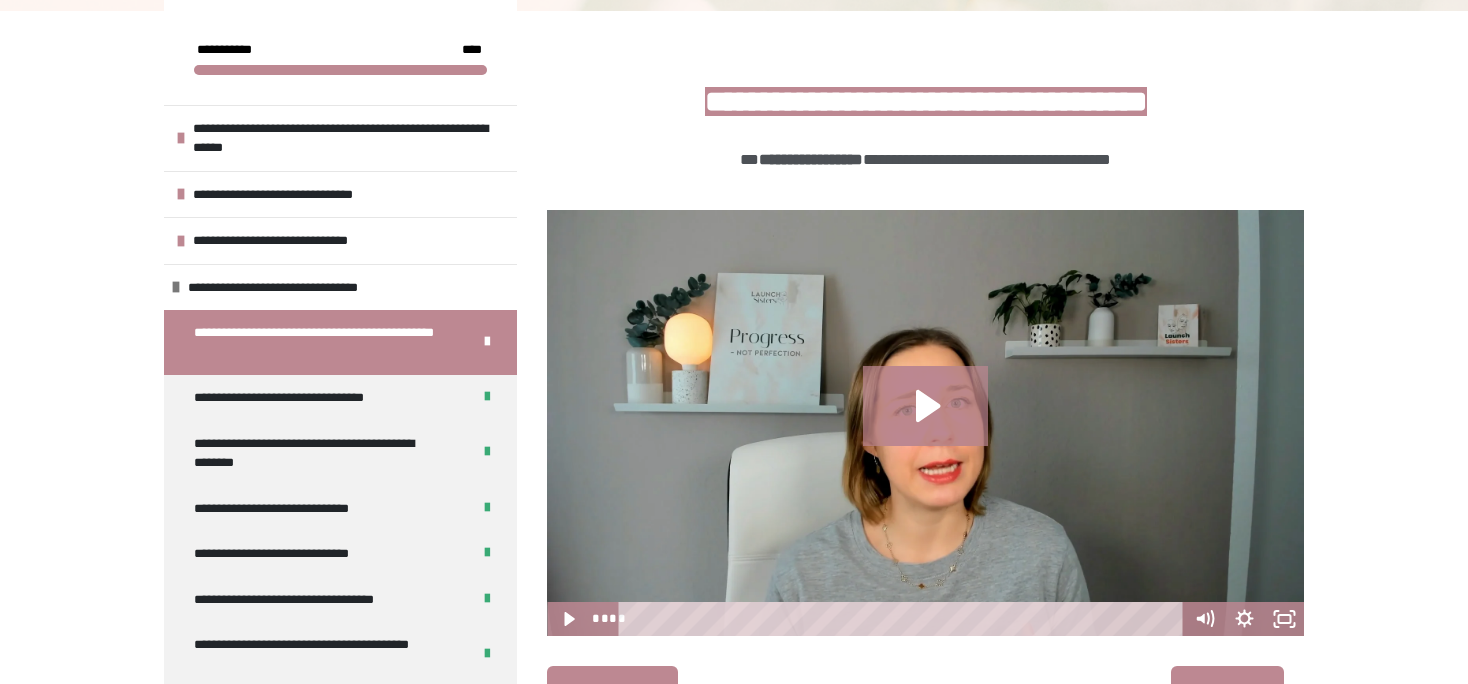 scroll, scrollTop: 358, scrollLeft: 0, axis: vertical 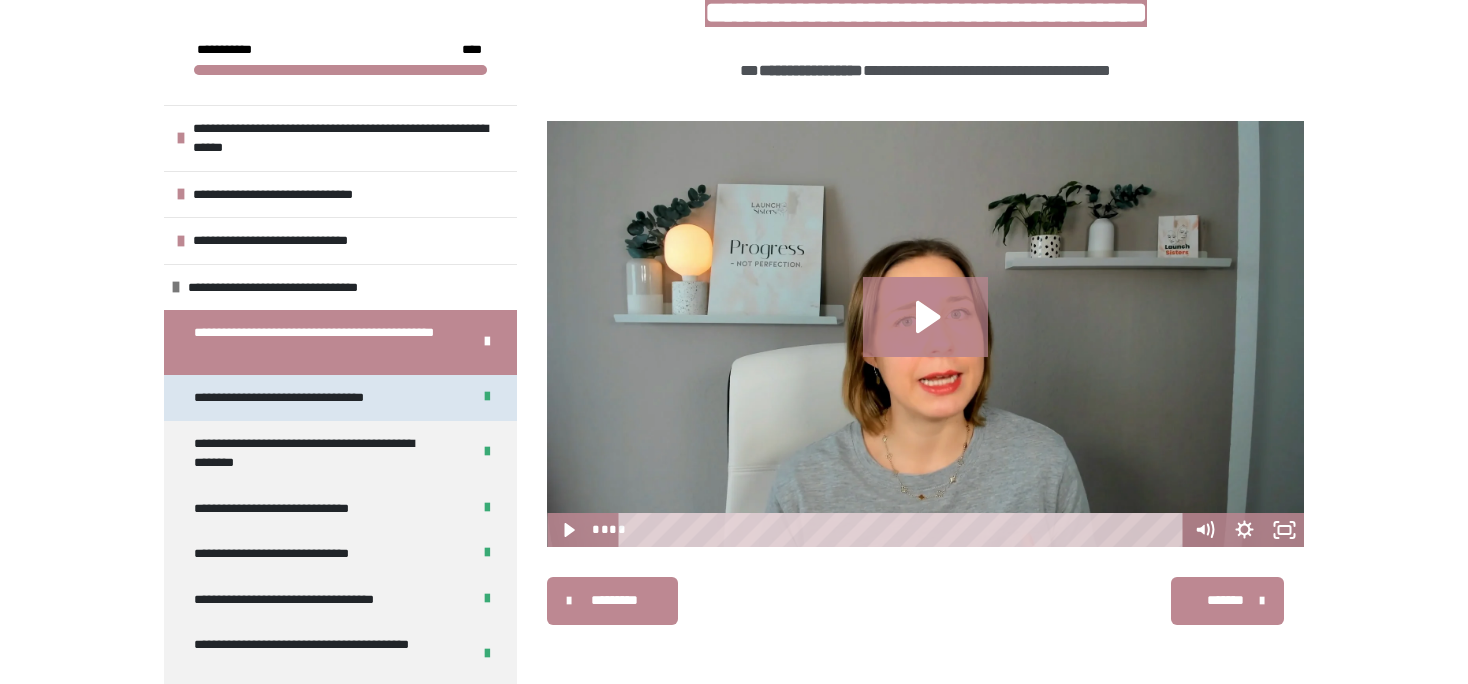 click on "**********" at bounding box center (340, 398) 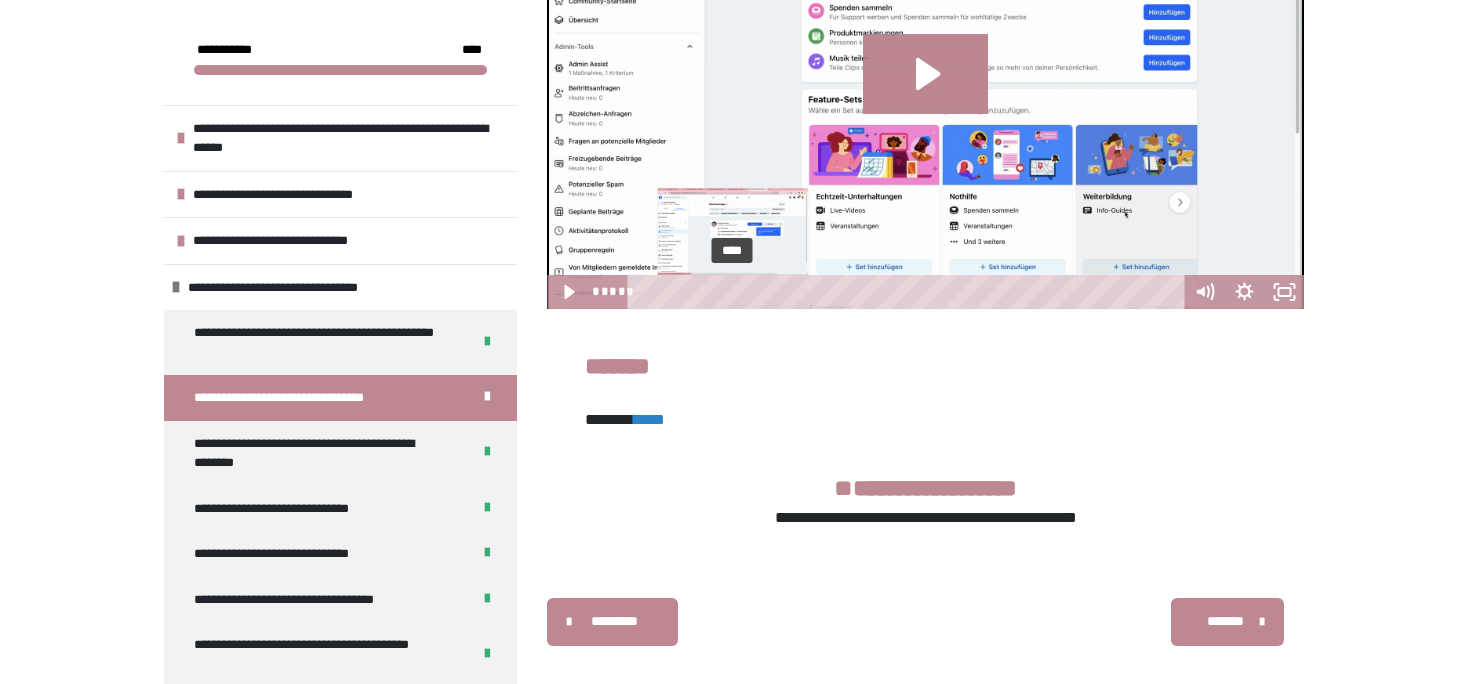 scroll, scrollTop: 407, scrollLeft: 0, axis: vertical 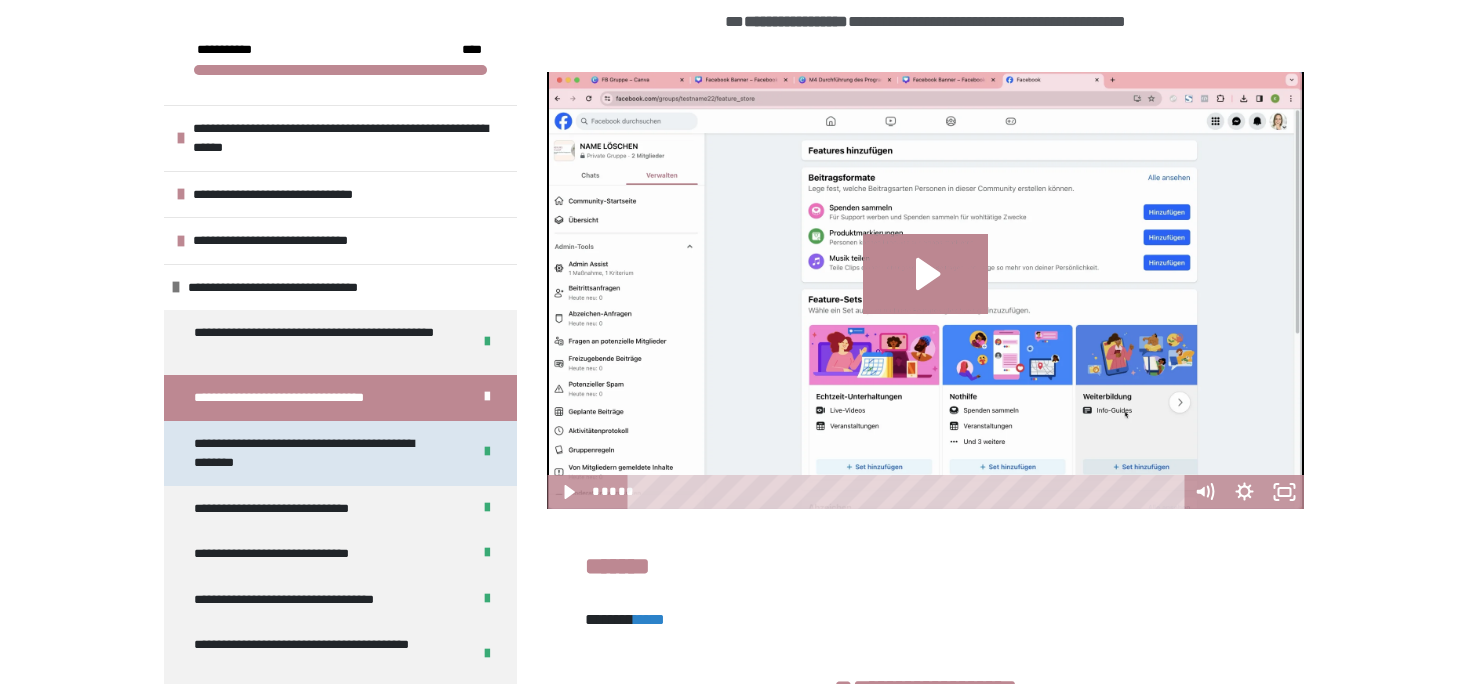 click on "**********" at bounding box center [316, 453] 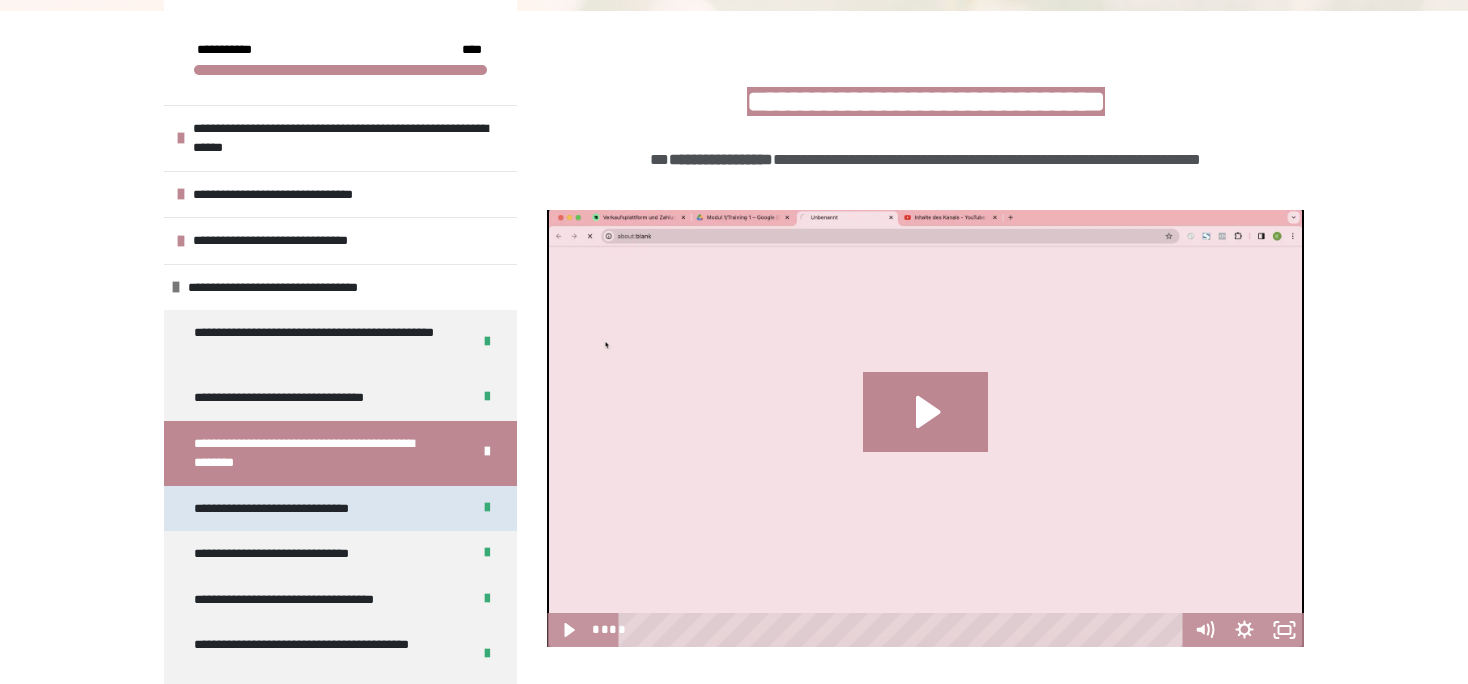 scroll, scrollTop: 108, scrollLeft: 0, axis: vertical 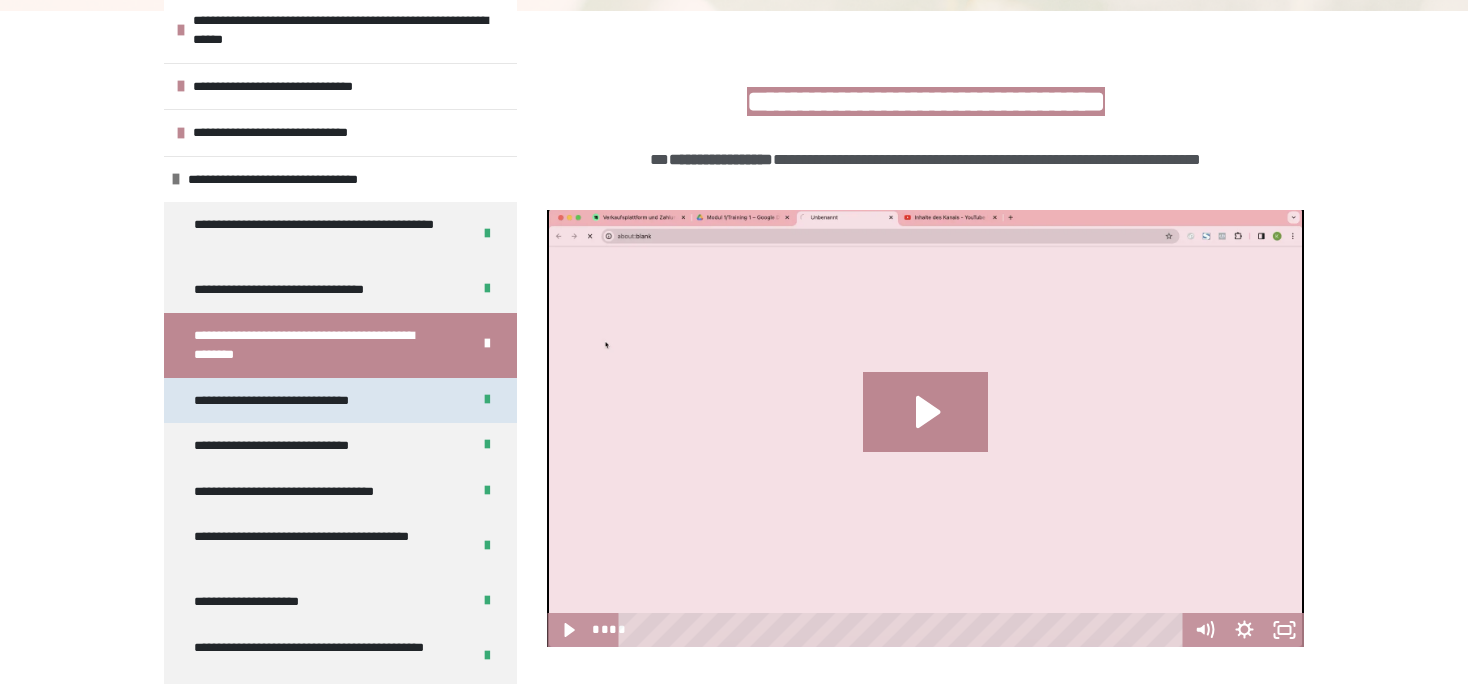 click on "**********" at bounding box center (294, 401) 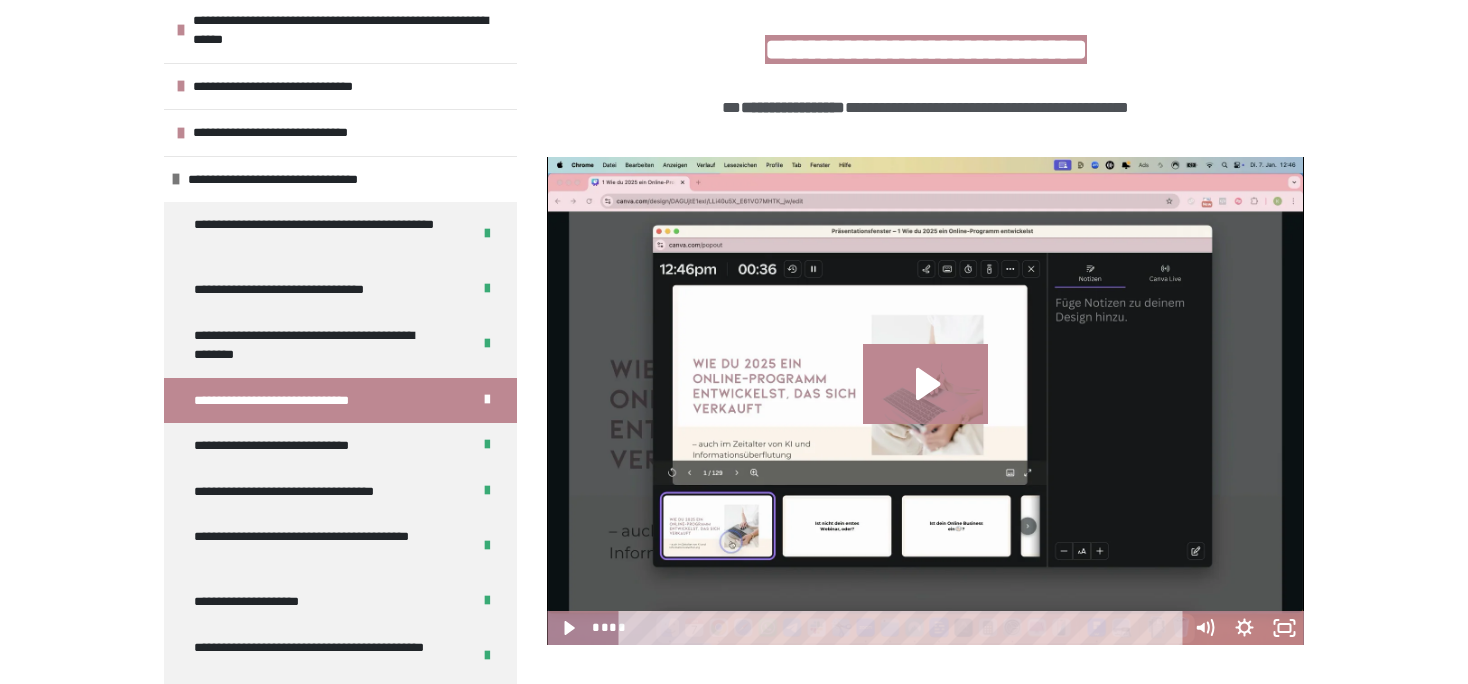 scroll, scrollTop: 943, scrollLeft: 0, axis: vertical 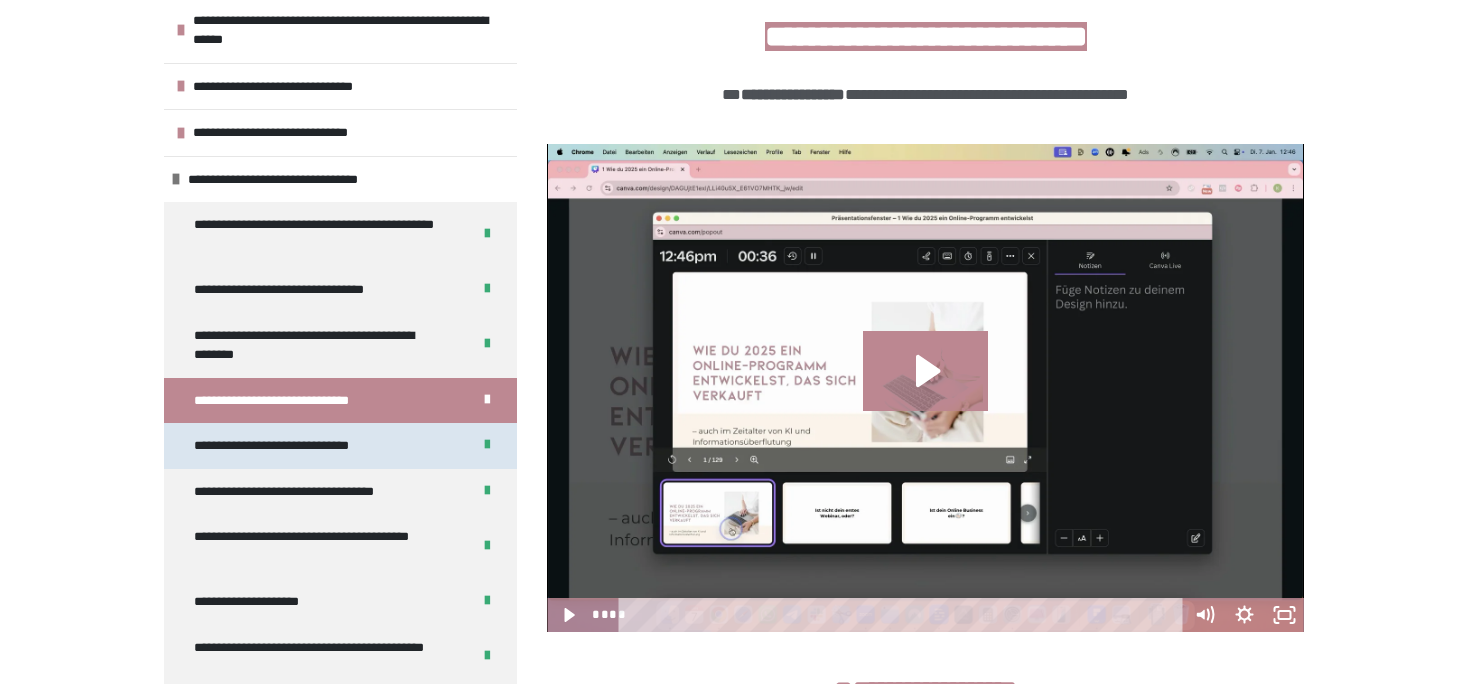 click on "**********" at bounding box center (340, 446) 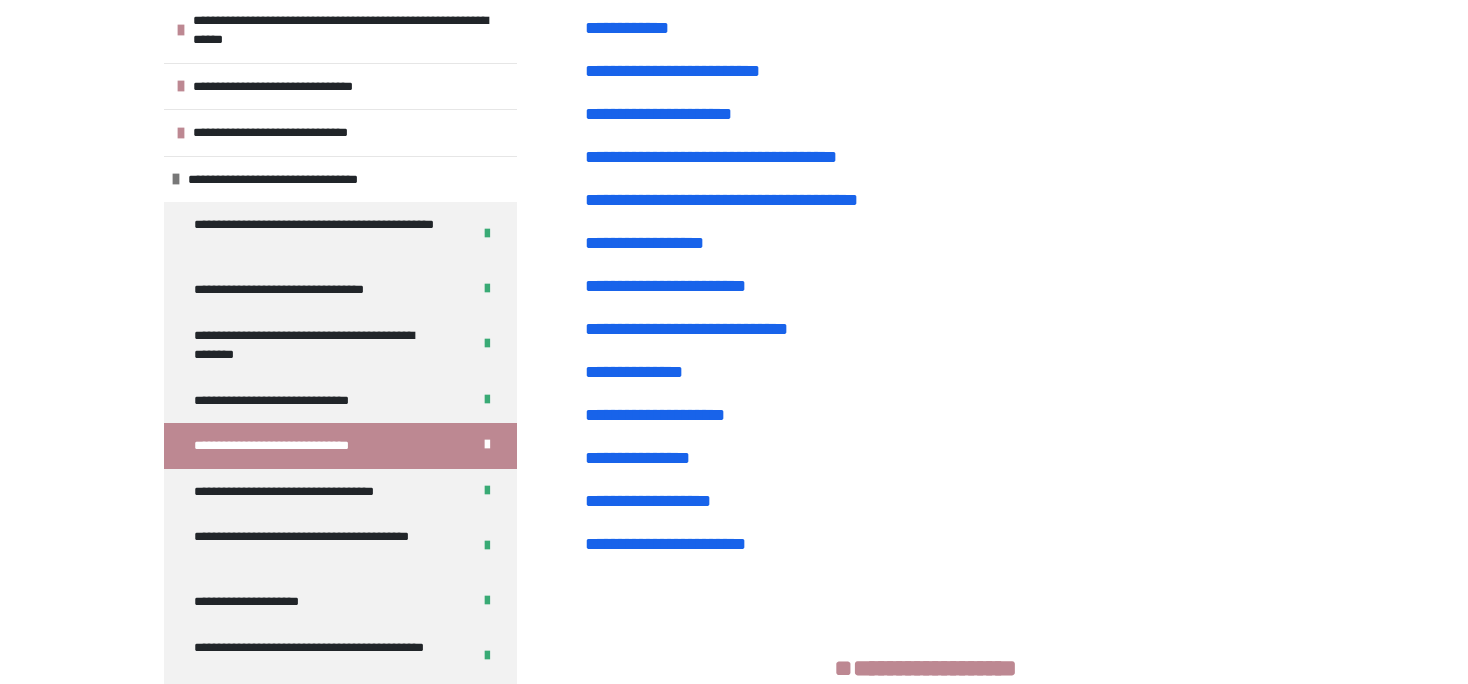 scroll, scrollTop: 2272, scrollLeft: 0, axis: vertical 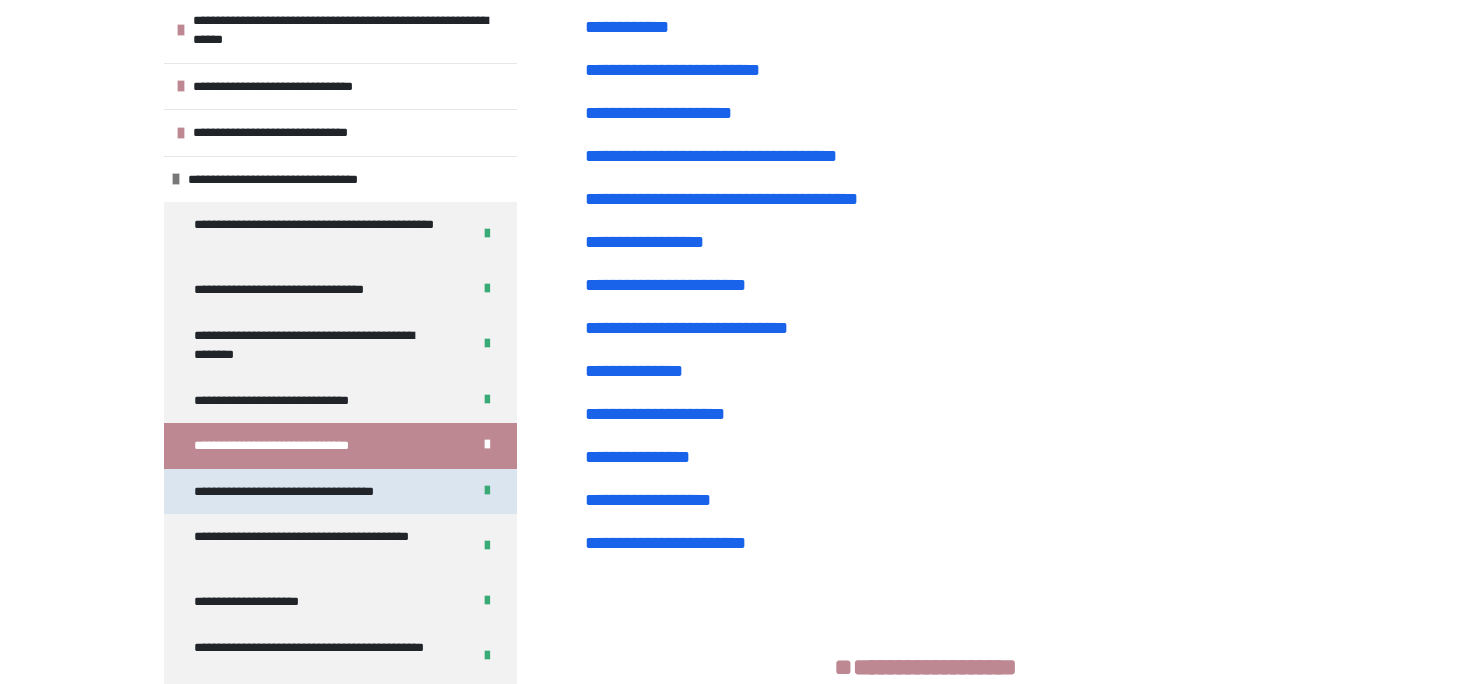 click on "**********" at bounding box center [302, 492] 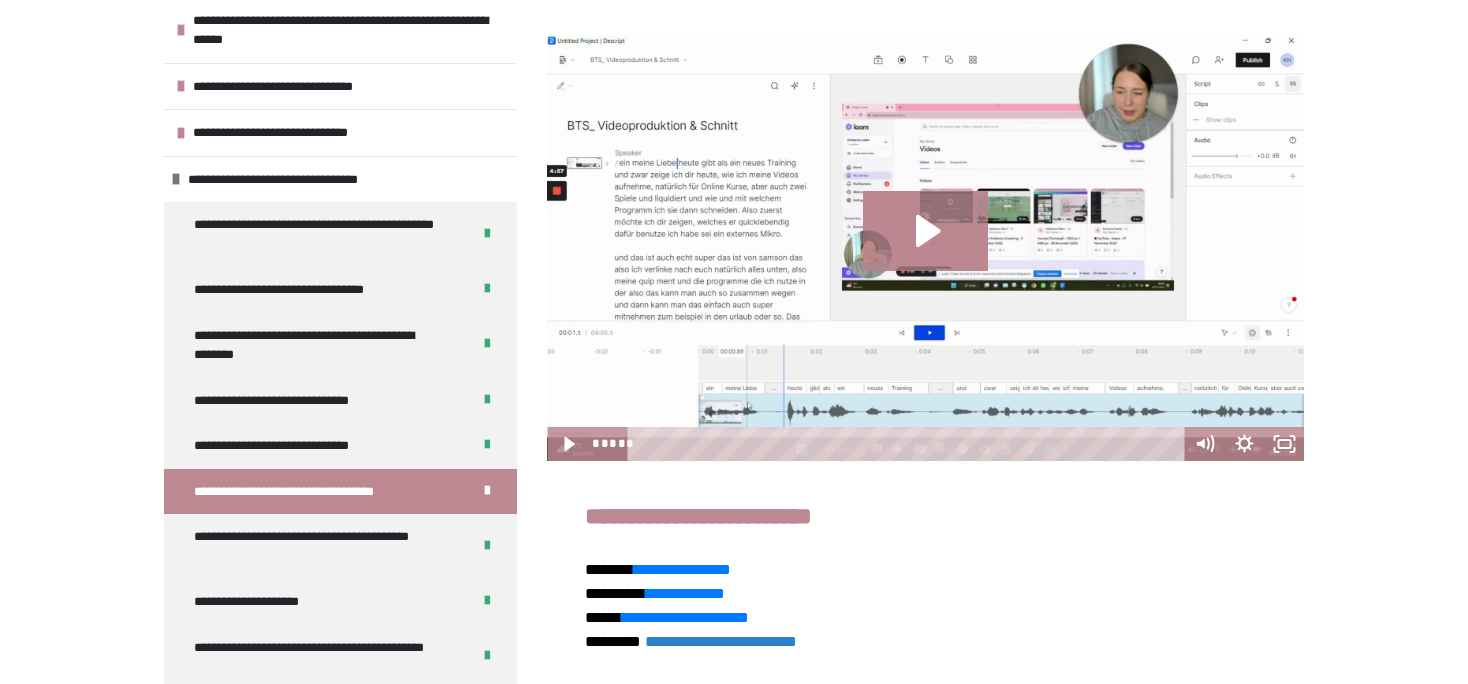 scroll, scrollTop: 443, scrollLeft: 0, axis: vertical 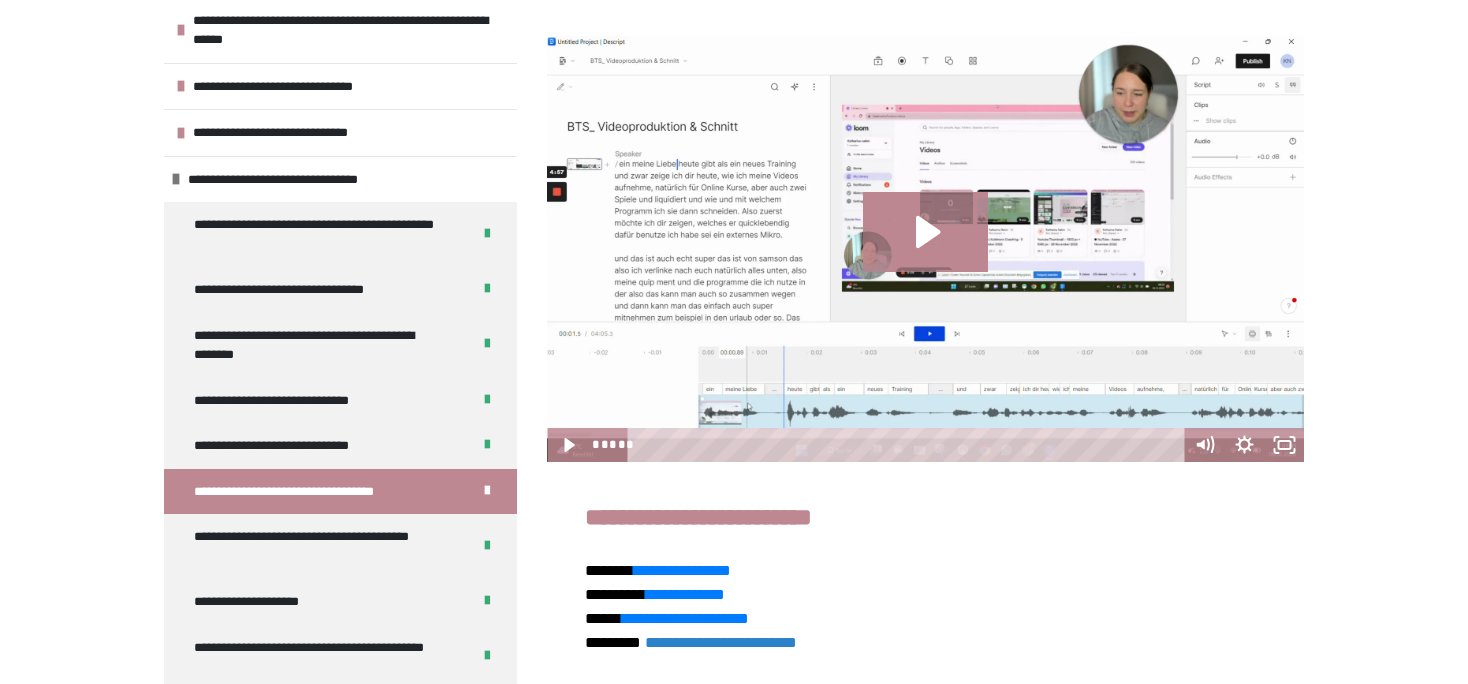 click on "**********" at bounding box center (925, 577) 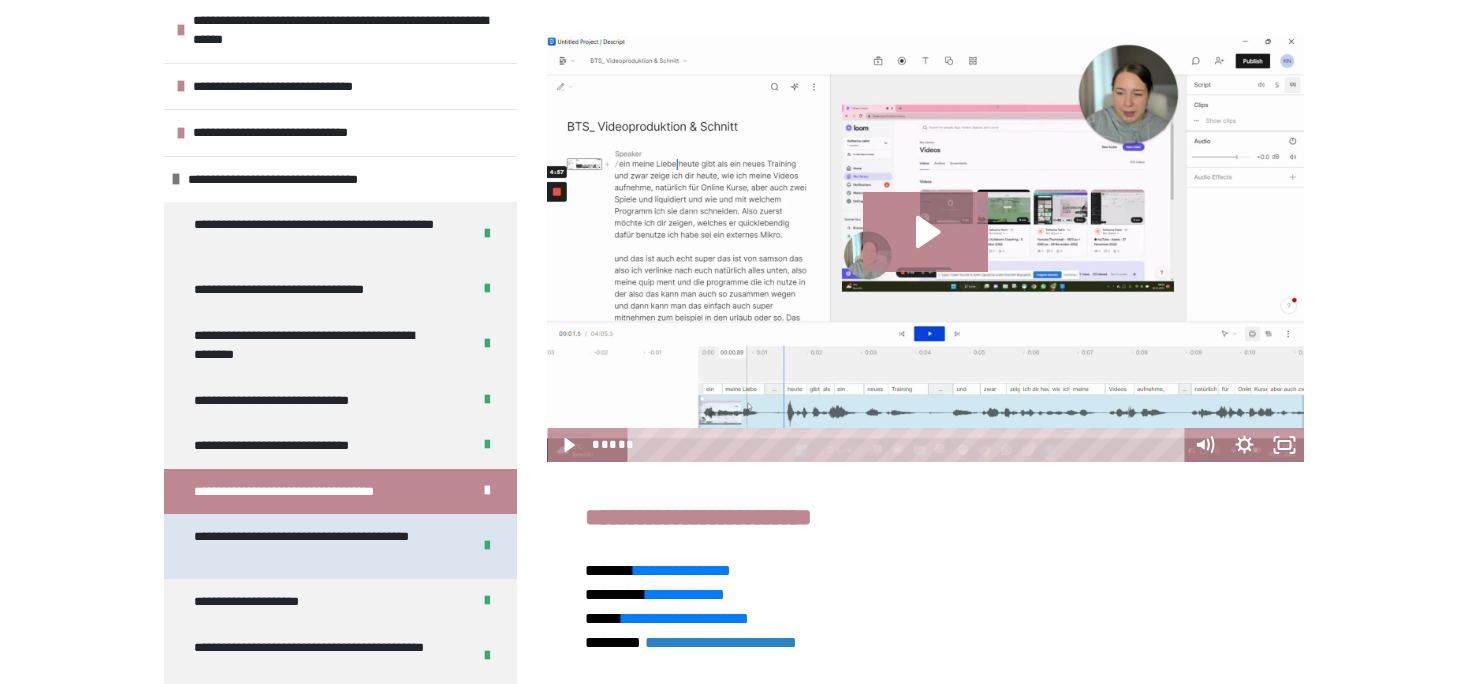 click on "**********" at bounding box center (316, 546) 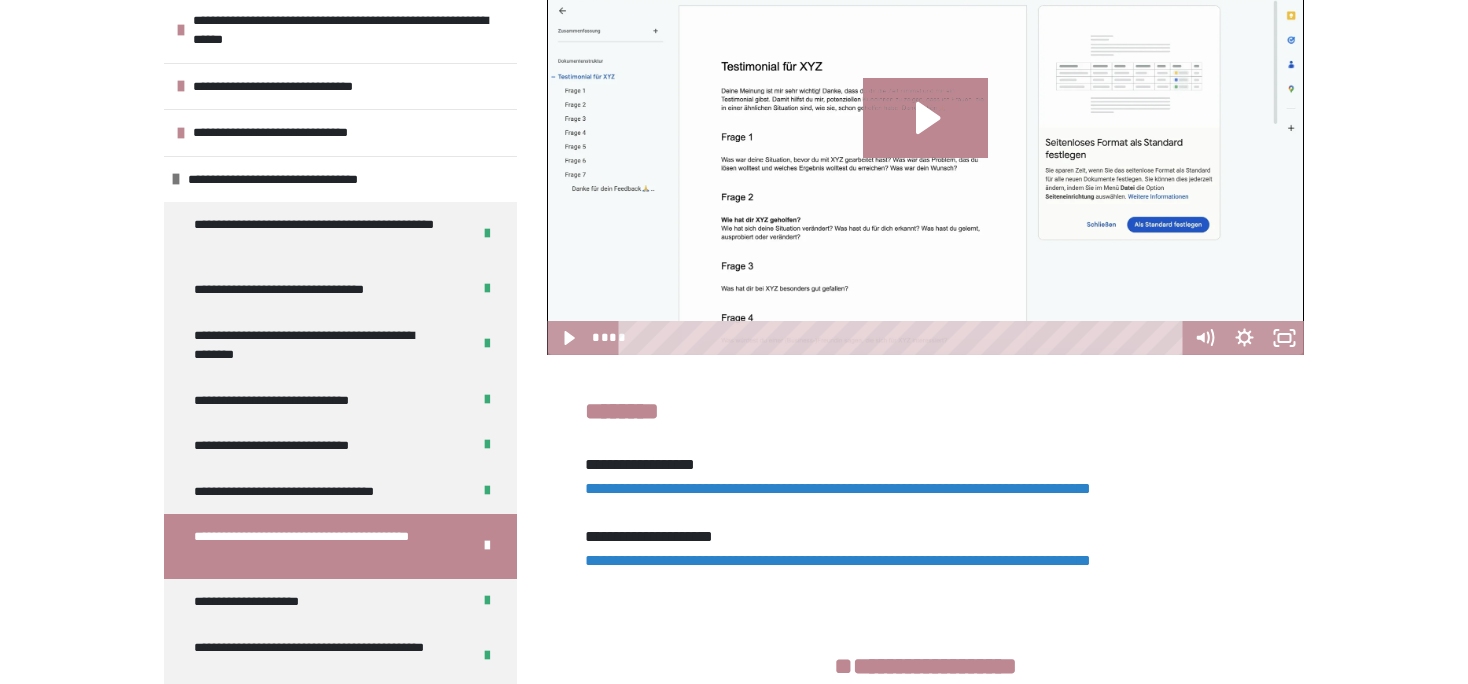 scroll, scrollTop: 645, scrollLeft: 0, axis: vertical 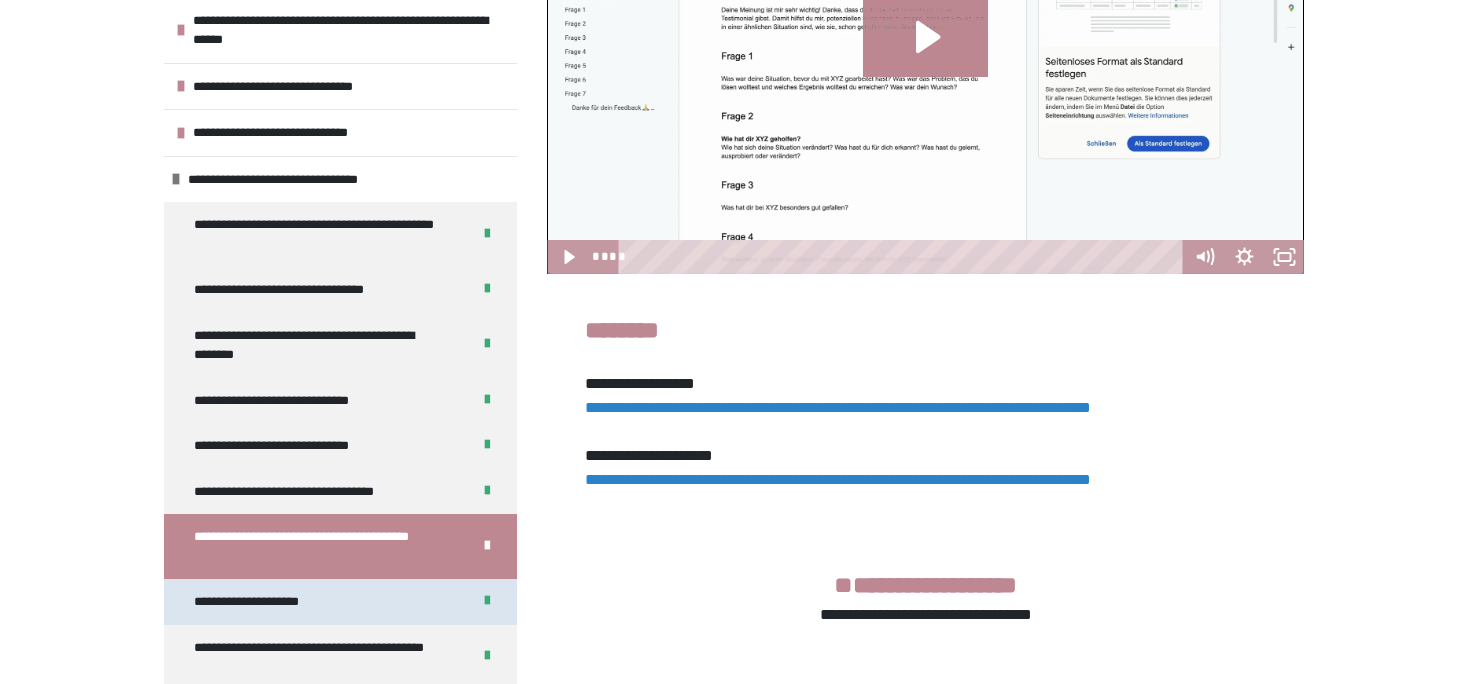click on "**********" at bounding box center (260, 602) 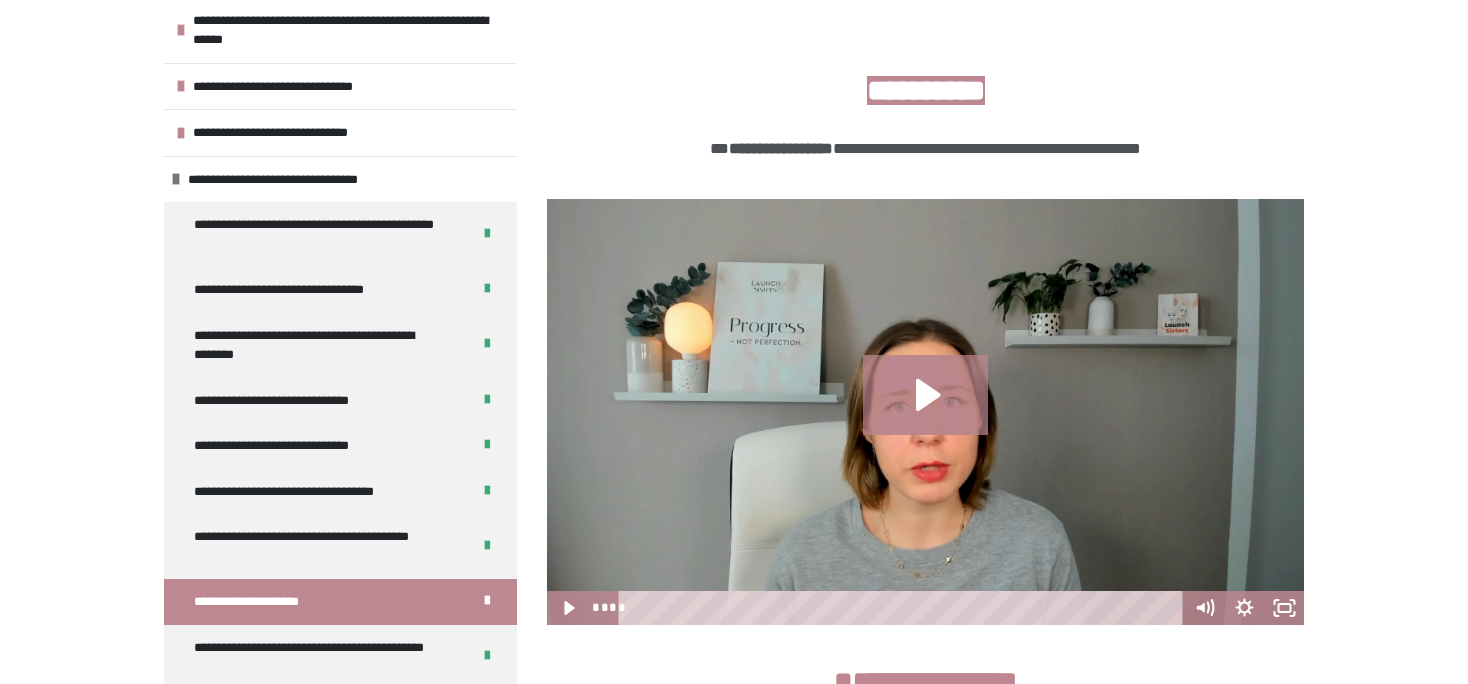 scroll, scrollTop: 267, scrollLeft: 0, axis: vertical 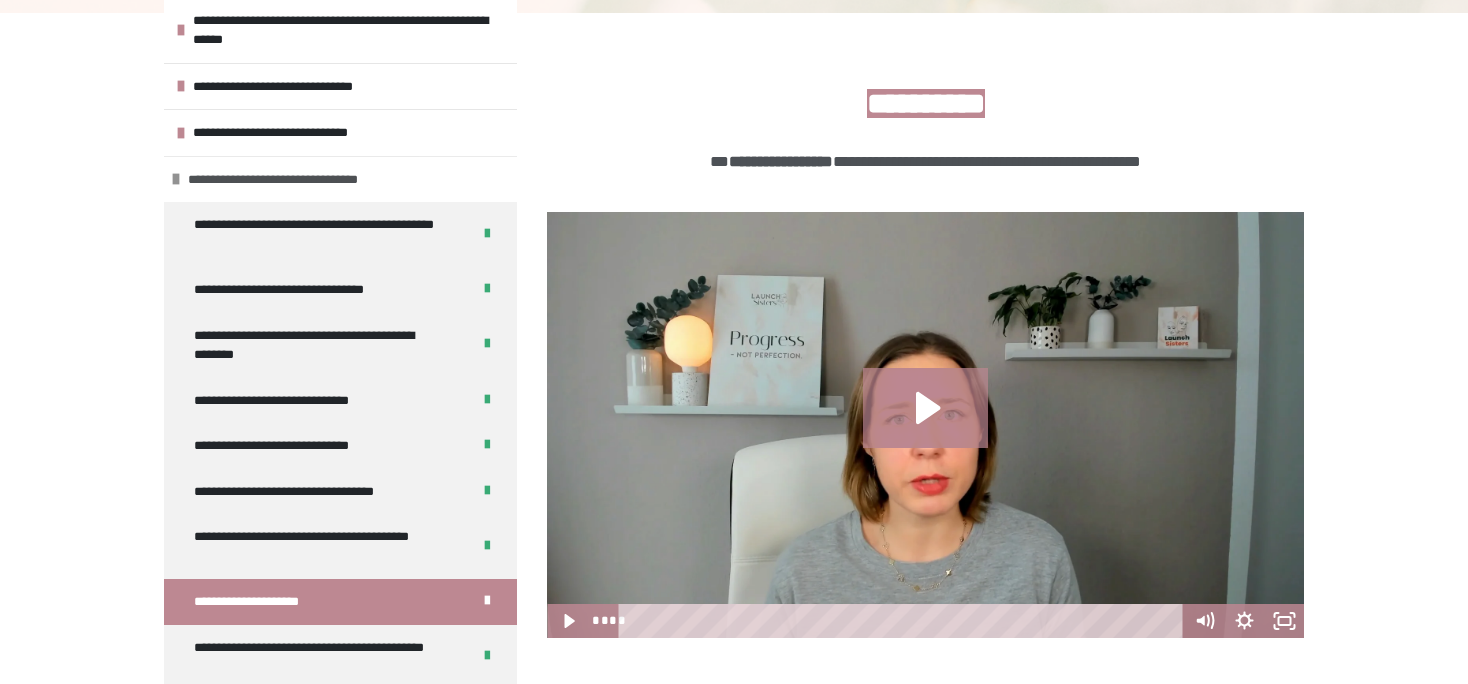 click on "**********" at bounding box center (299, 180) 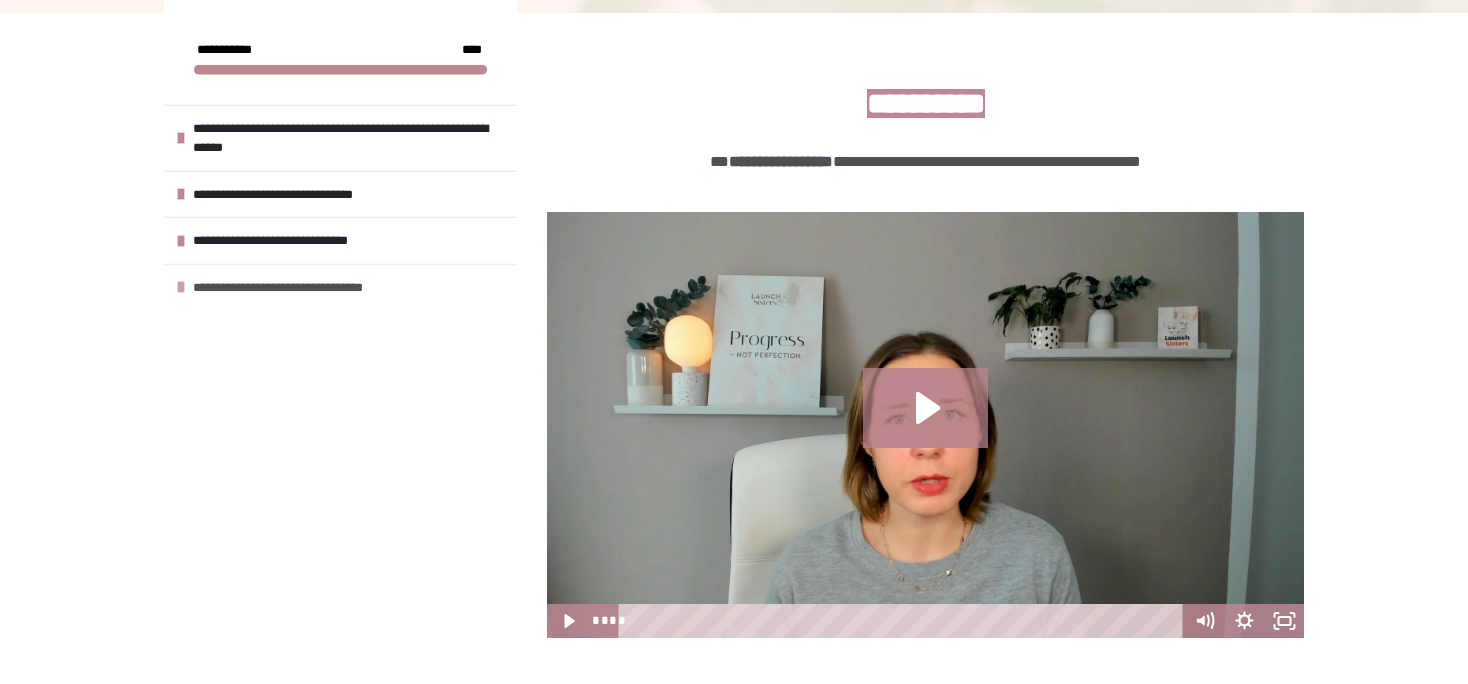 scroll, scrollTop: 0, scrollLeft: 0, axis: both 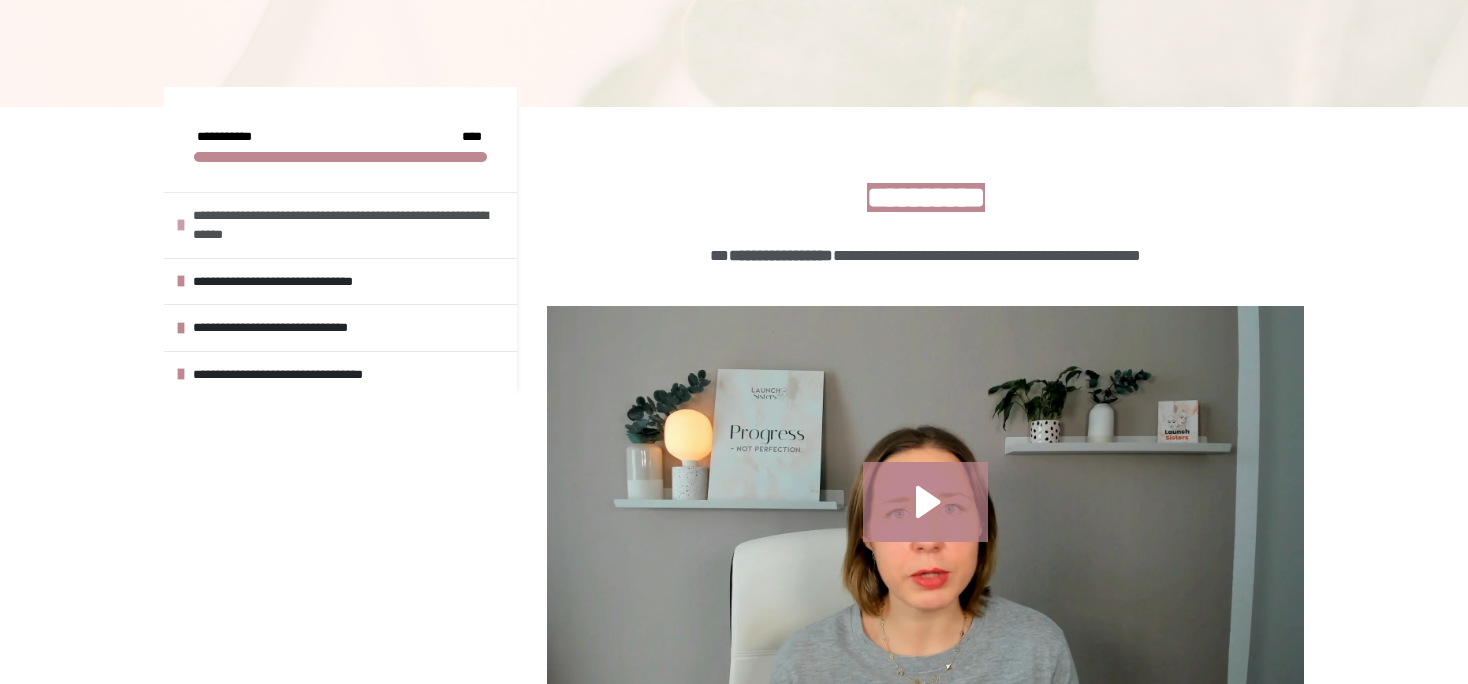 click on "**********" at bounding box center [350, 225] 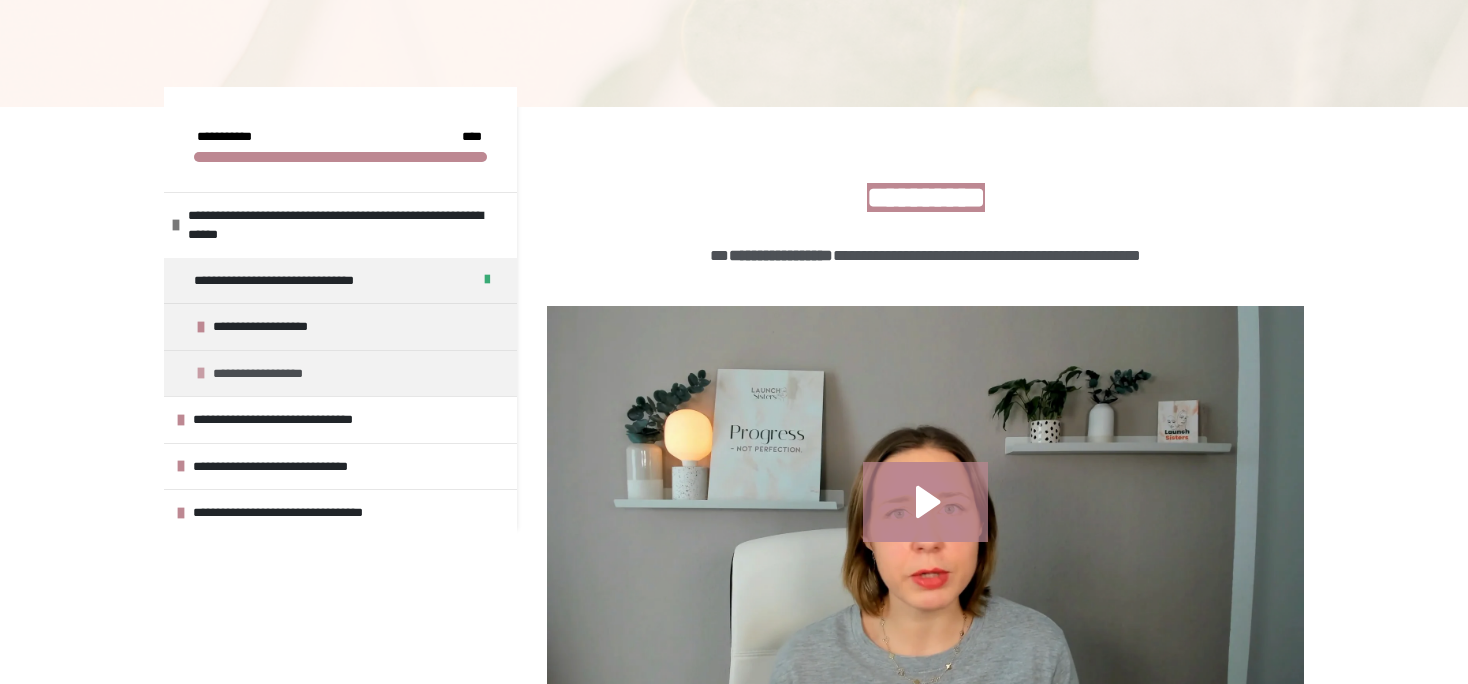 click on "**********" at bounding box center [272, 374] 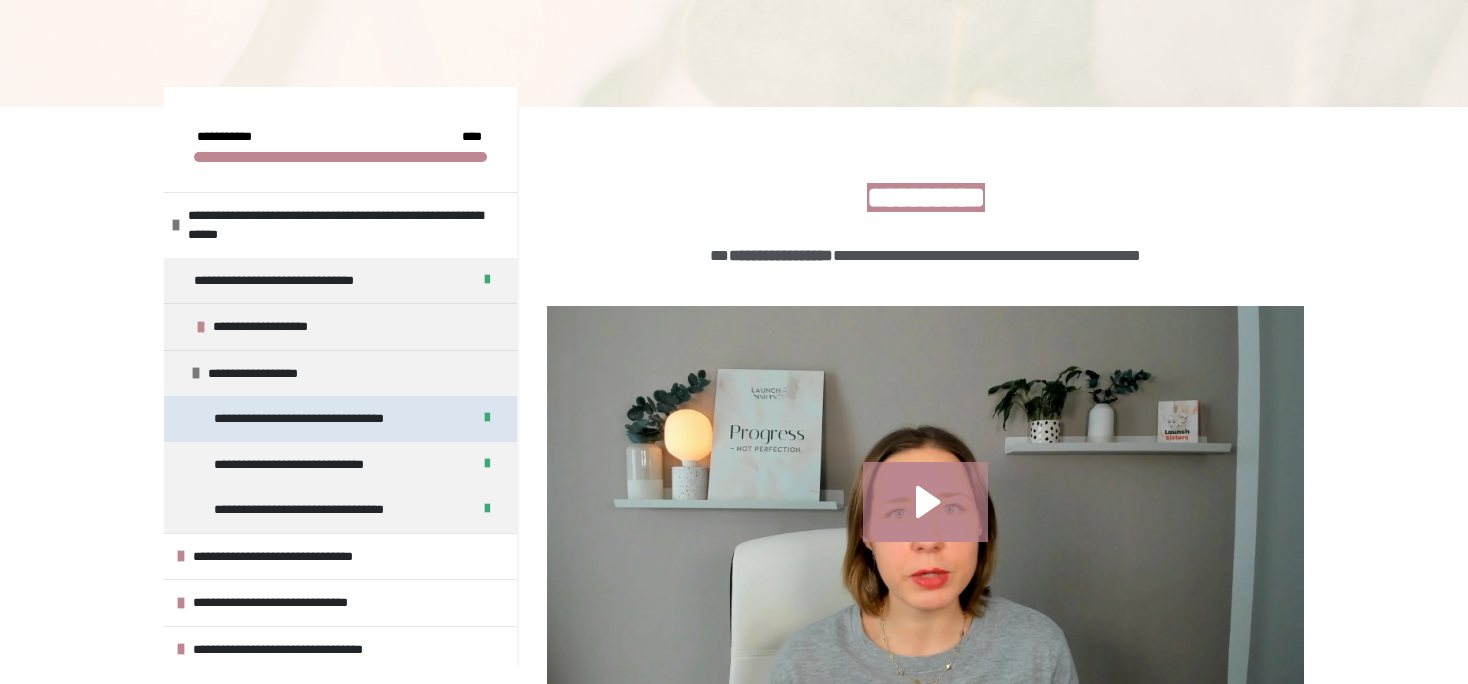 click on "**********" at bounding box center [318, 419] 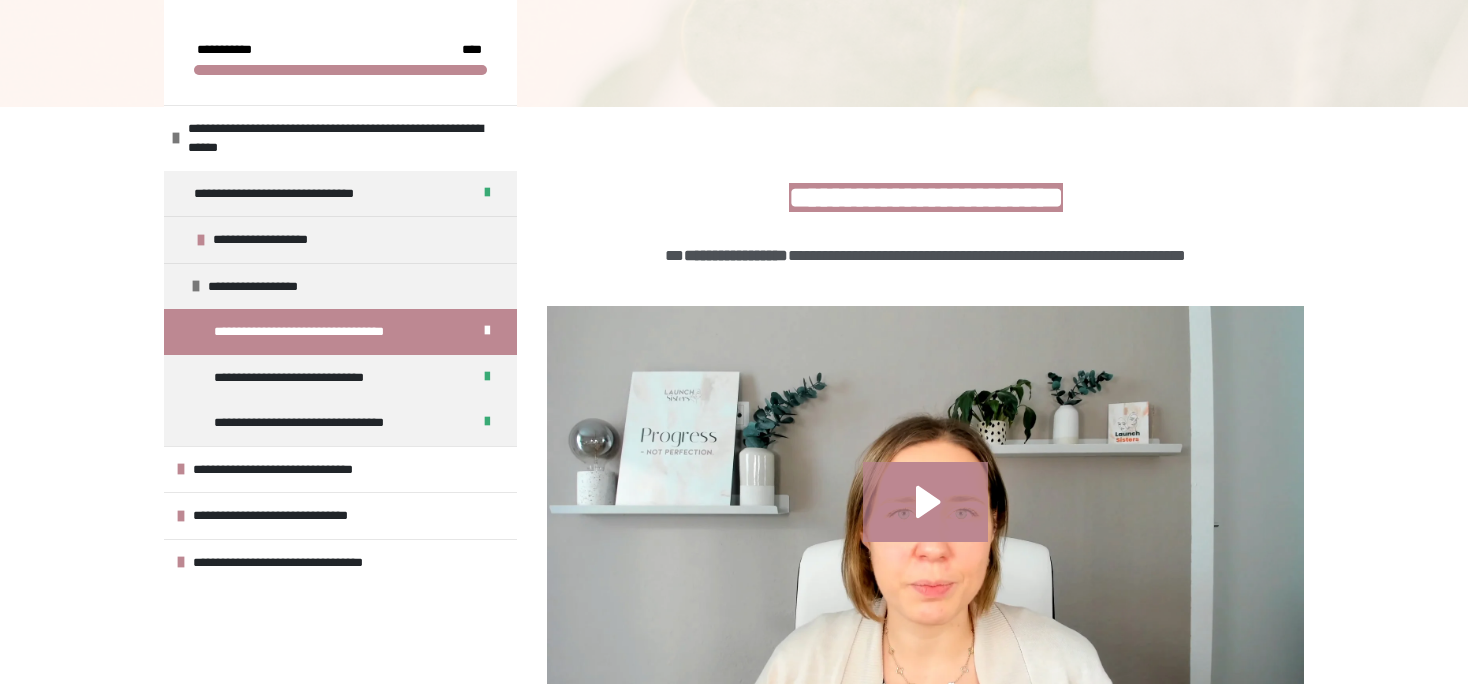 scroll, scrollTop: 382, scrollLeft: 0, axis: vertical 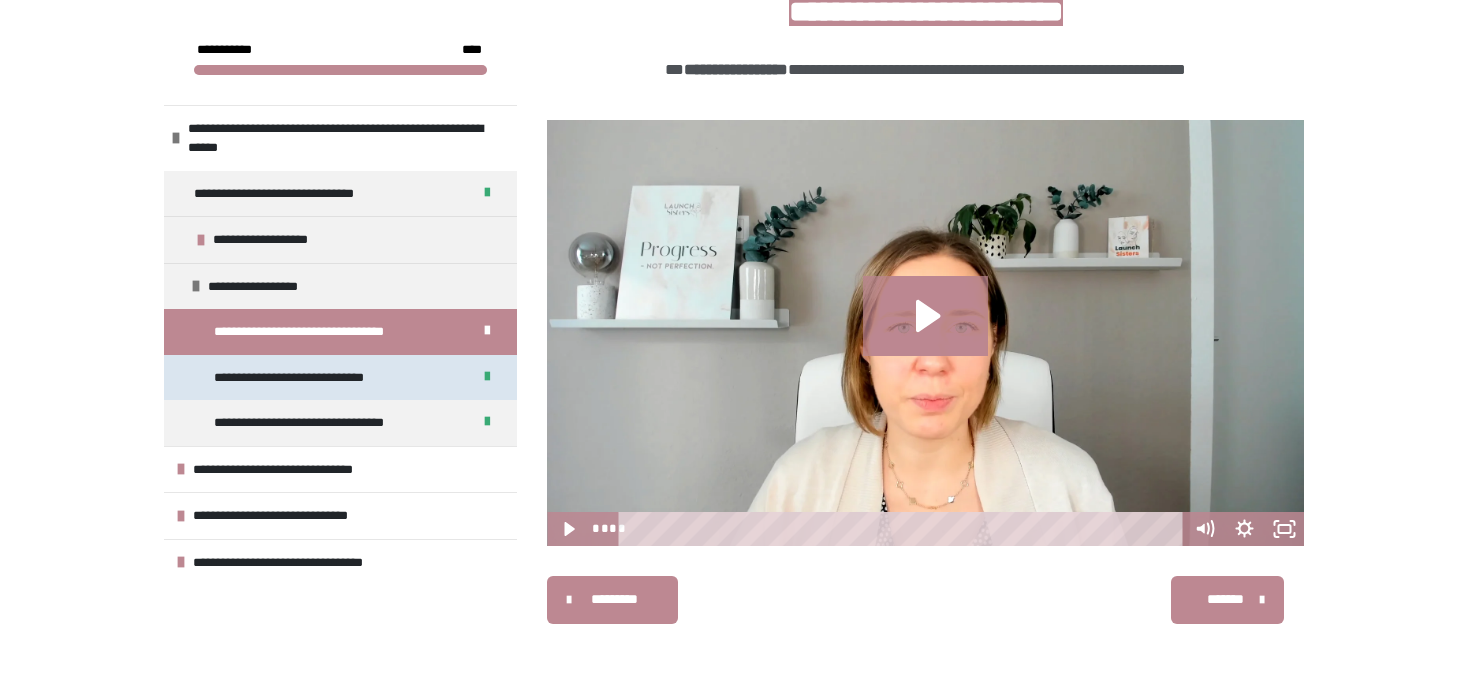 click on "**********" at bounding box center (308, 378) 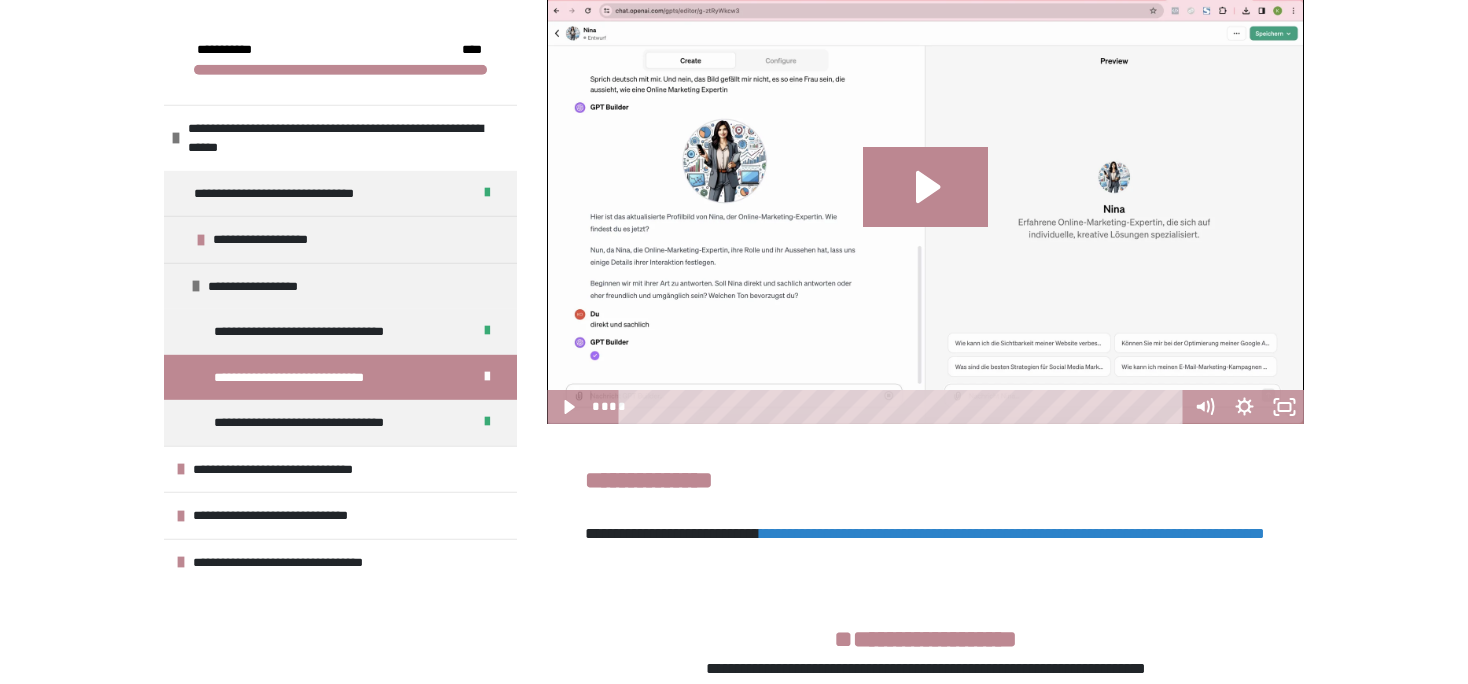 scroll, scrollTop: 542, scrollLeft: 0, axis: vertical 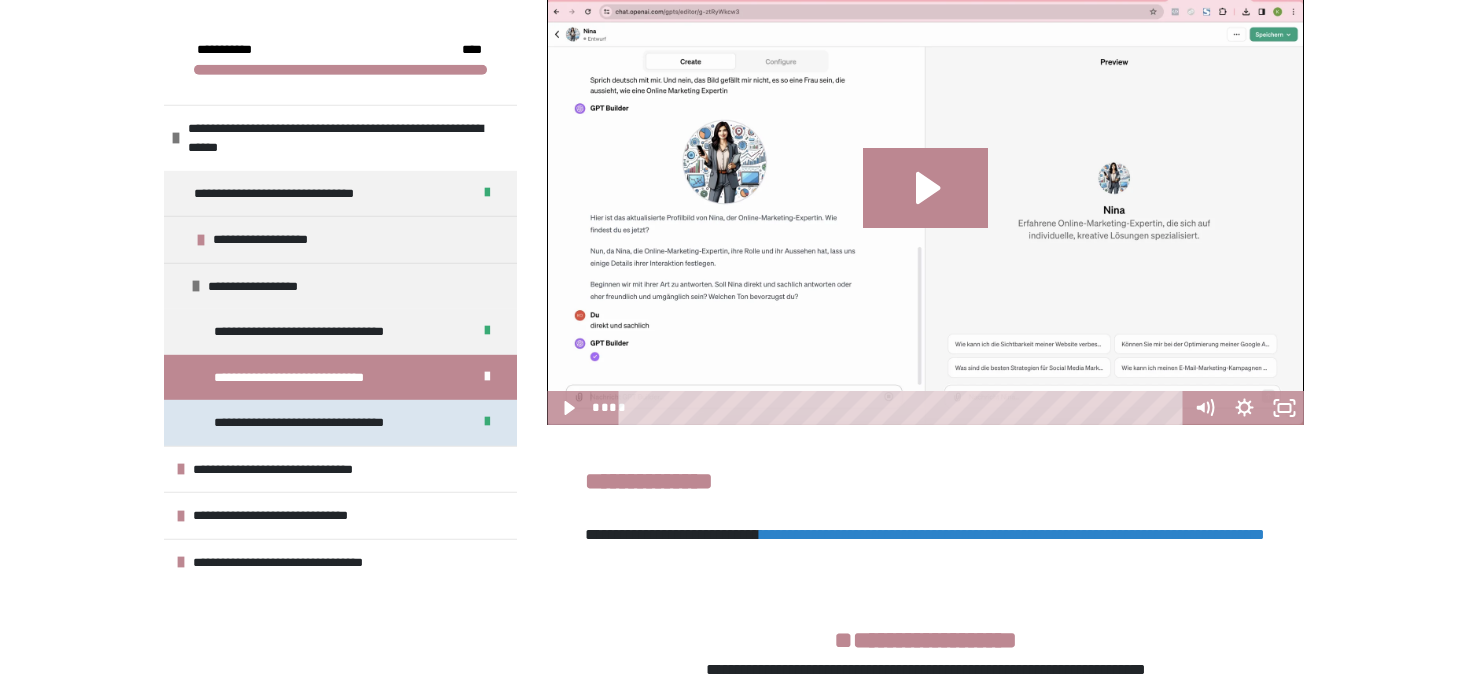 click on "**********" at bounding box center [322, 423] 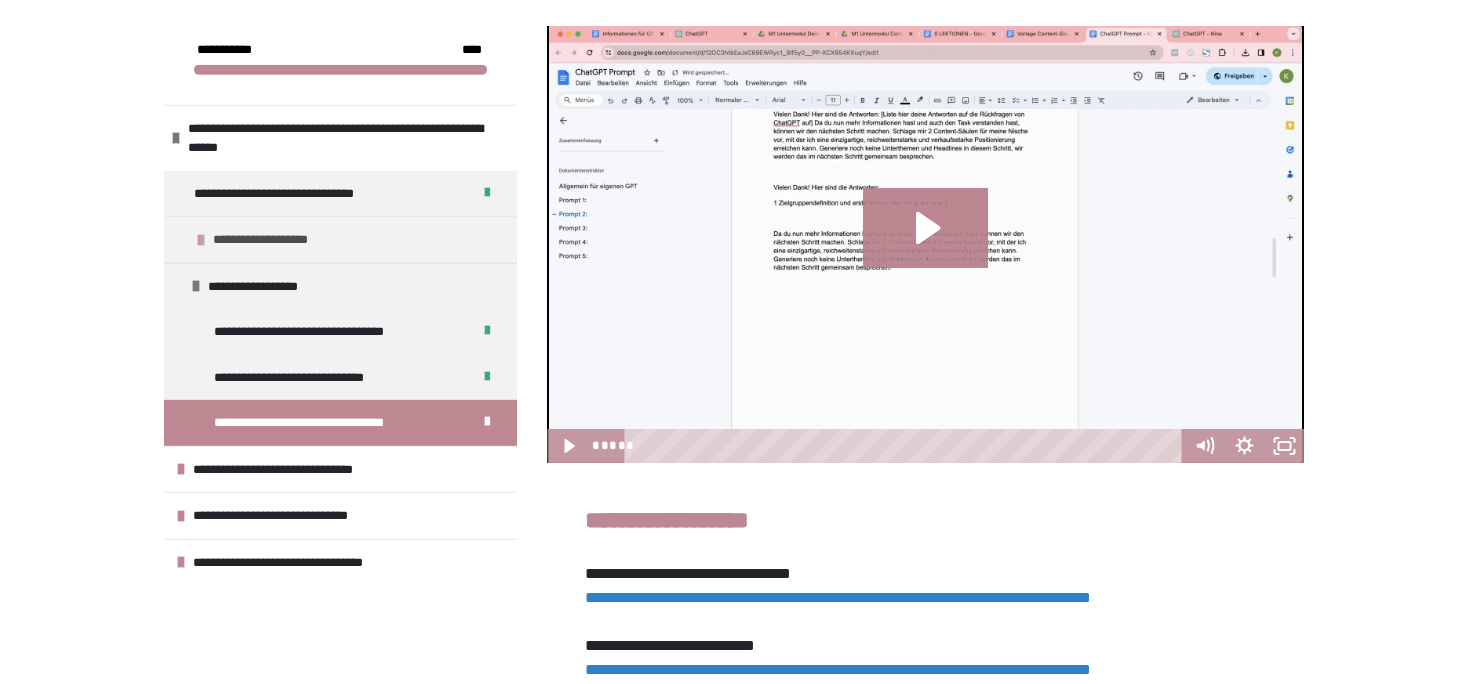 scroll, scrollTop: 426, scrollLeft: 0, axis: vertical 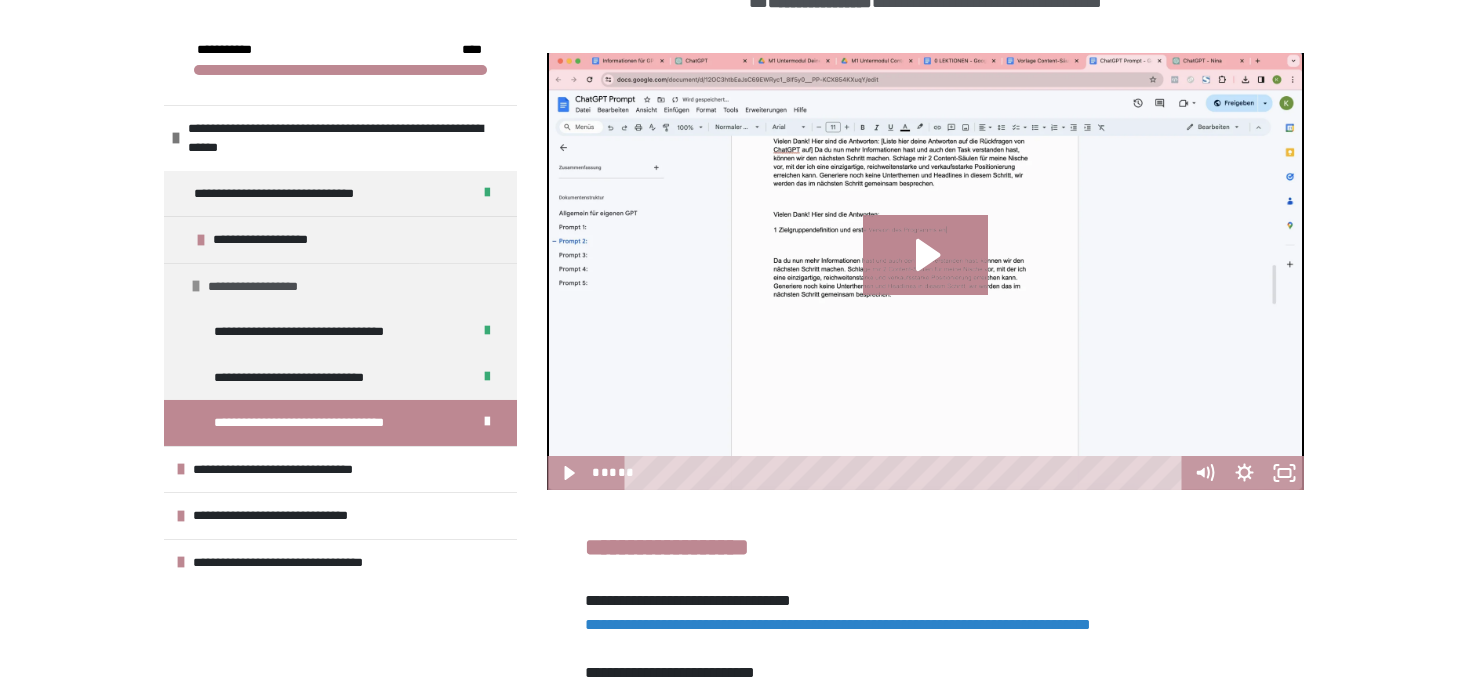 click on "**********" at bounding box center (340, 286) 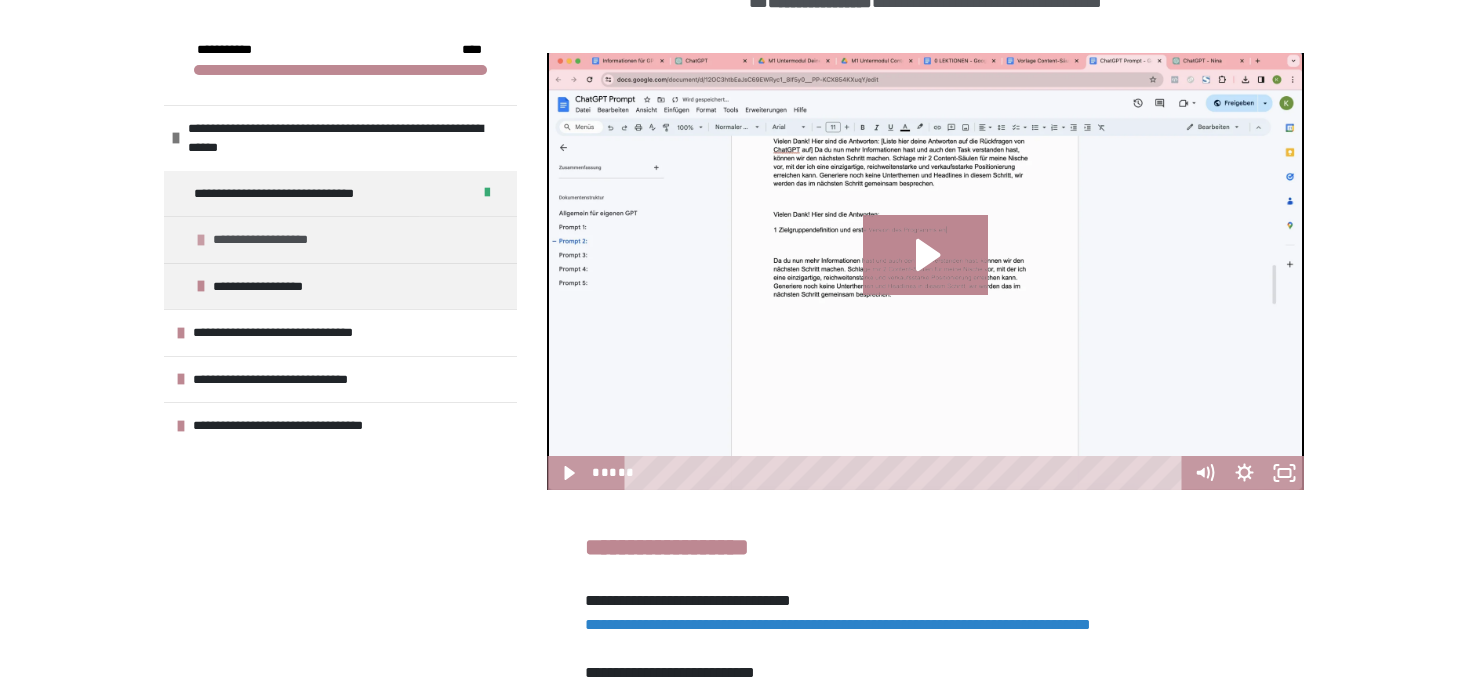 click on "**********" at bounding box center [279, 240] 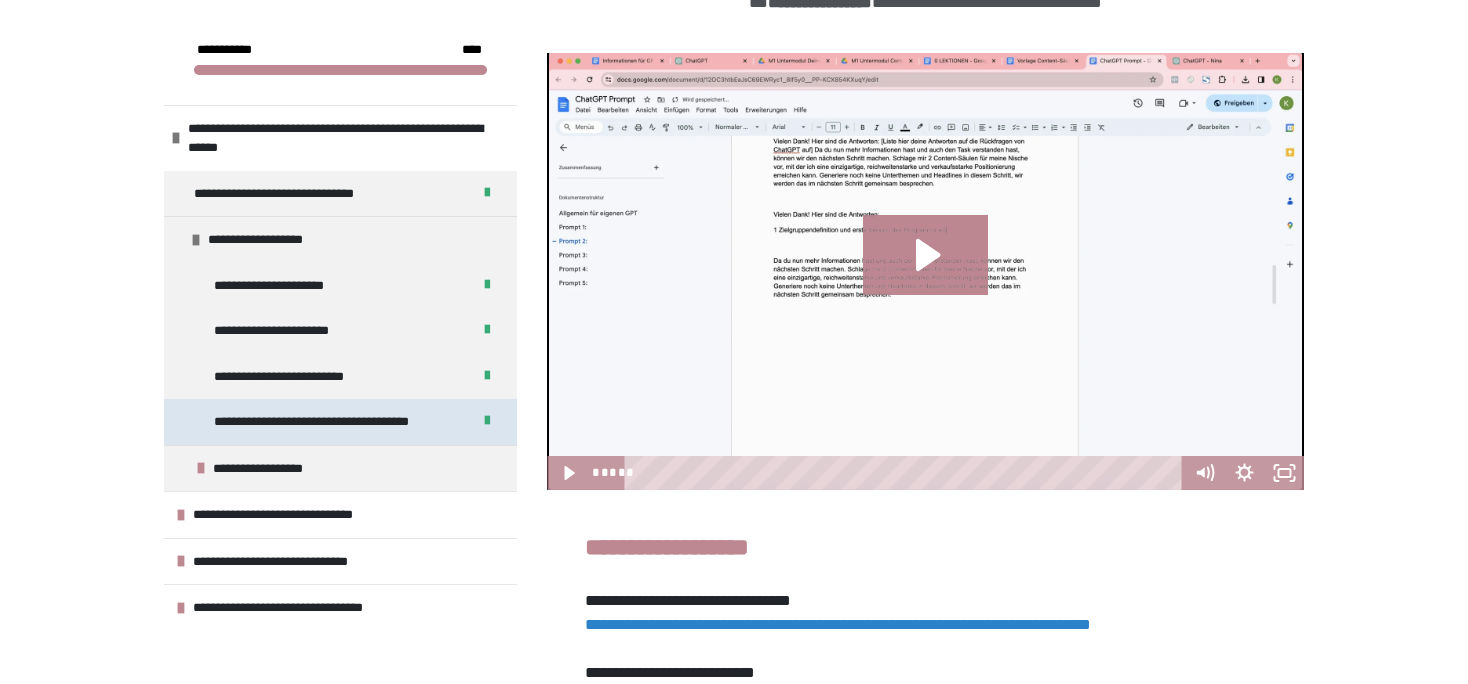click on "**********" at bounding box center (332, 422) 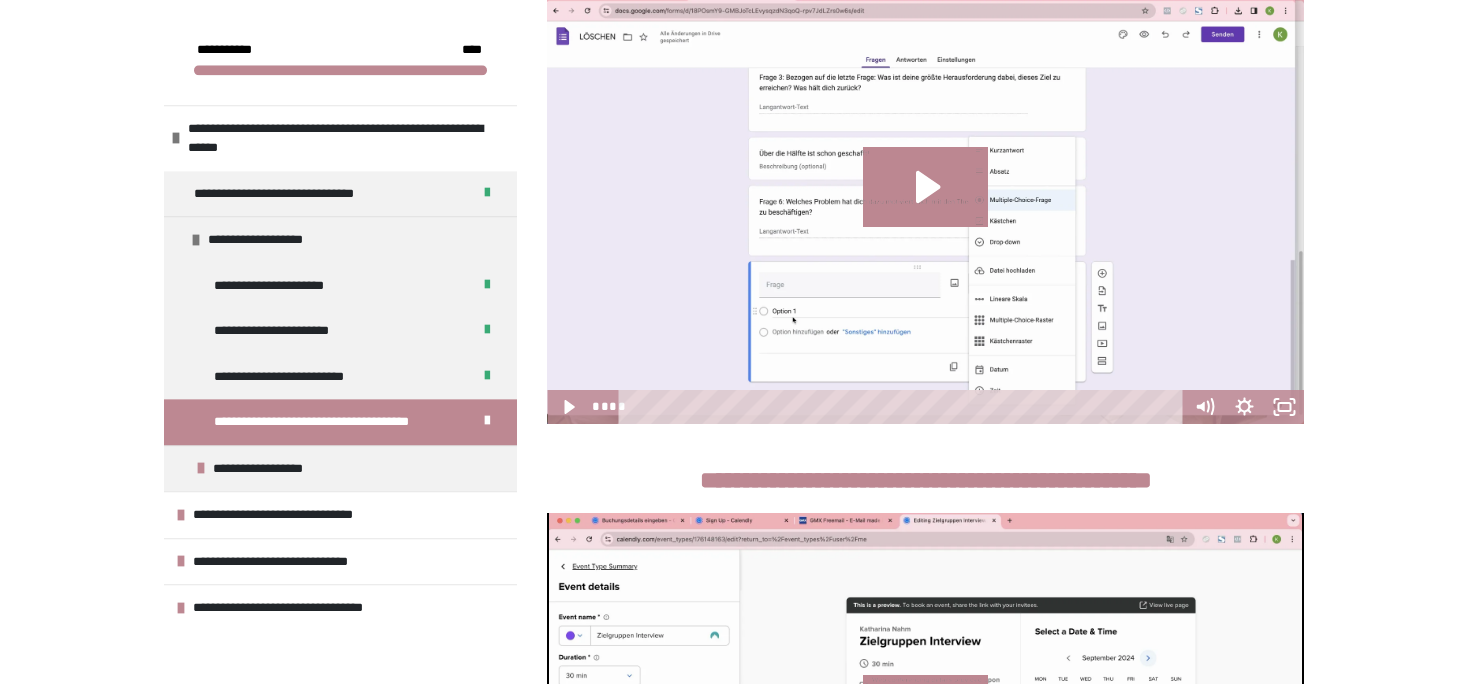 scroll, scrollTop: 1345, scrollLeft: 0, axis: vertical 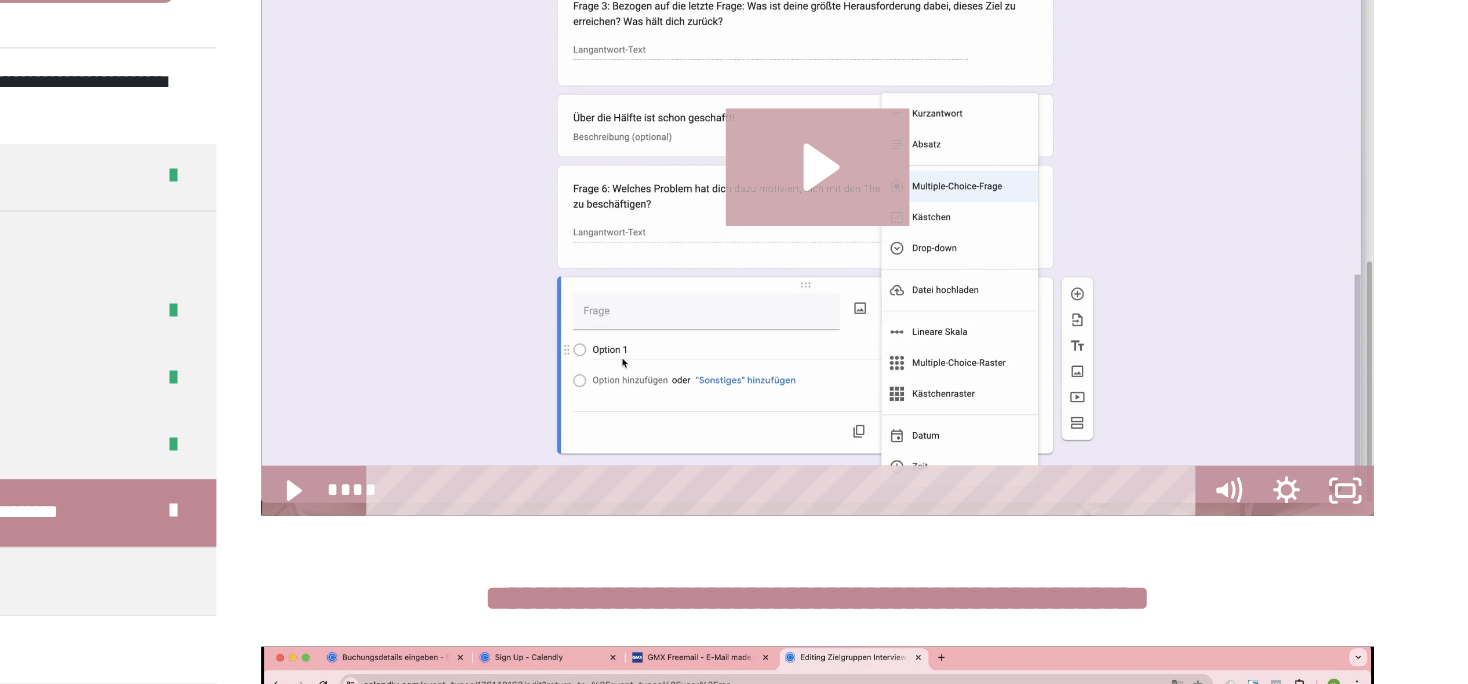 click 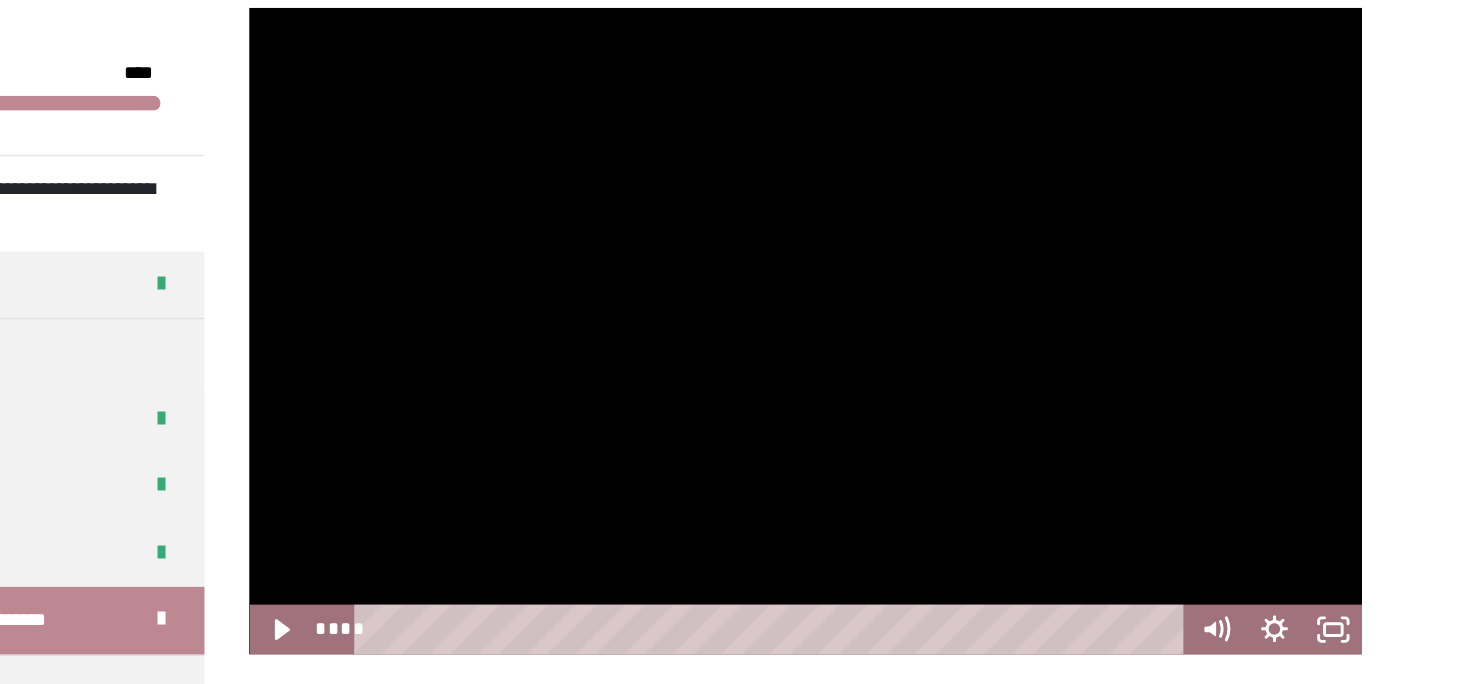 scroll, scrollTop: 1323, scrollLeft: 0, axis: vertical 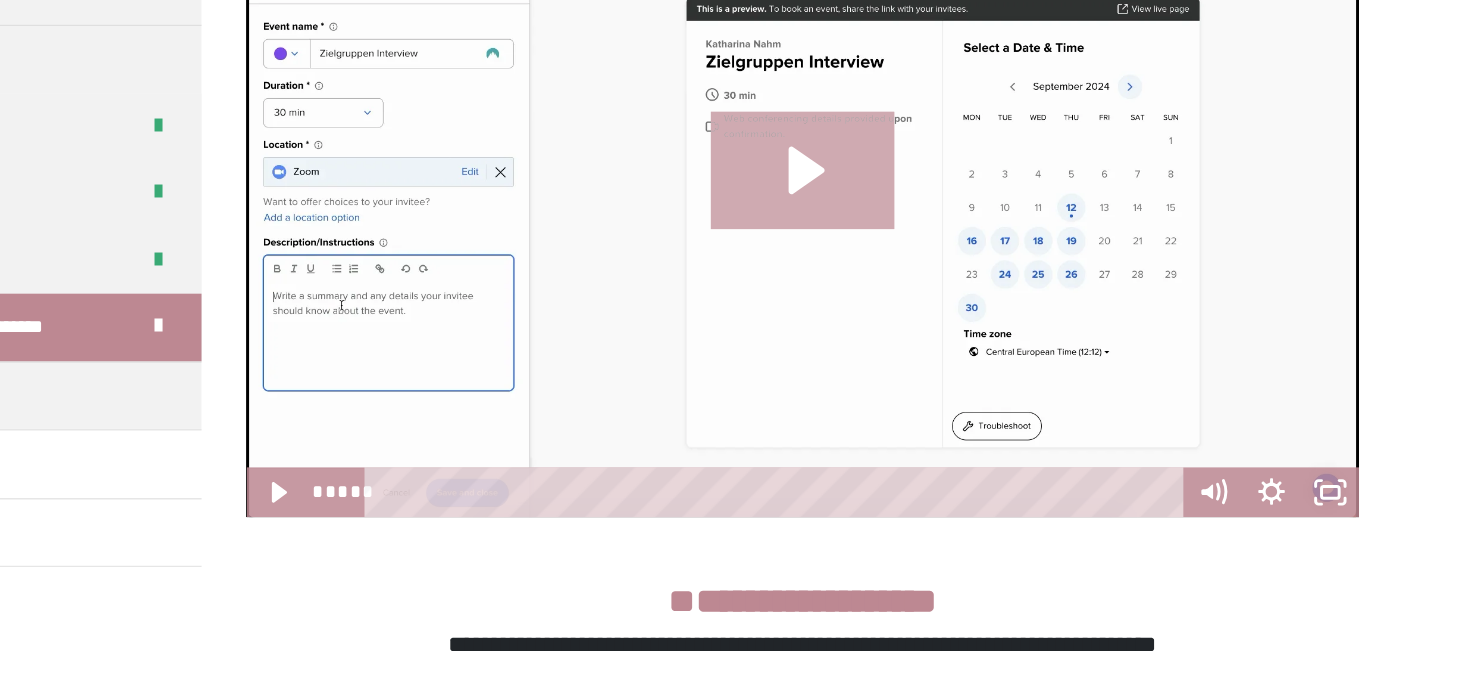 click 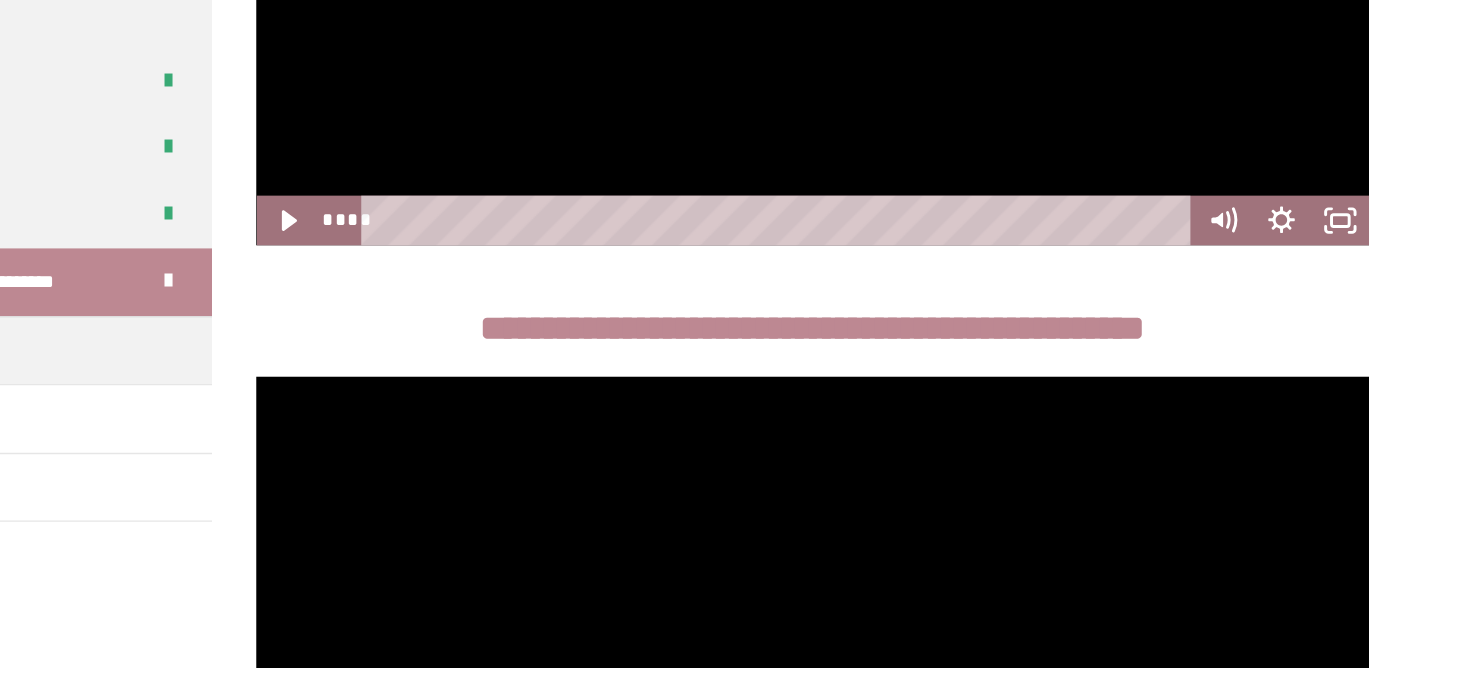 scroll, scrollTop: 1373, scrollLeft: 0, axis: vertical 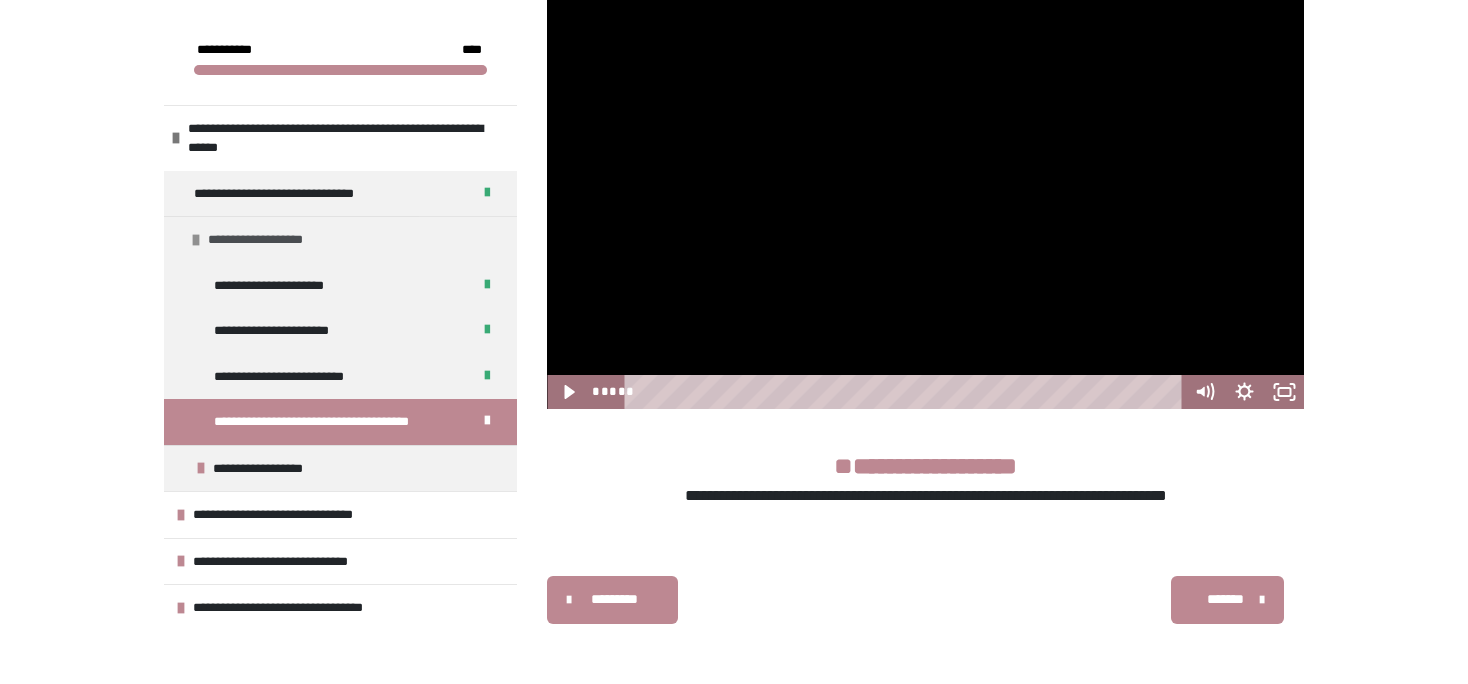 click on "**********" at bounding box center [274, 240] 